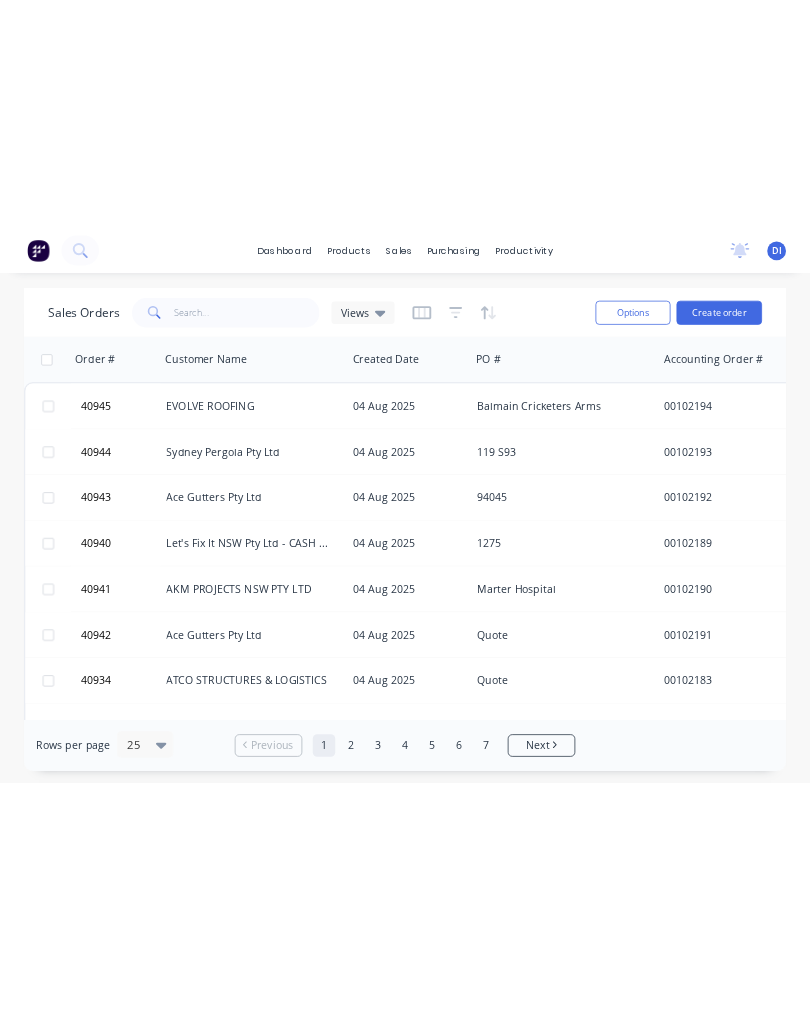 scroll, scrollTop: 0, scrollLeft: 0, axis: both 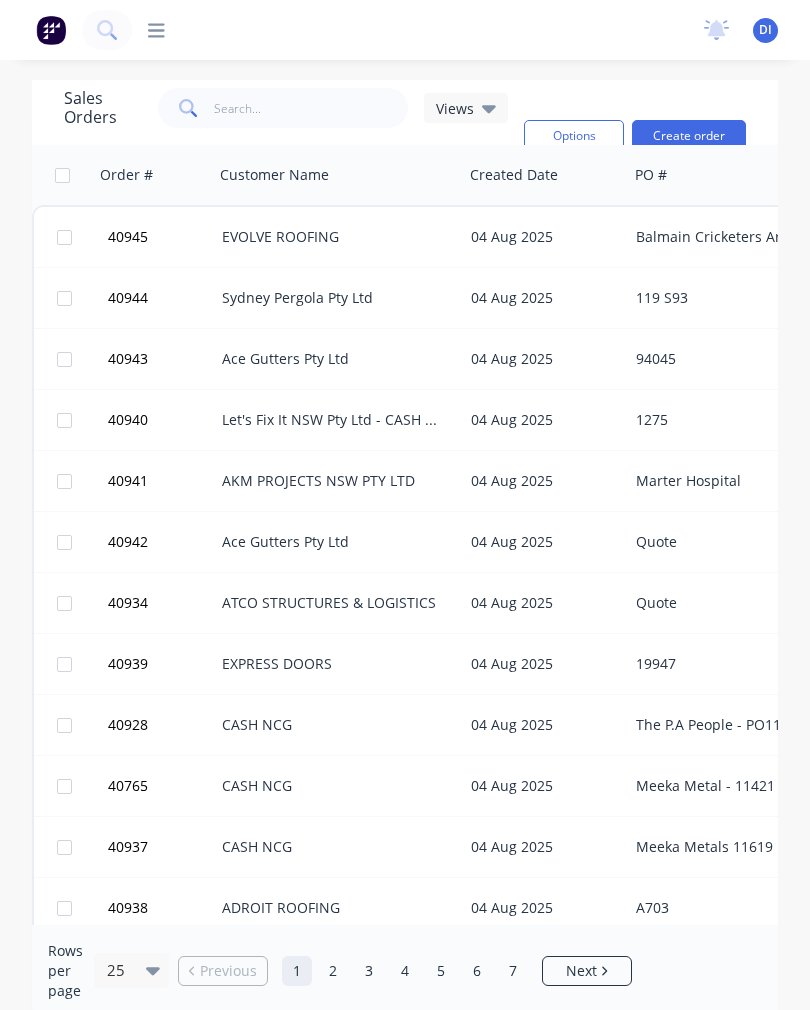 click at bounding box center [107, 30] 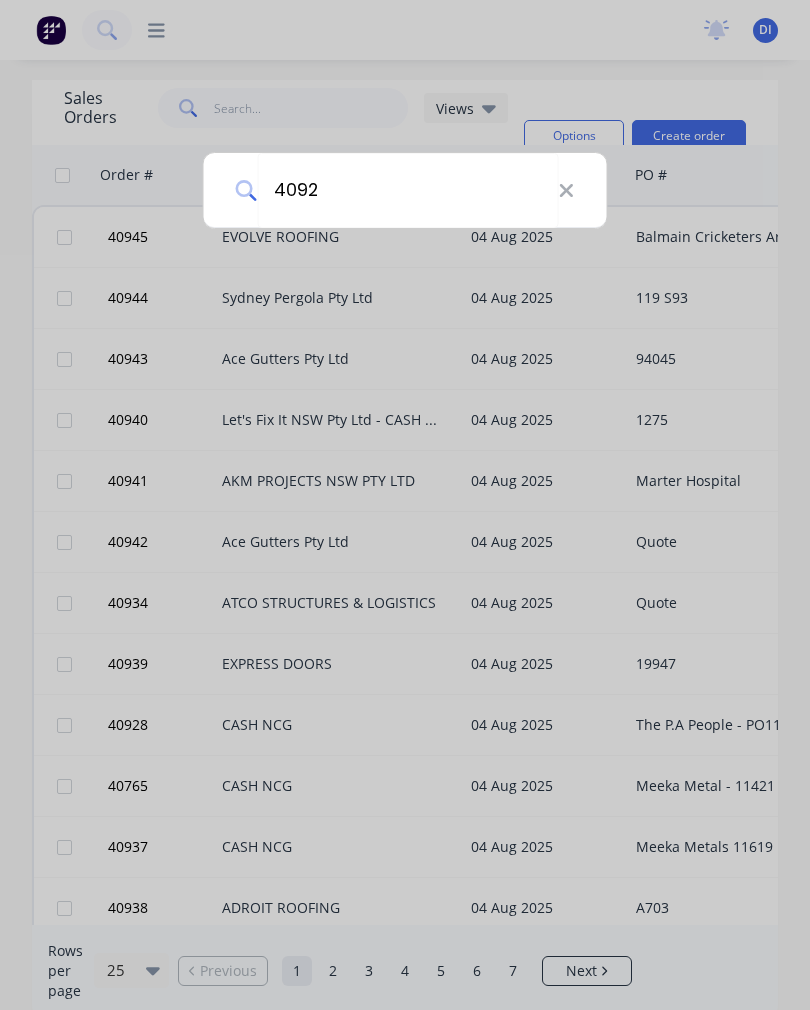 type on "40923" 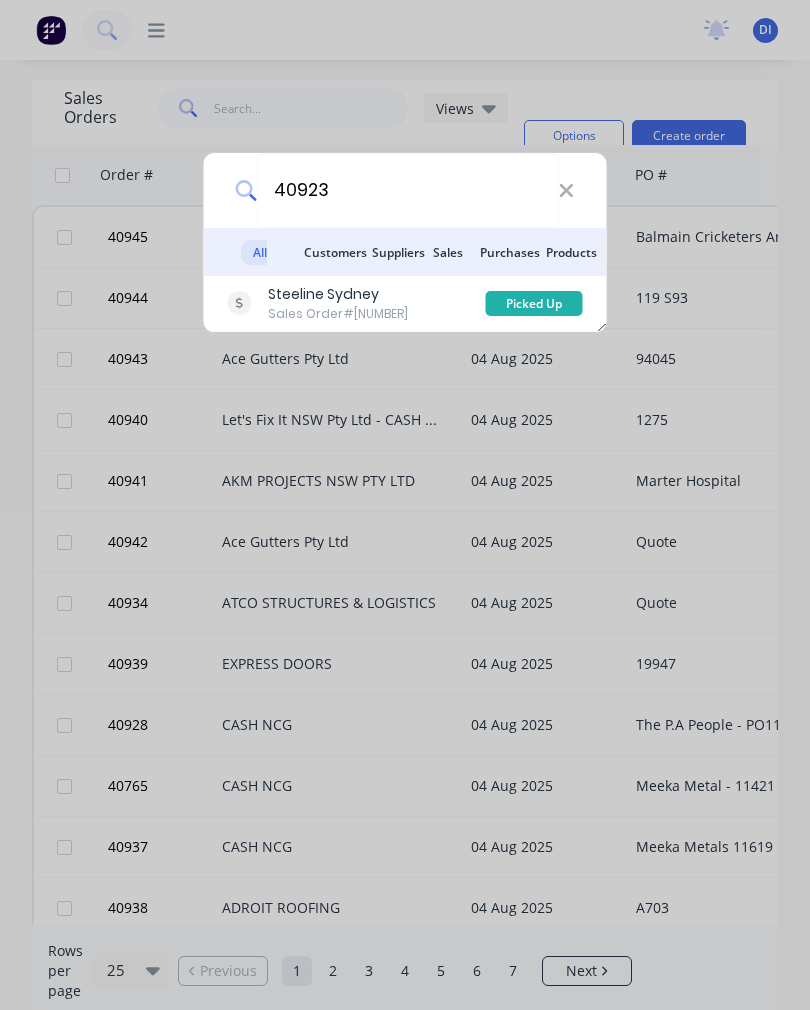 click on "Steeline Sydney Sales Order  #40923" at bounding box center (357, 303) 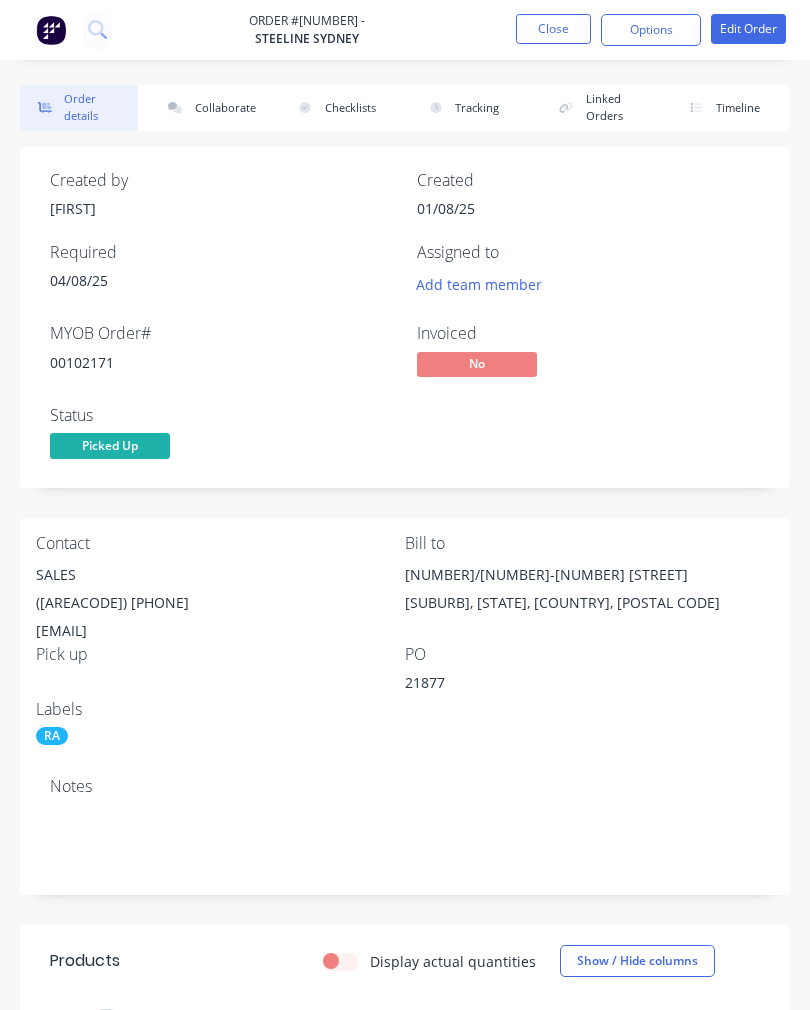 click 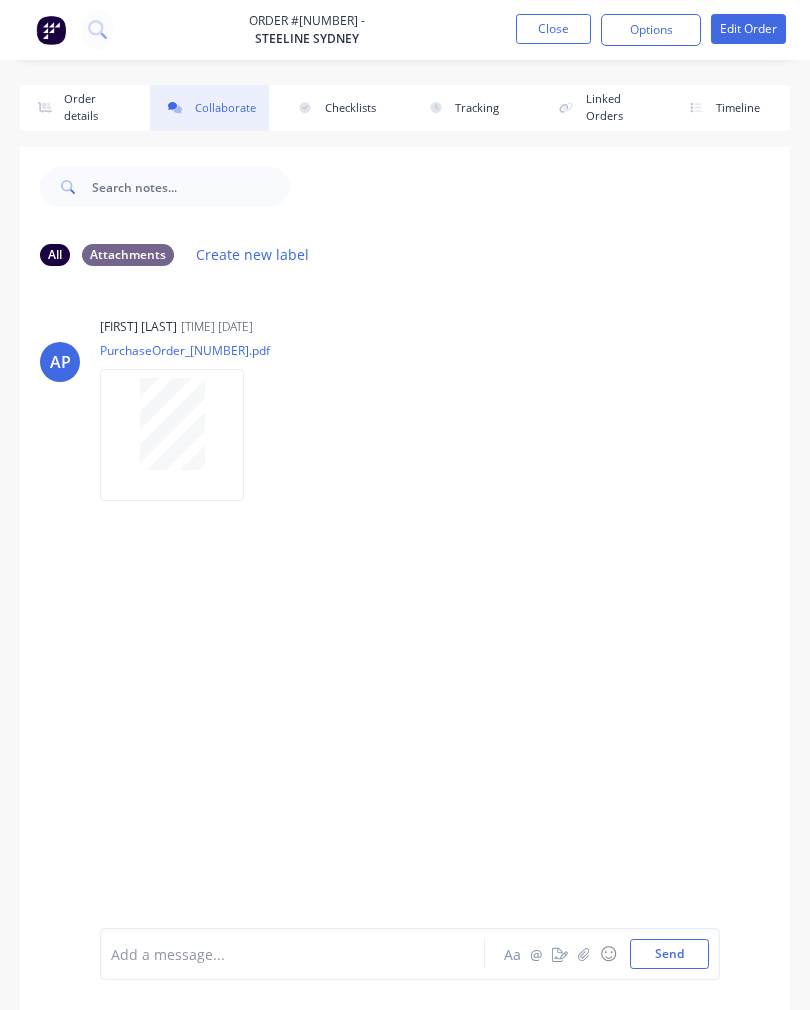 click 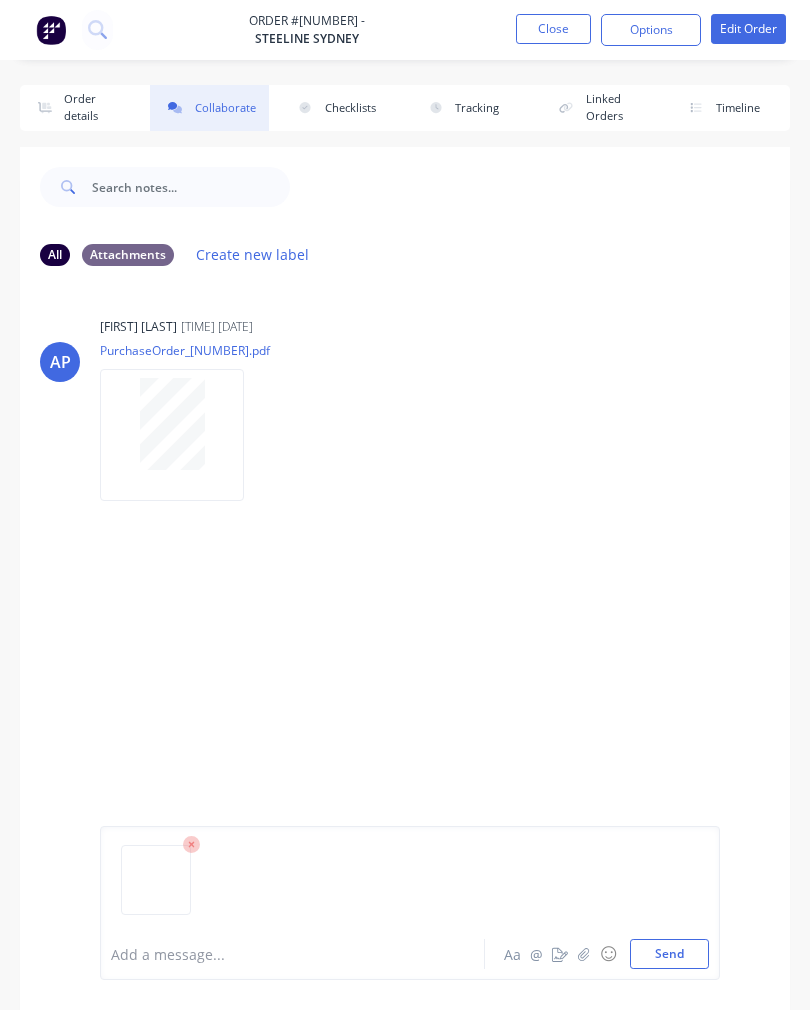 click on "Send" at bounding box center [669, 954] 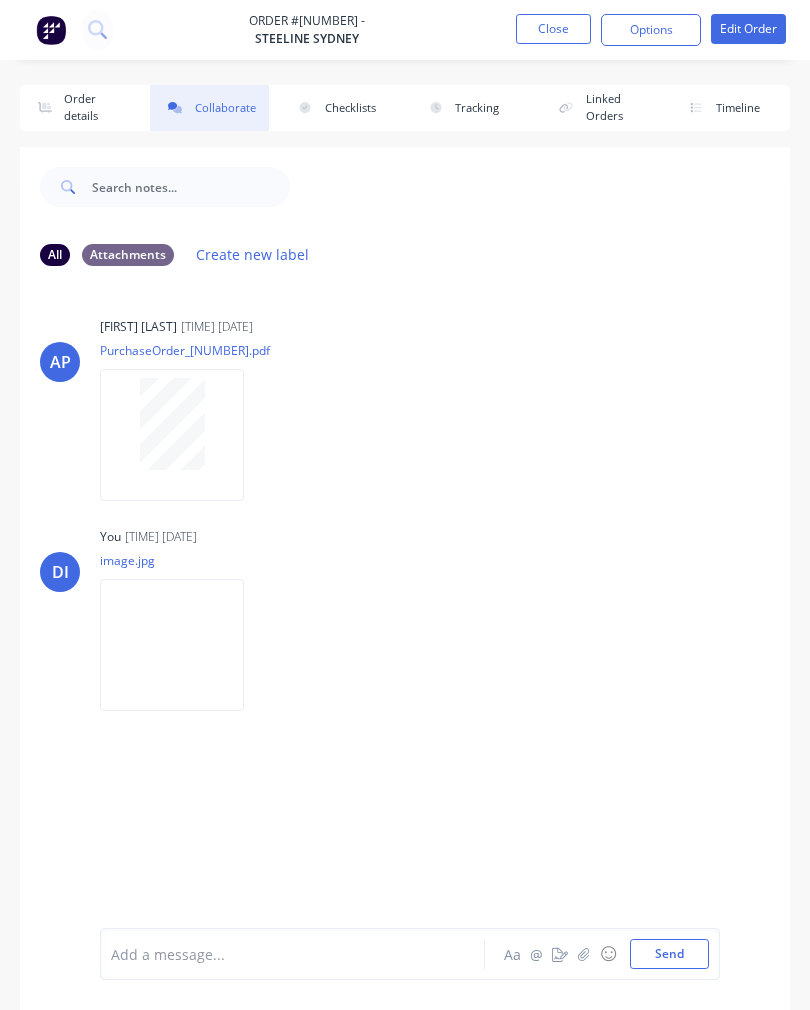 click 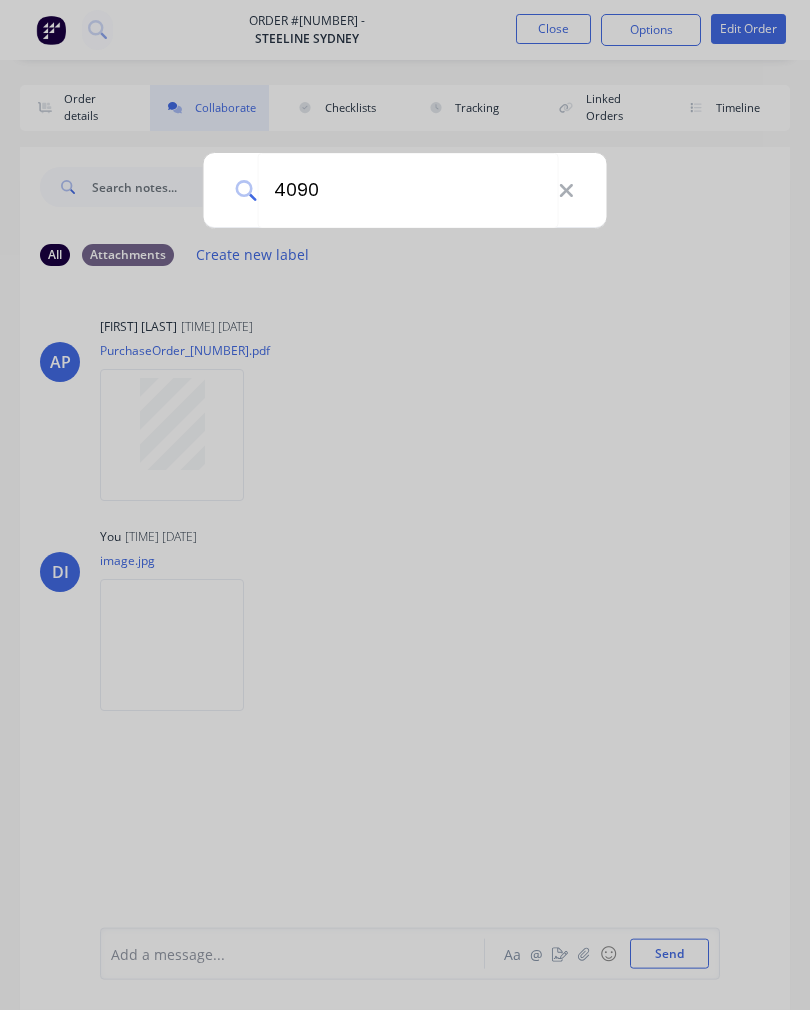 type on "40903" 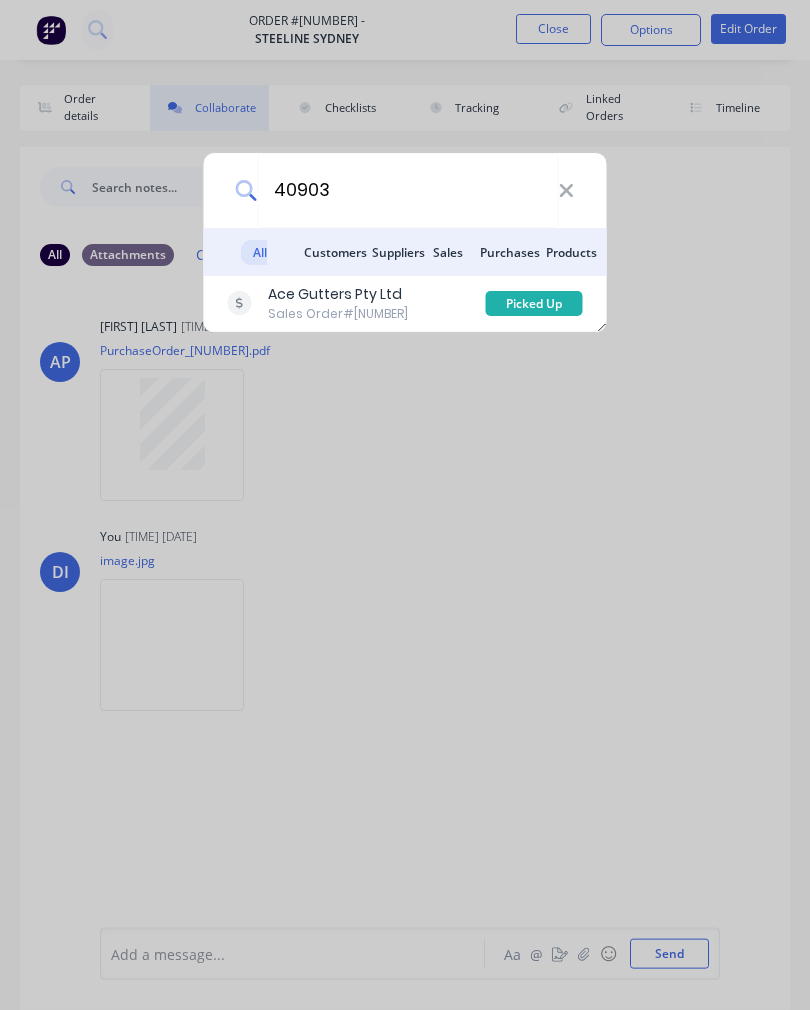 click on "Ace Gutters Pty Ltd" at bounding box center (338, 294) 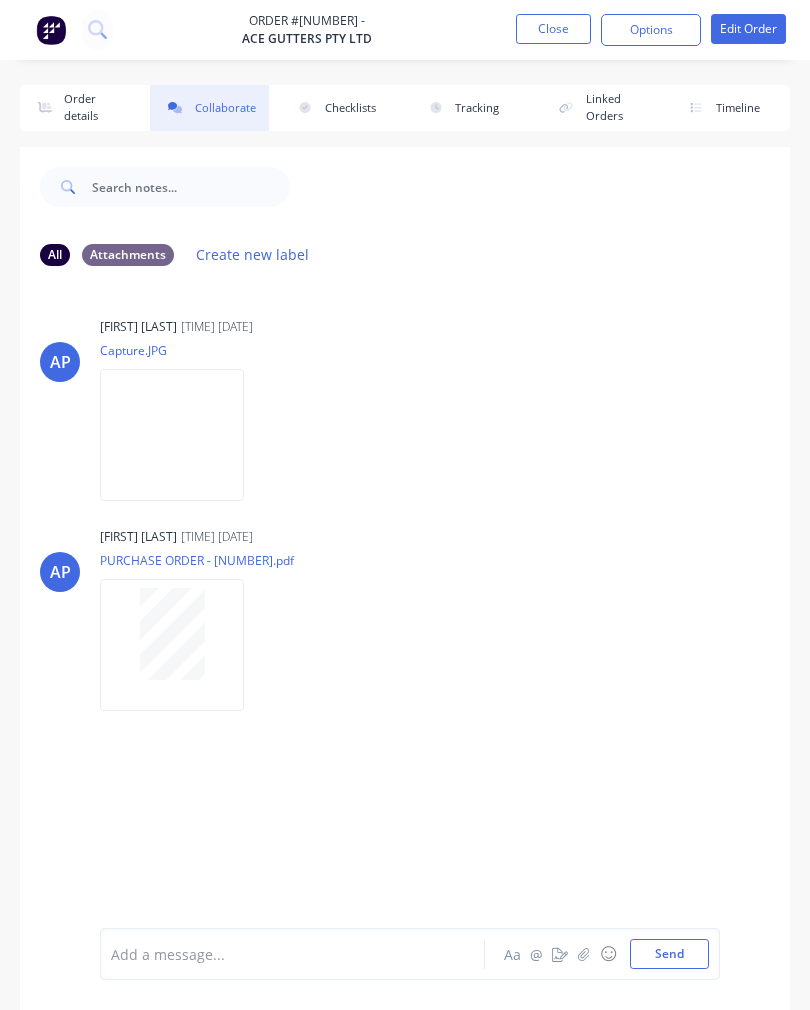 click 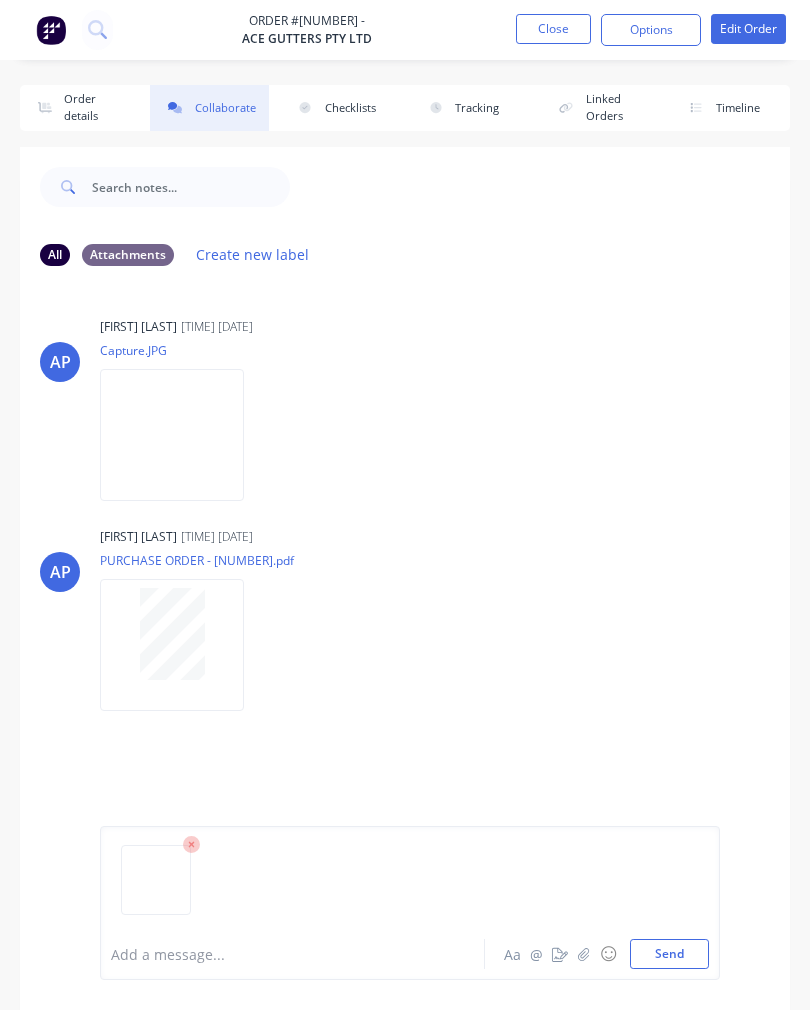 click on "Send" at bounding box center (669, 954) 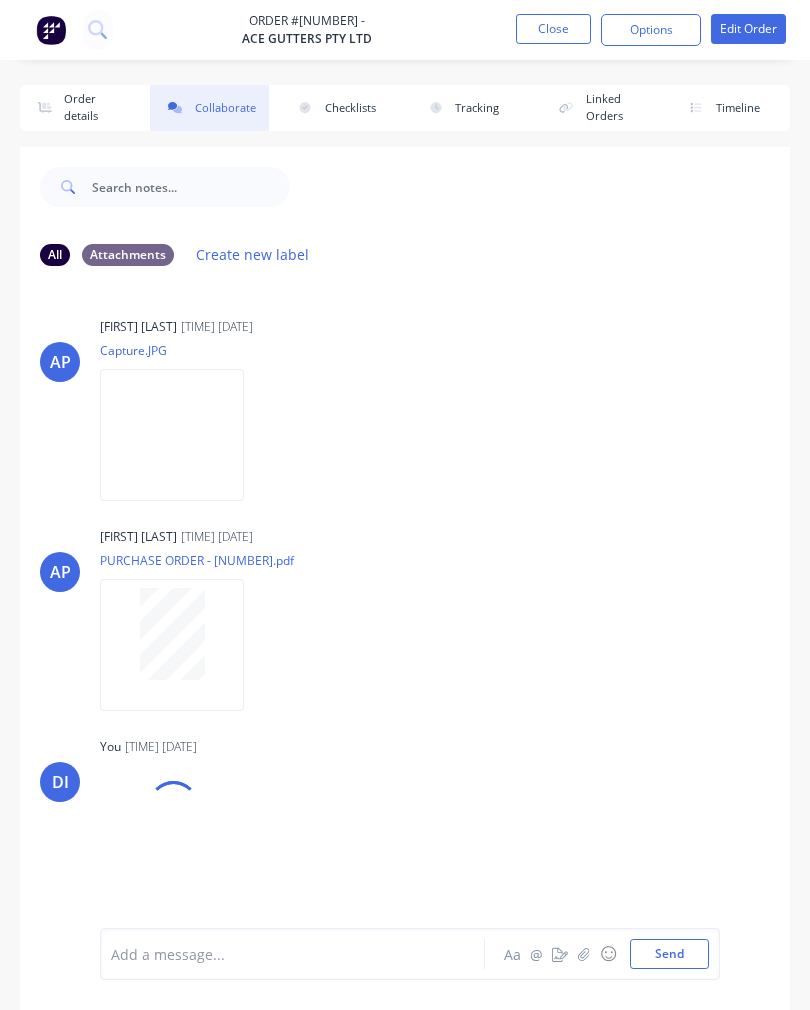 click 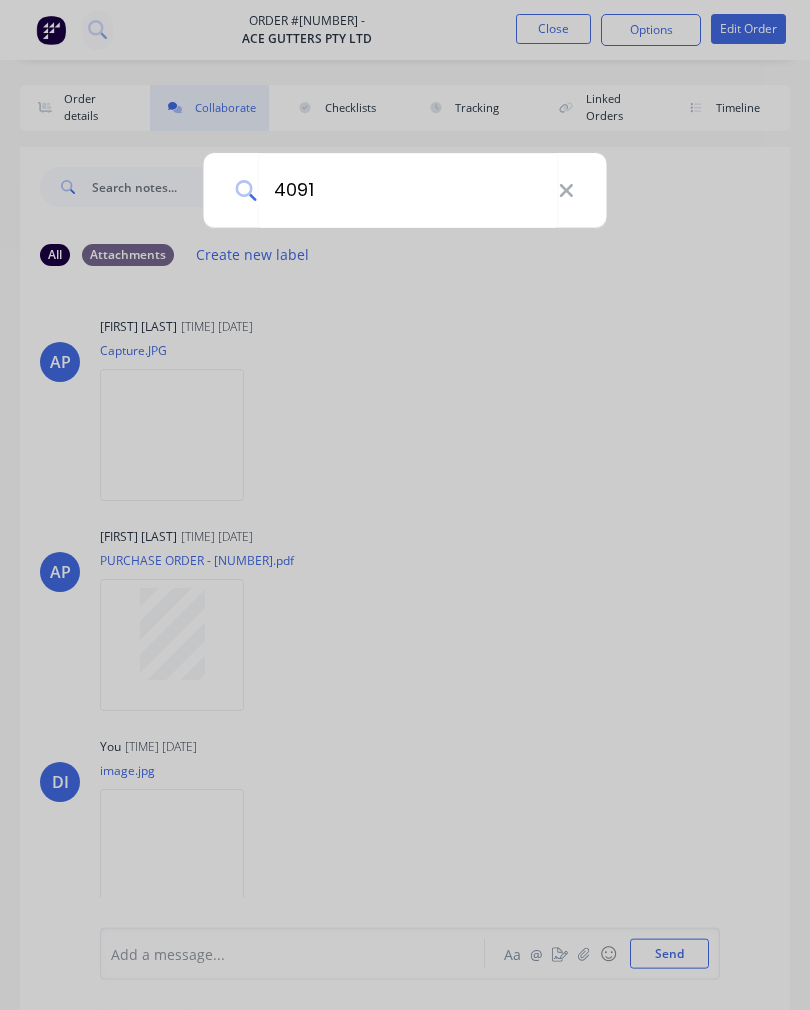 type on "40919" 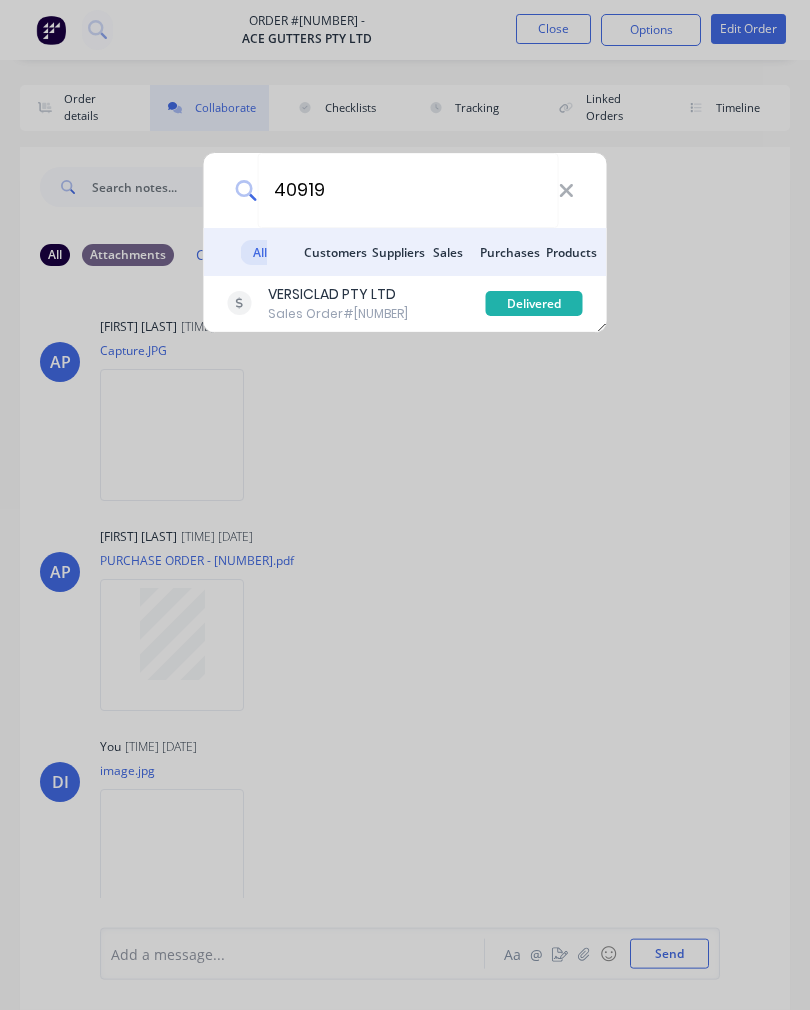 click on "VERSICLAD PTY LTD" at bounding box center (338, 294) 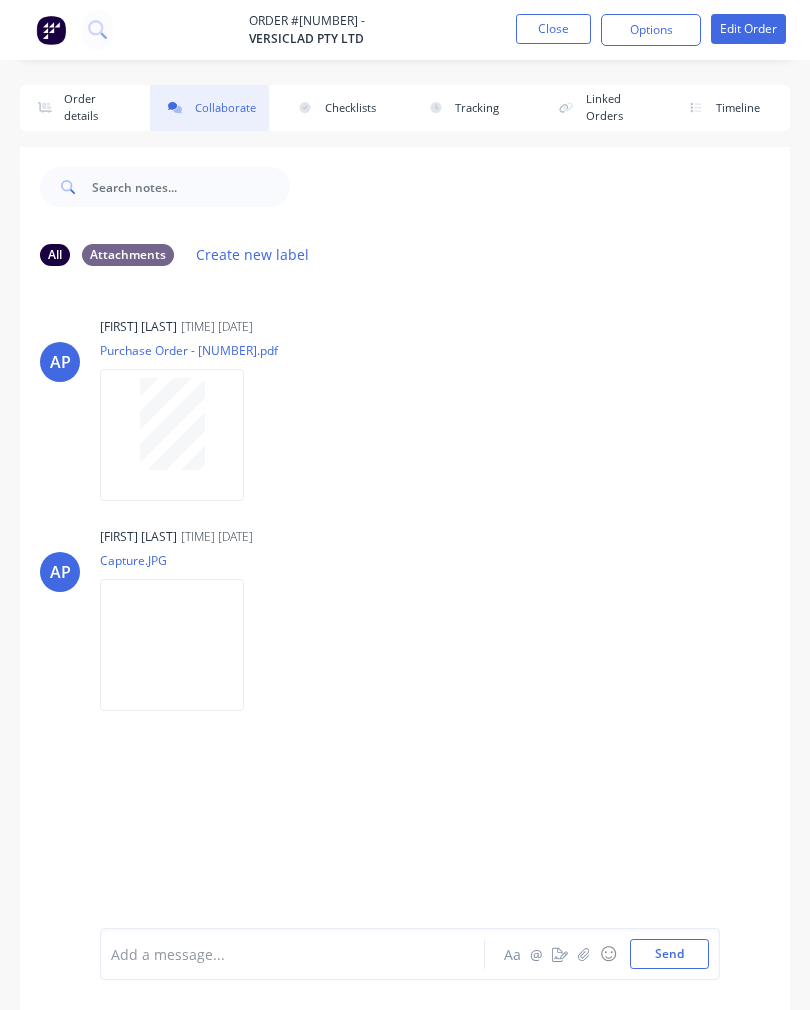 click 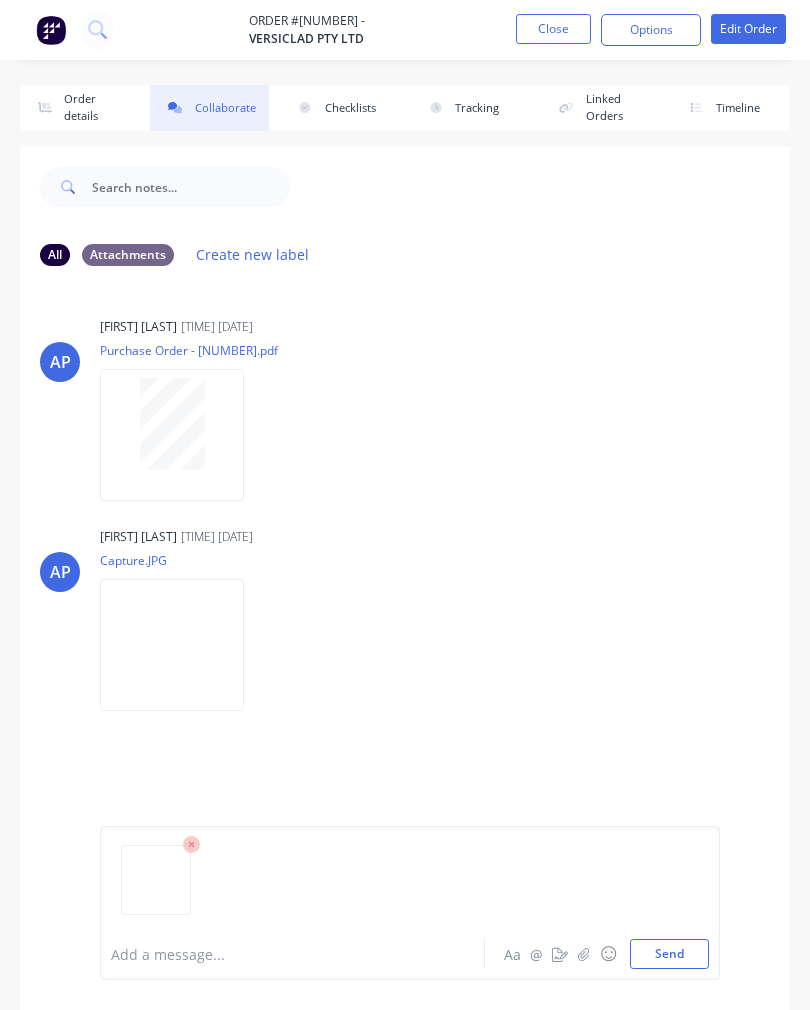click on "Send" at bounding box center [669, 954] 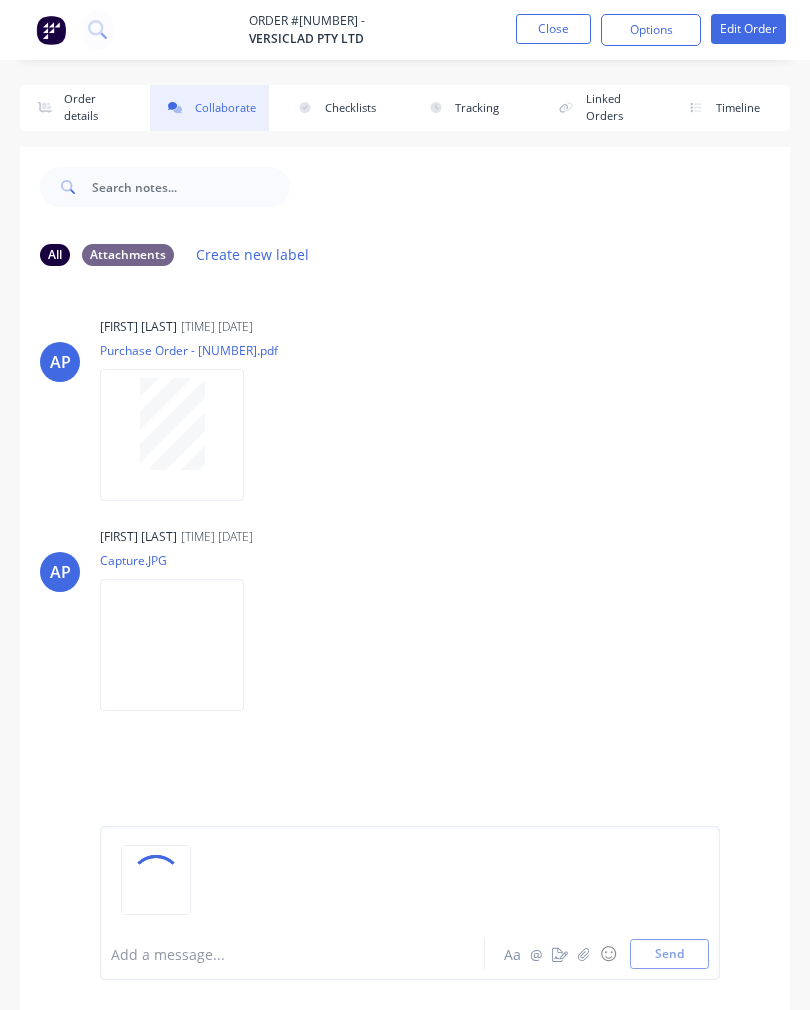 click 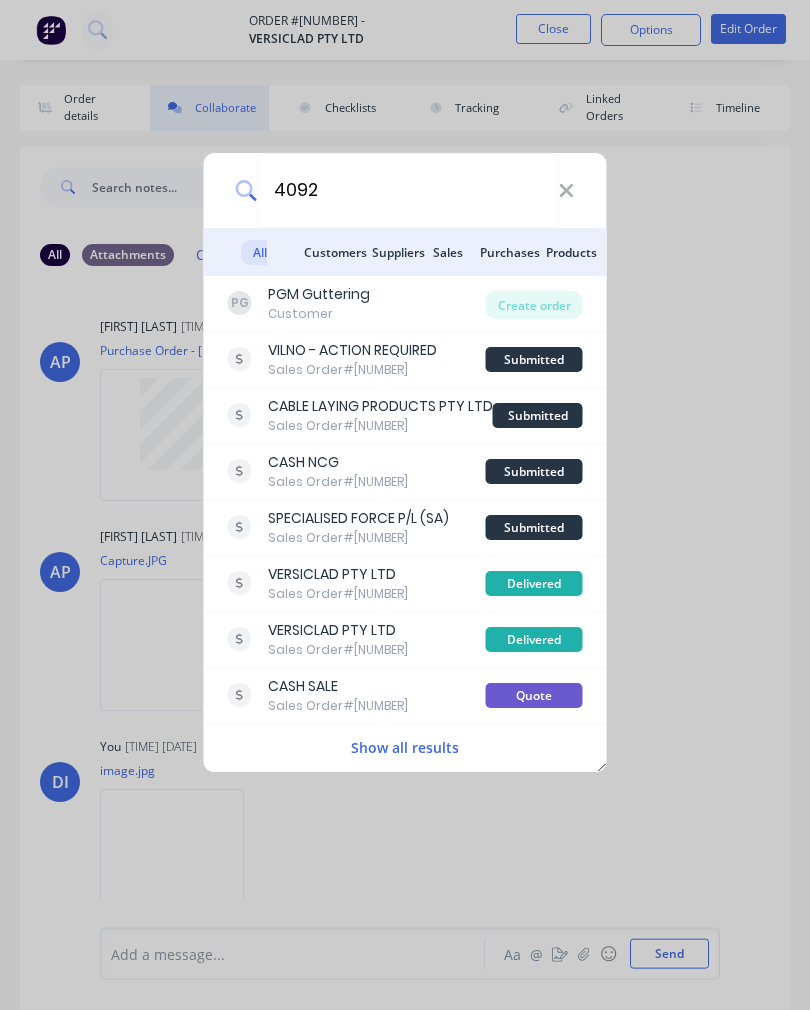 type on "40920" 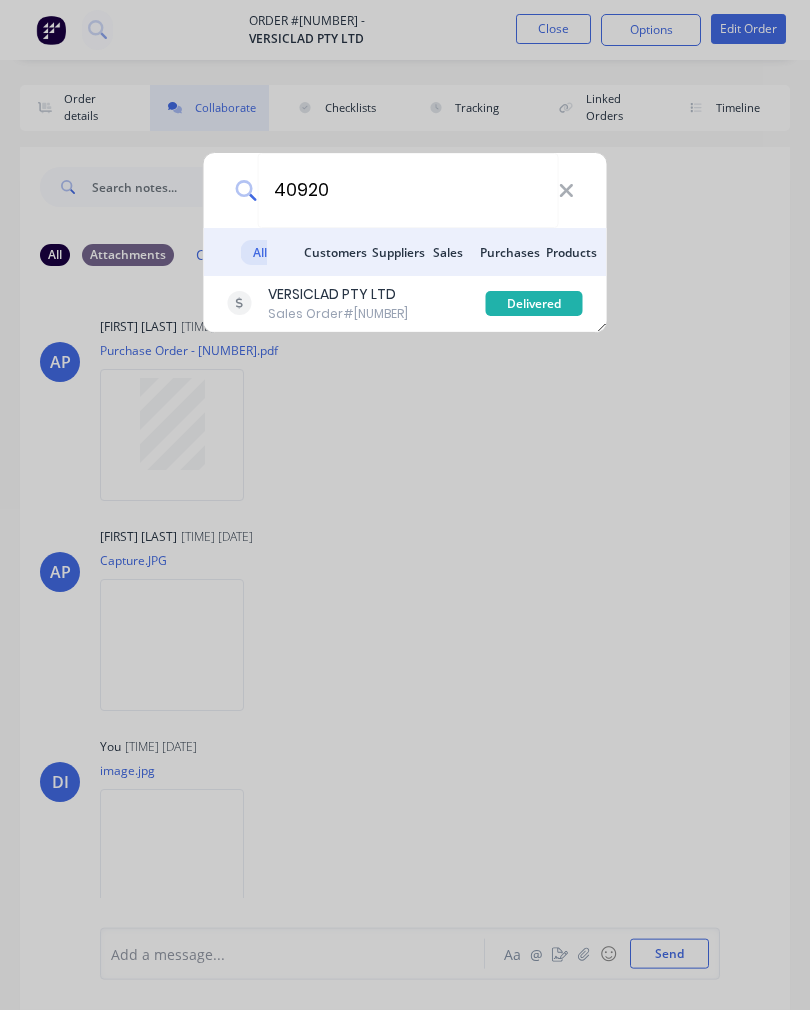 click on "Sales Order  #40920" at bounding box center (338, 314) 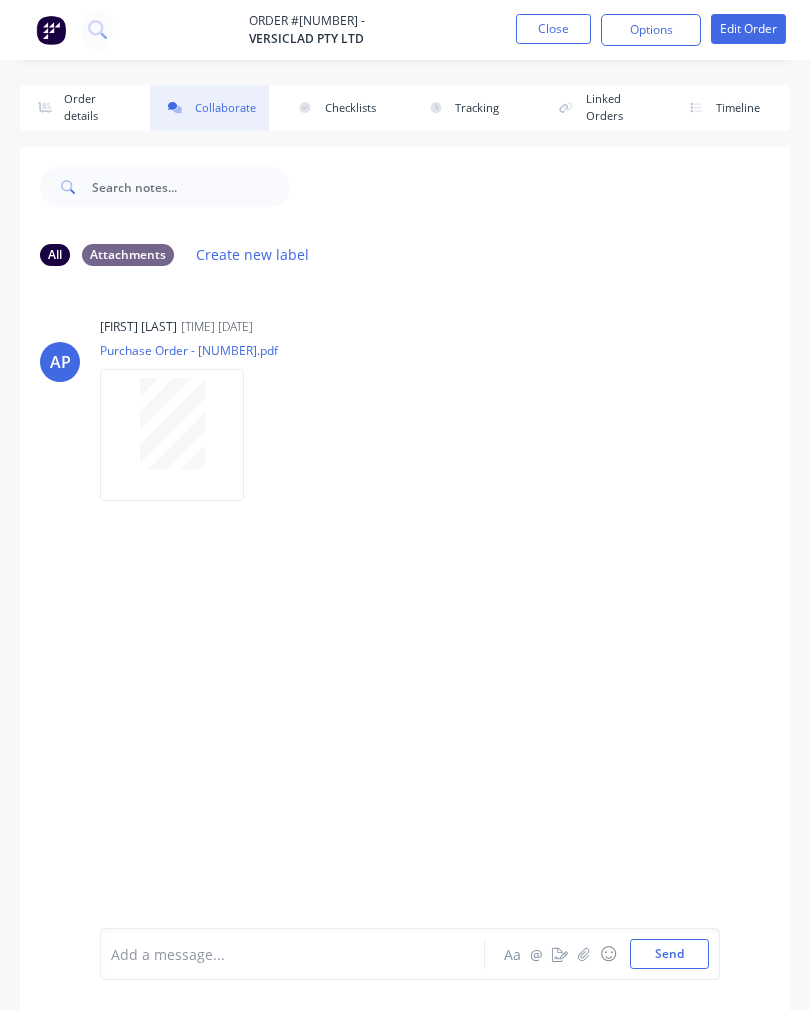click 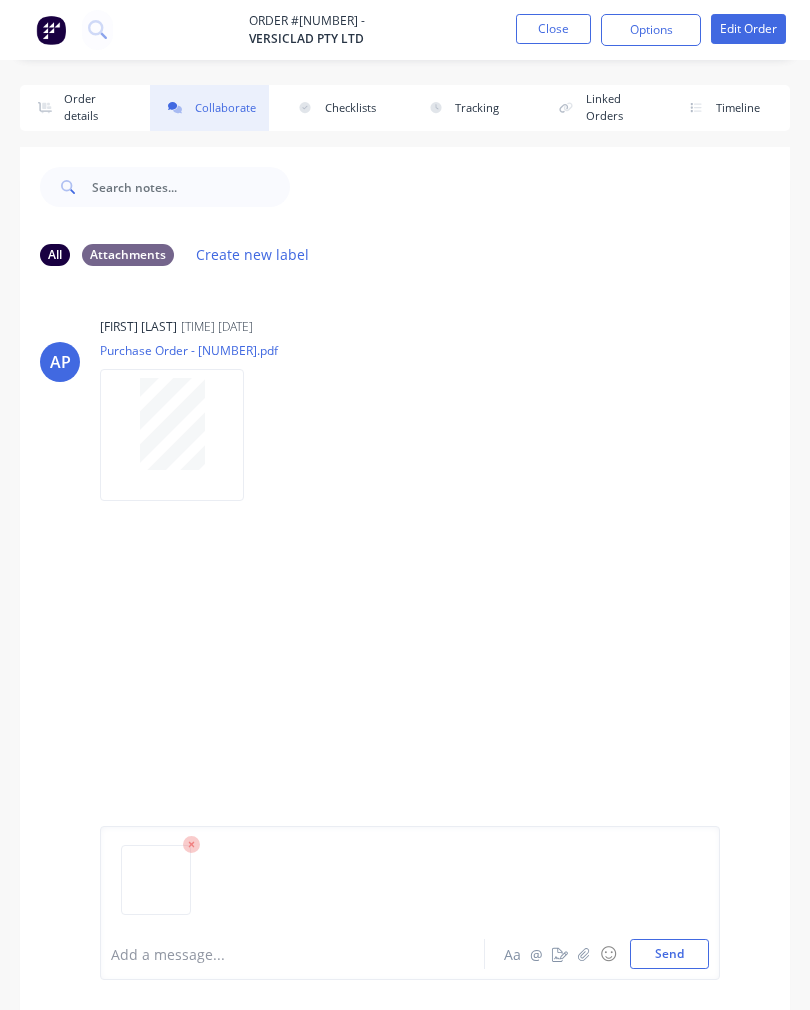 click on "Send" at bounding box center [669, 954] 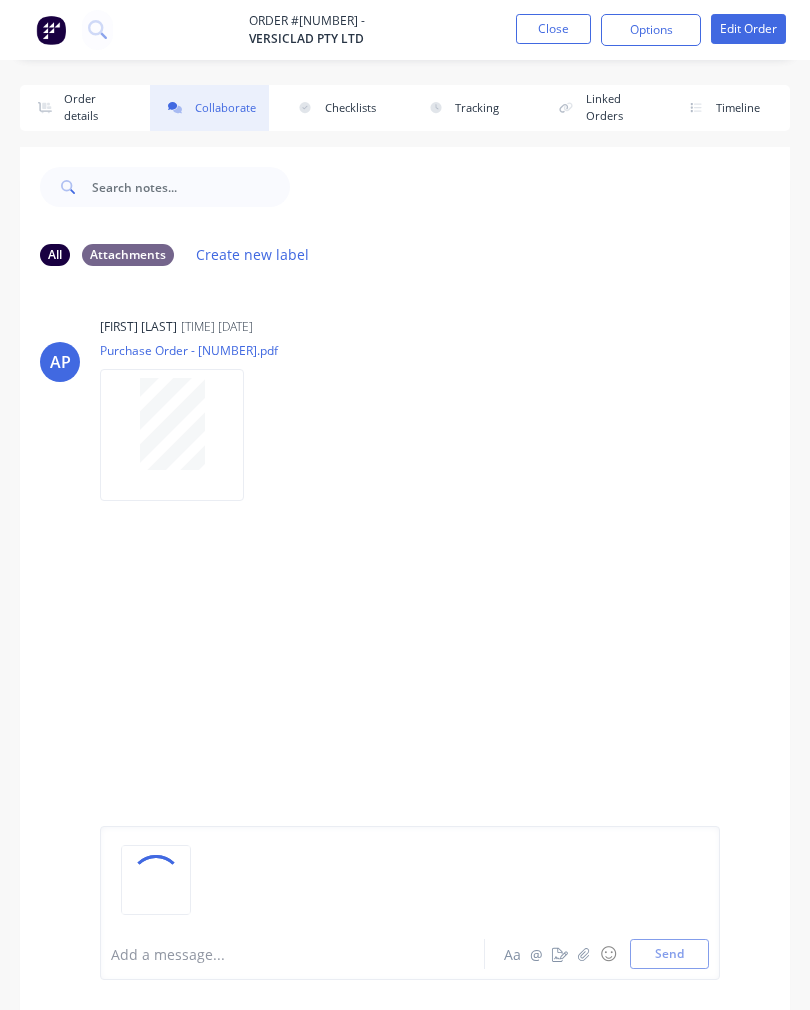 click 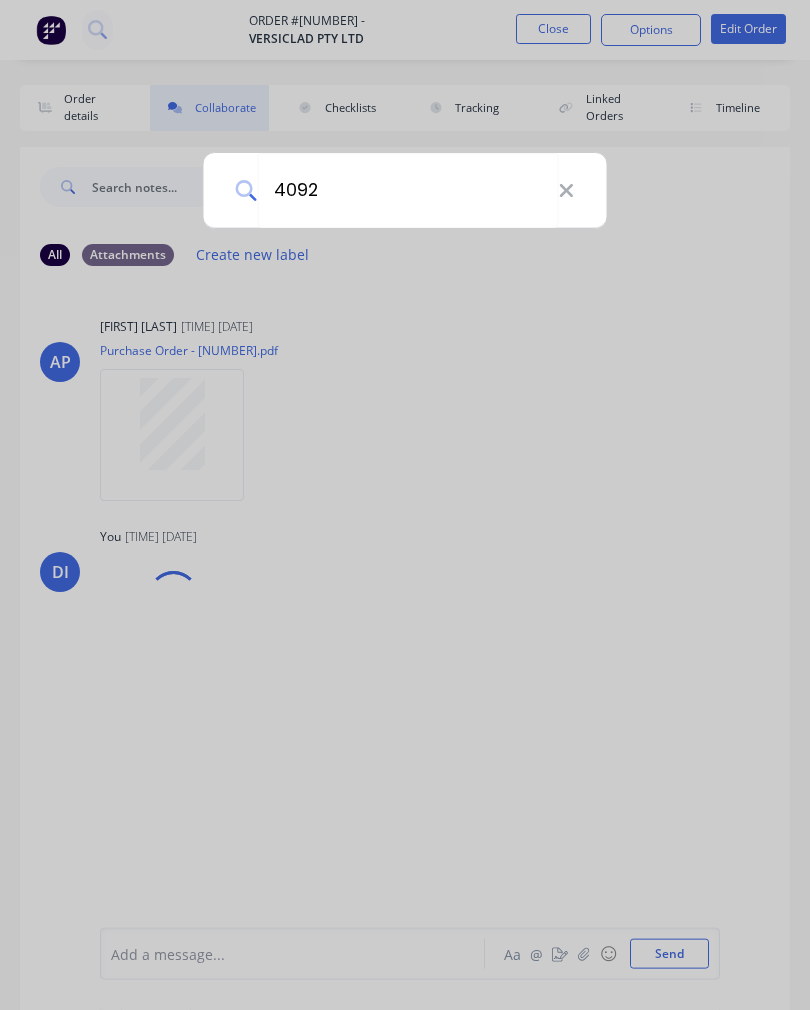 type on "40927" 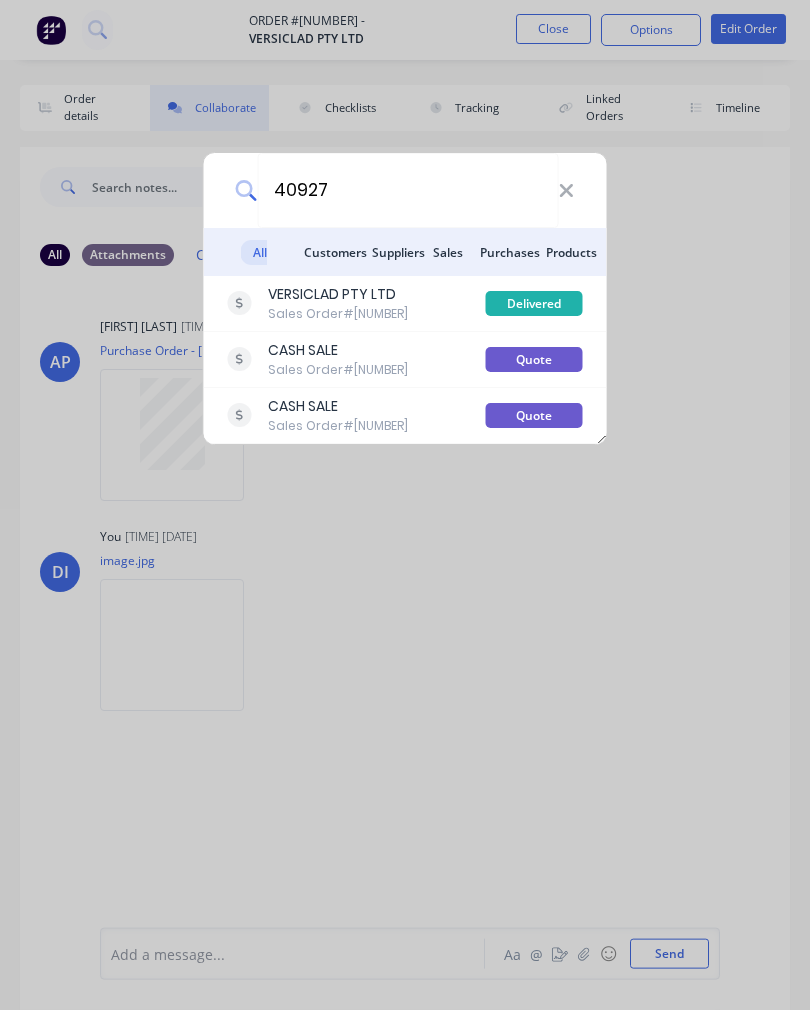 click on "Sales Order  #40927" at bounding box center [338, 314] 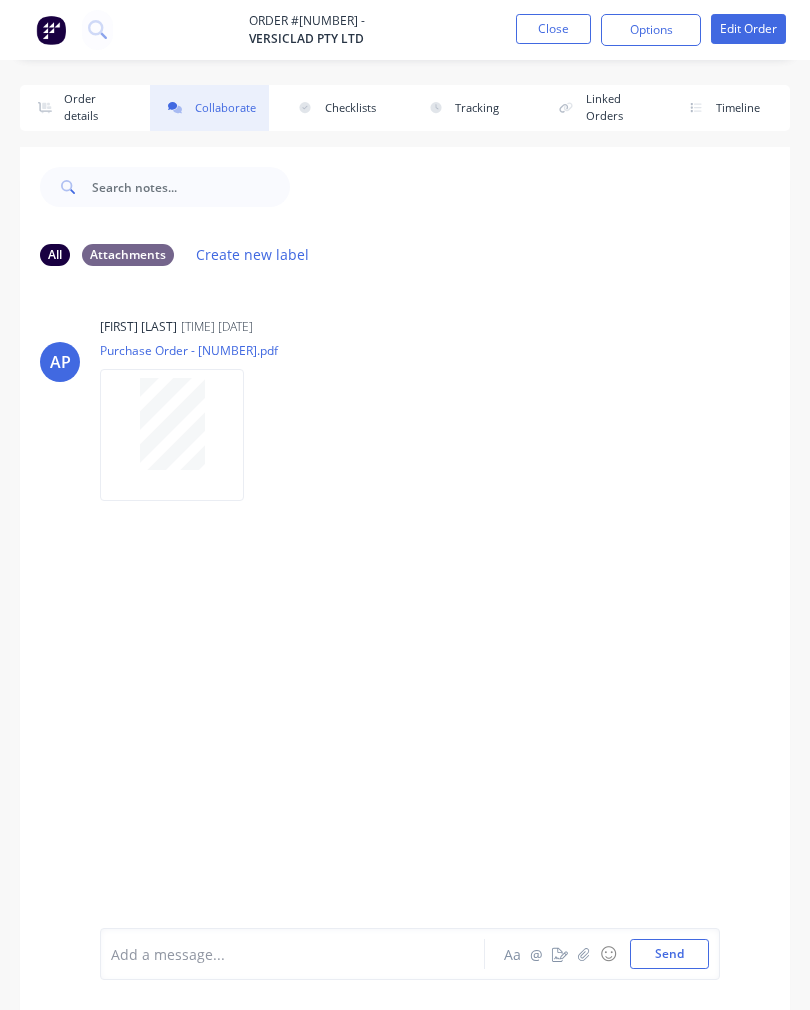 click on "☺" at bounding box center [608, 954] 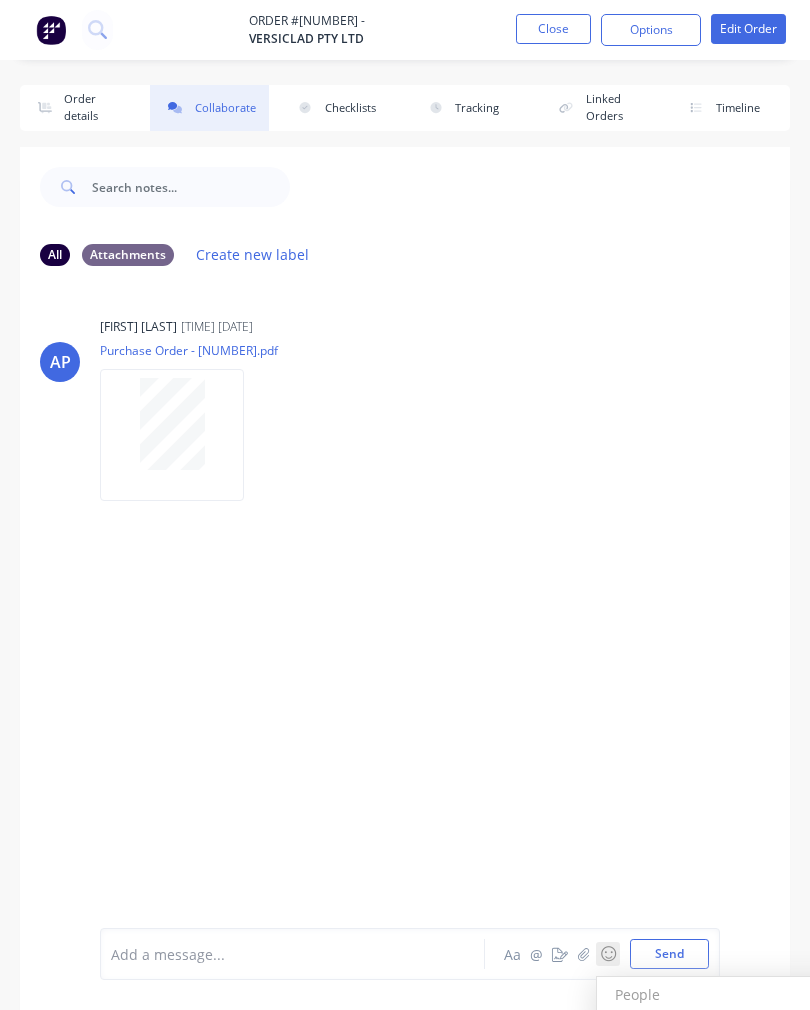 click 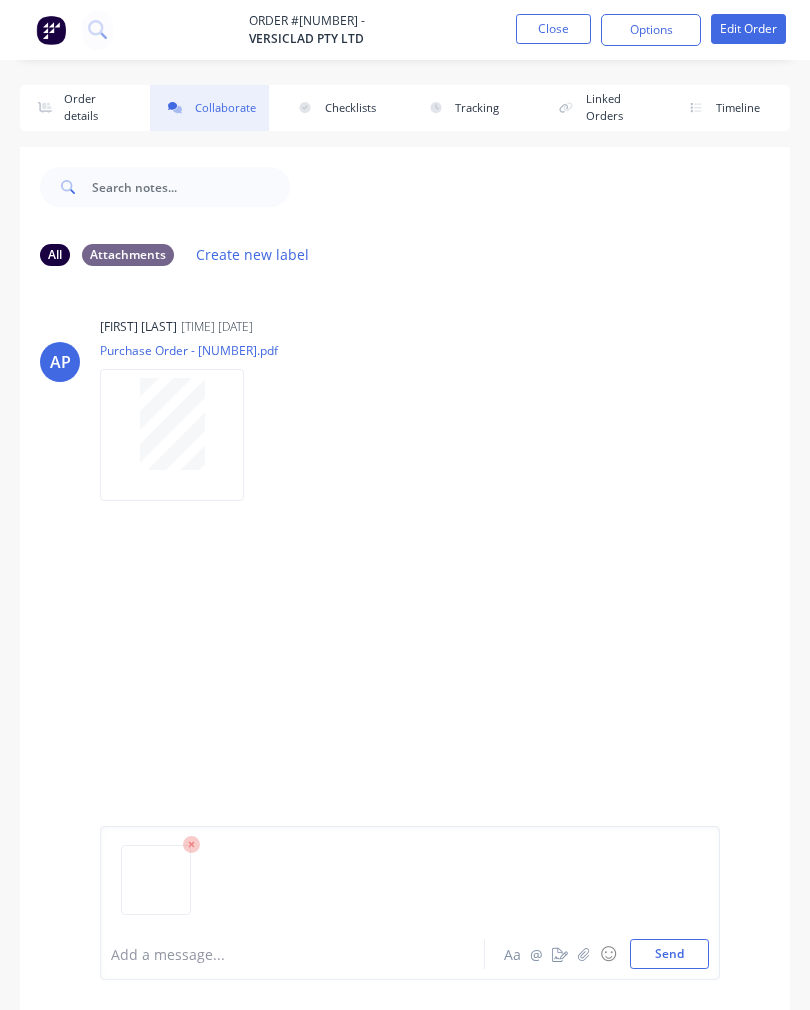 click on "Send" at bounding box center (669, 954) 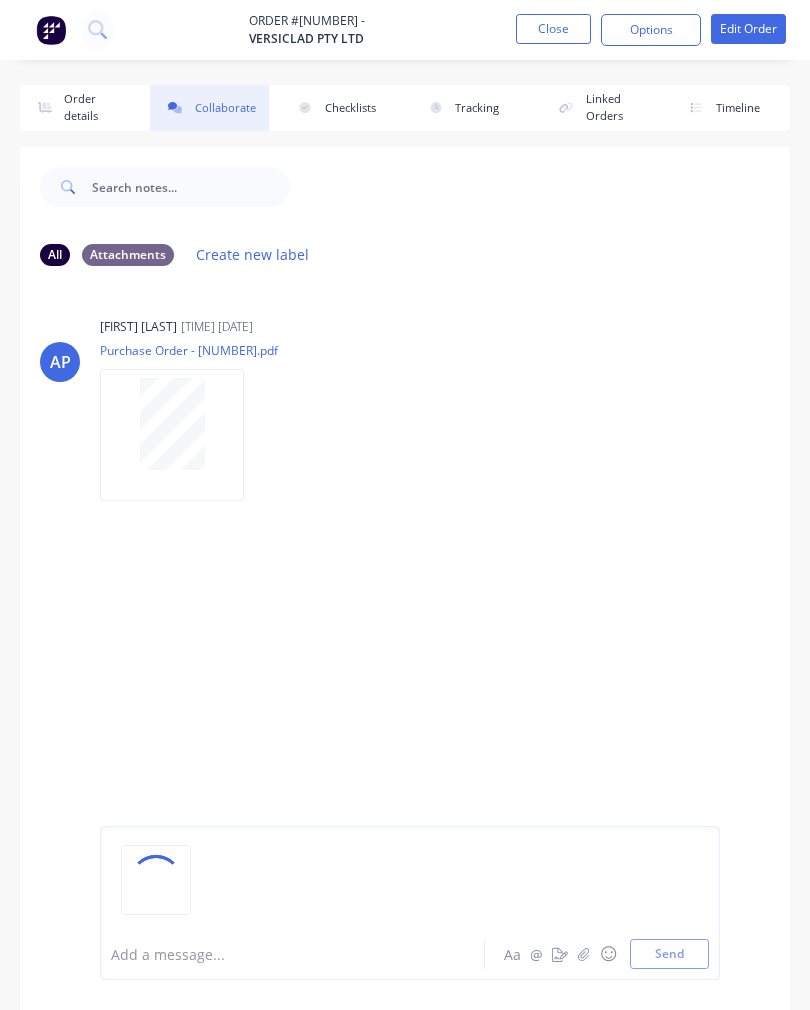 click 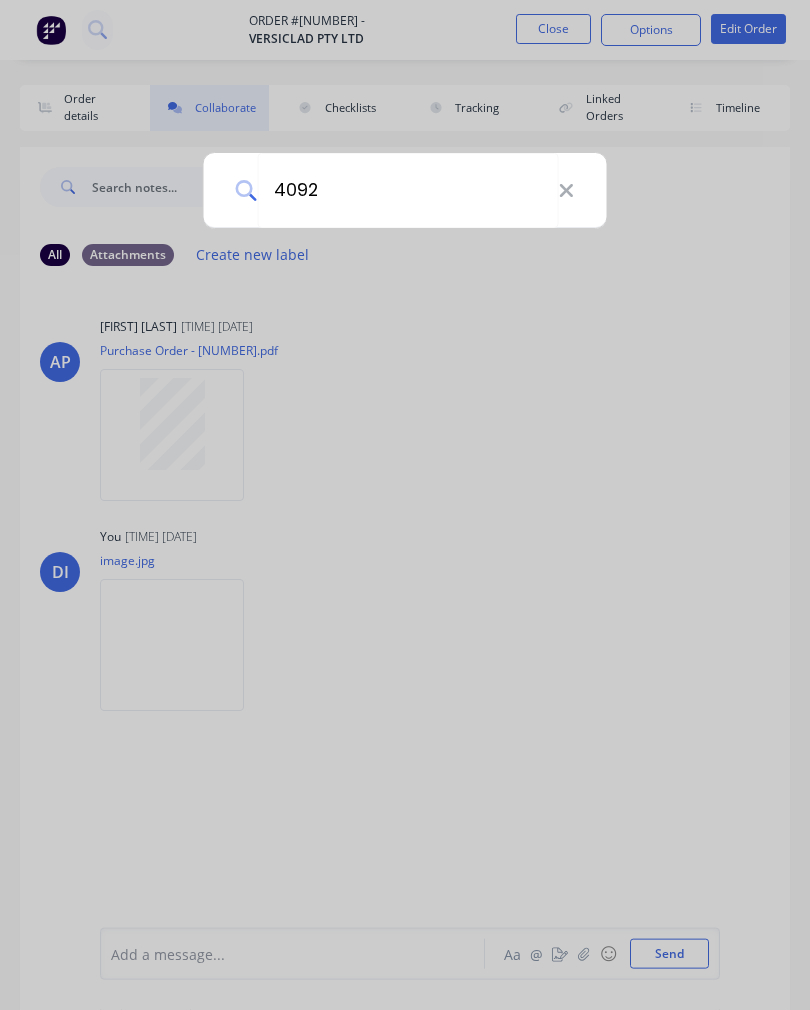 type on "40926" 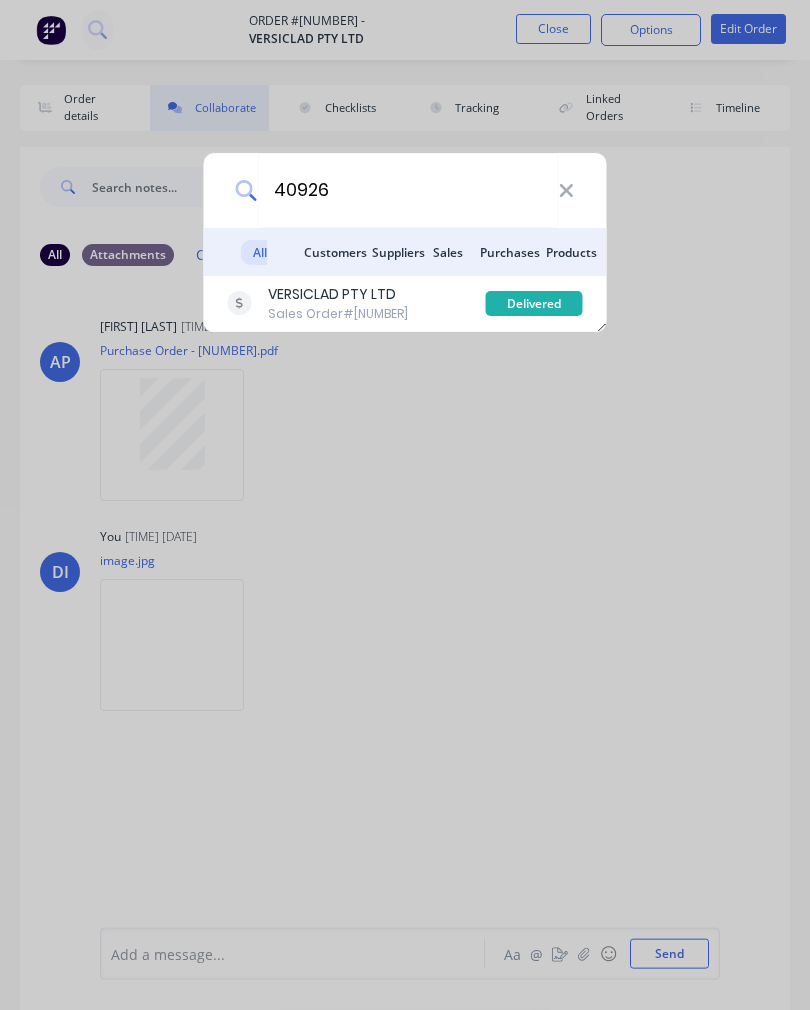 click on "Sales Order  #40926" at bounding box center [338, 314] 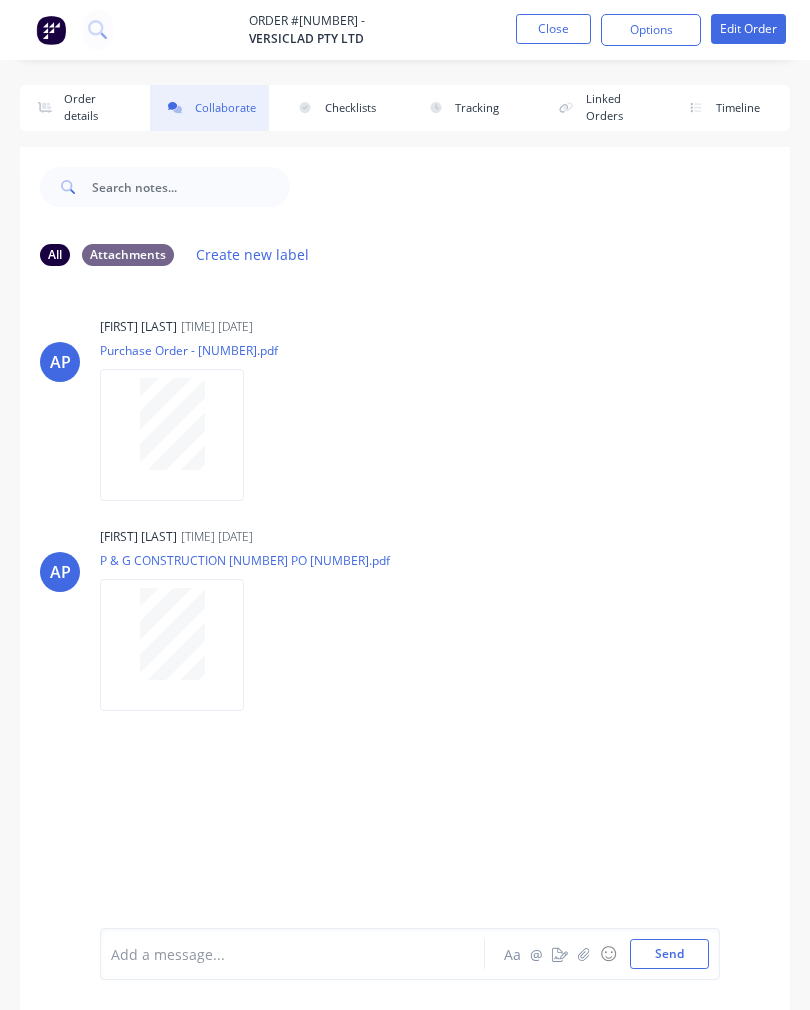 click 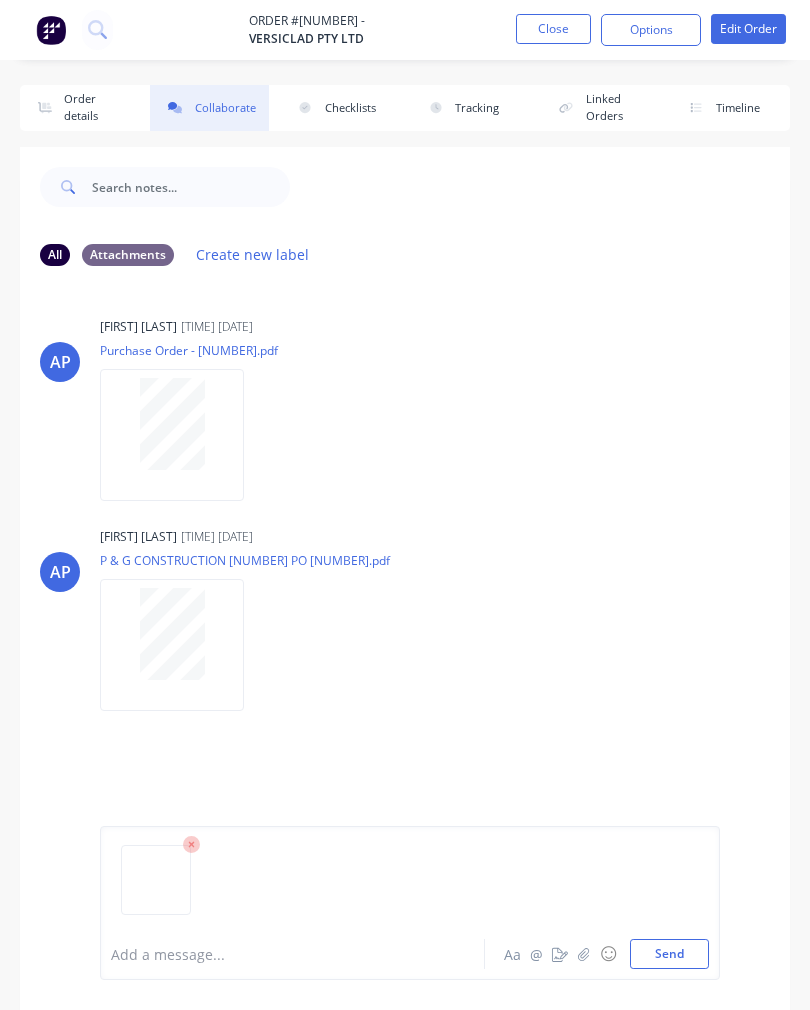 click on "Send" at bounding box center (669, 954) 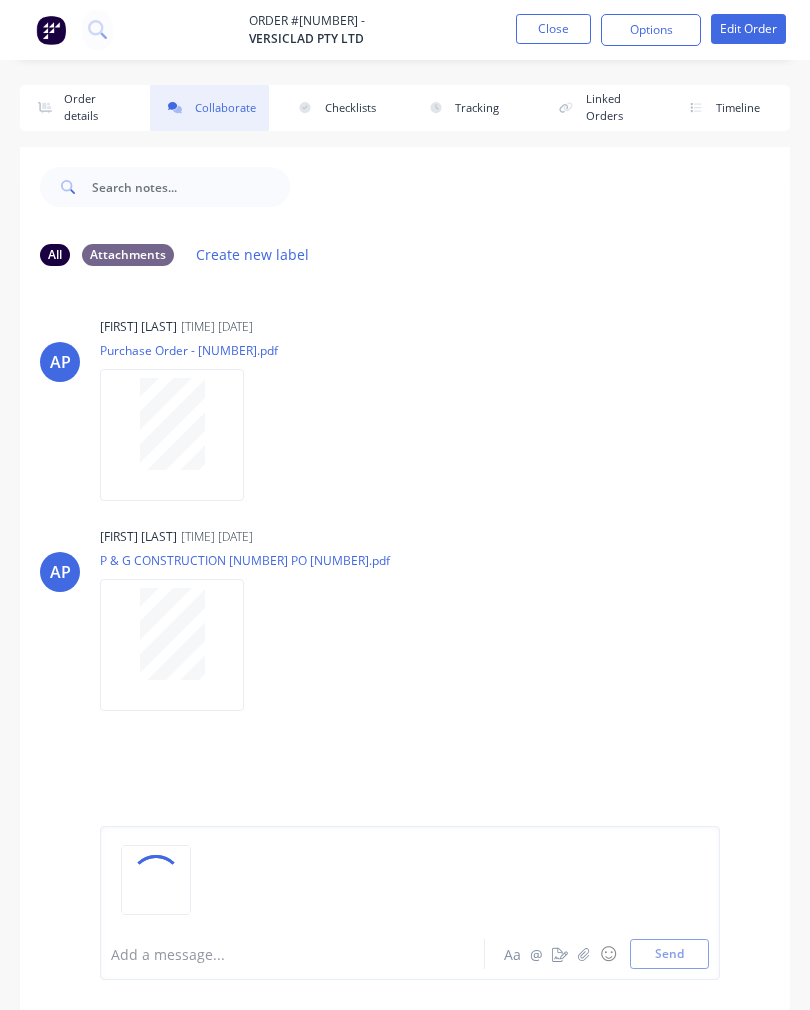 click 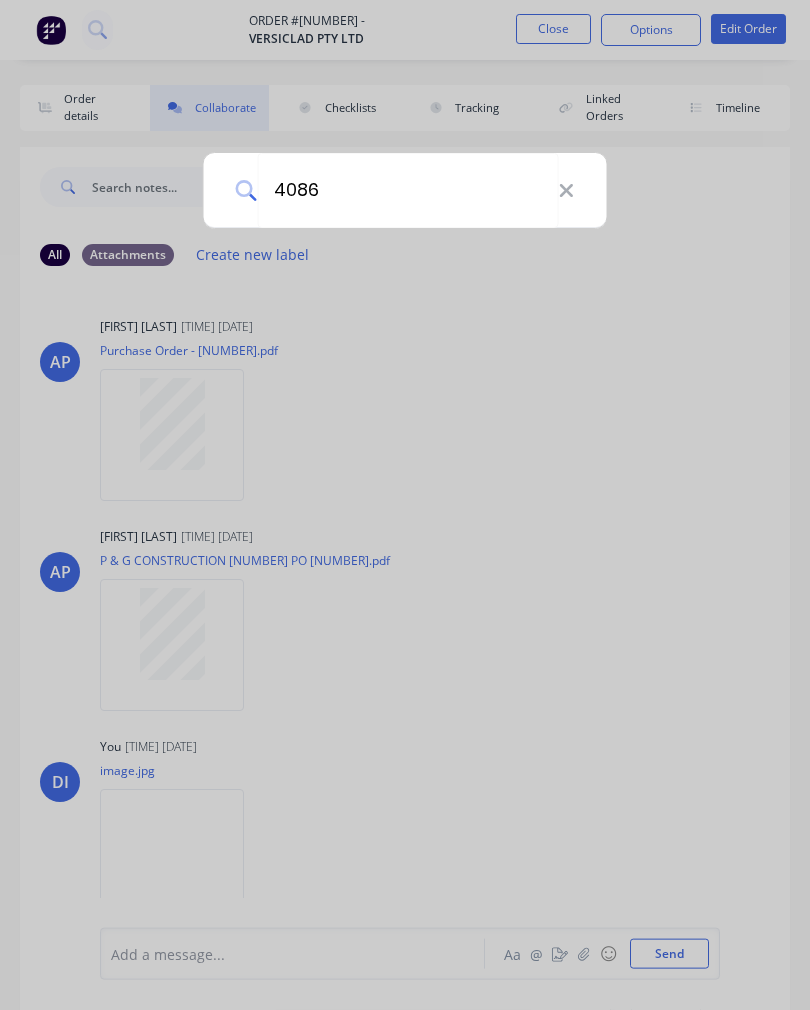 type on "40868" 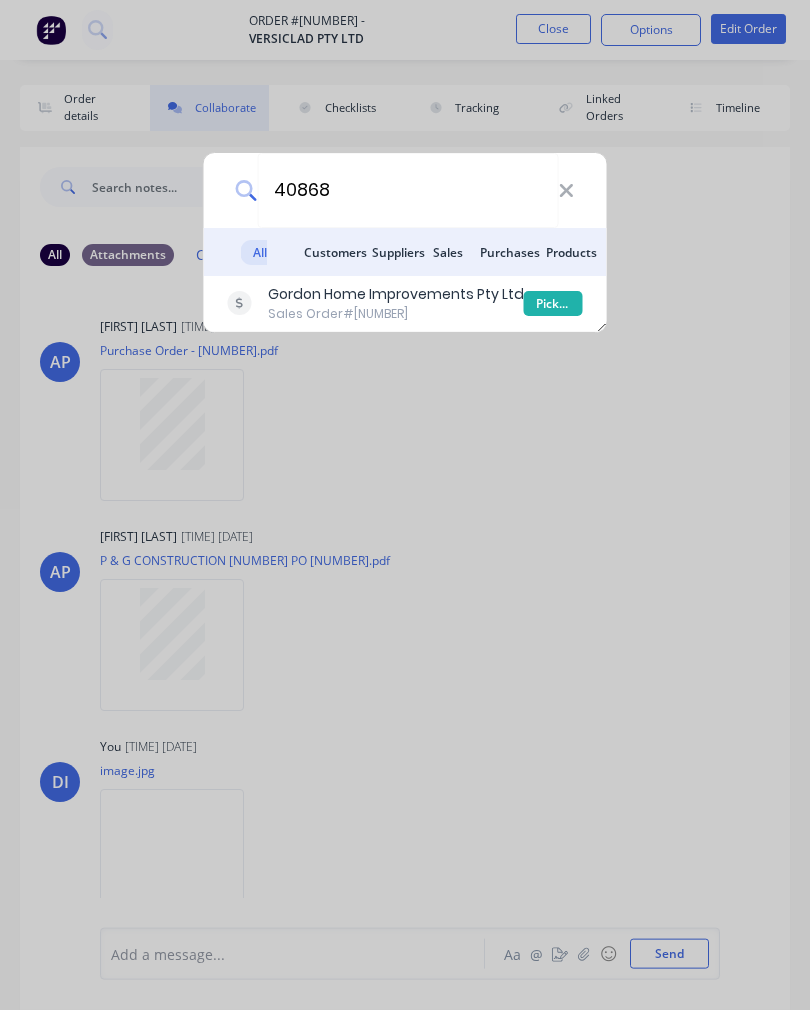 click on "Sales Order  #40868" at bounding box center (396, 314) 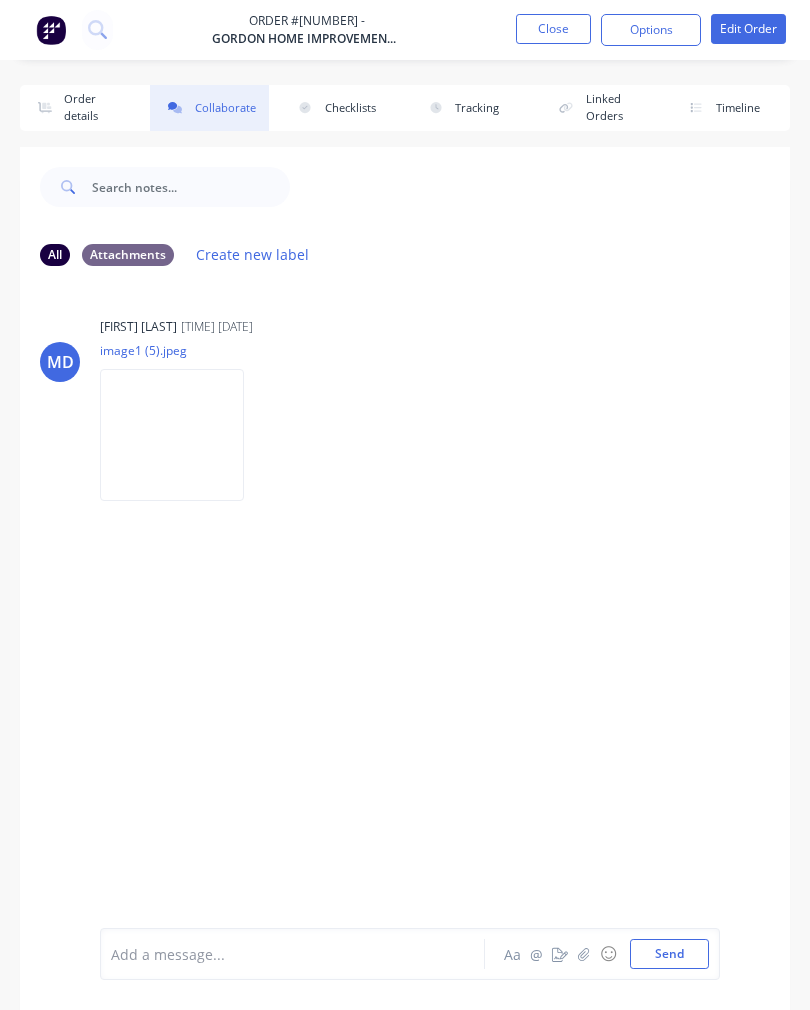 click at bounding box center (584, 954) 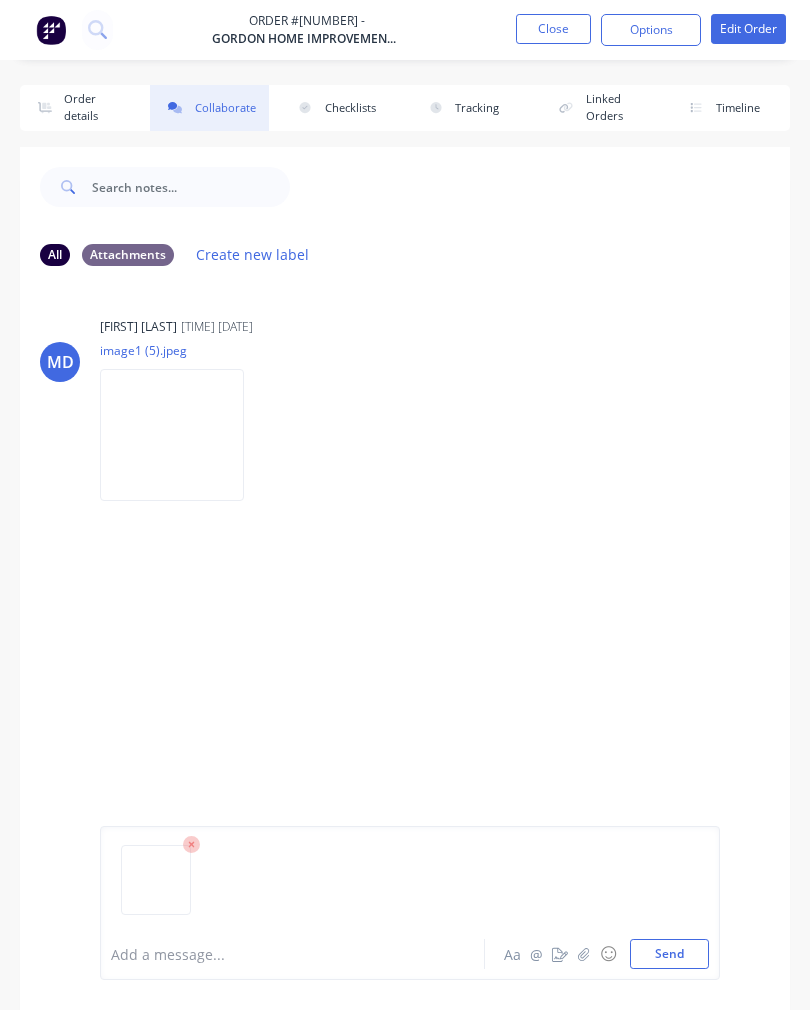 click on "Send" at bounding box center (669, 954) 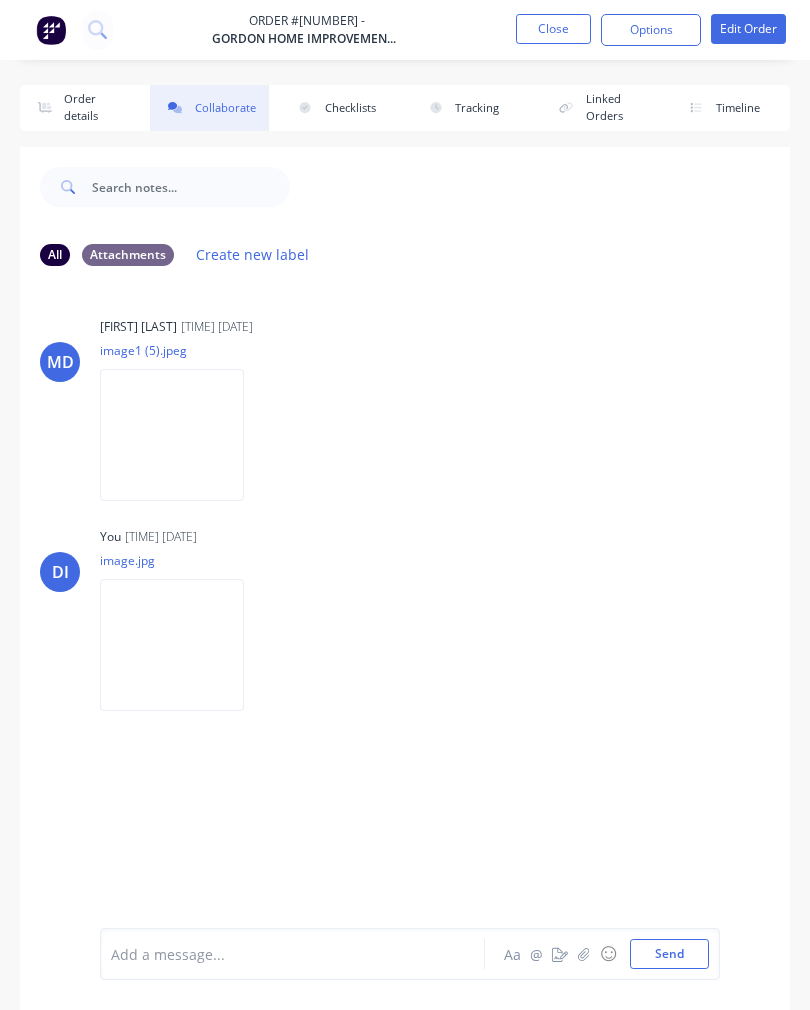 click 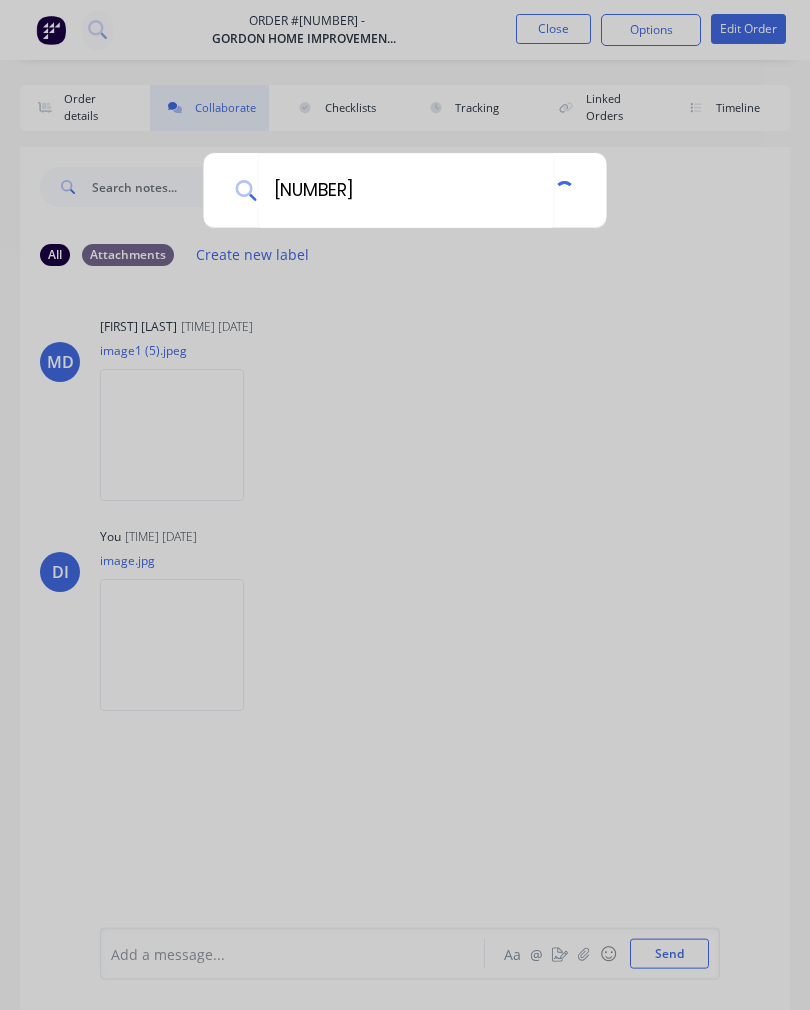 type on "40618" 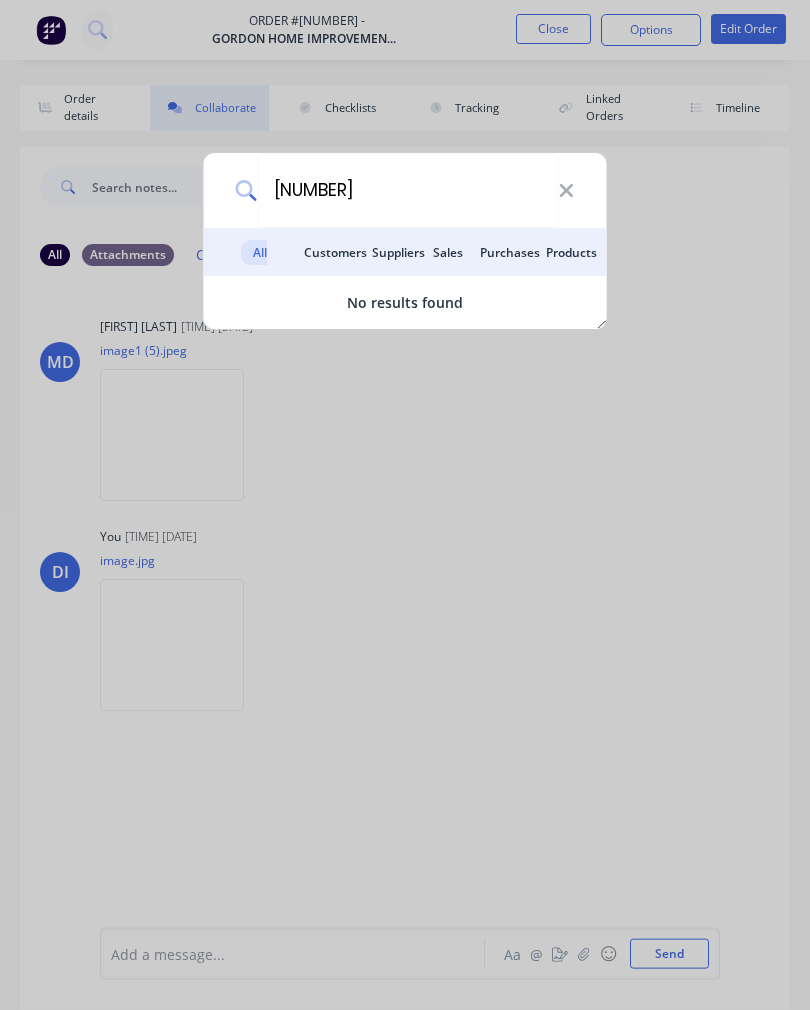 click on "40618 All results Customers Suppliers Sales Purchases Products No results found" at bounding box center [405, 505] 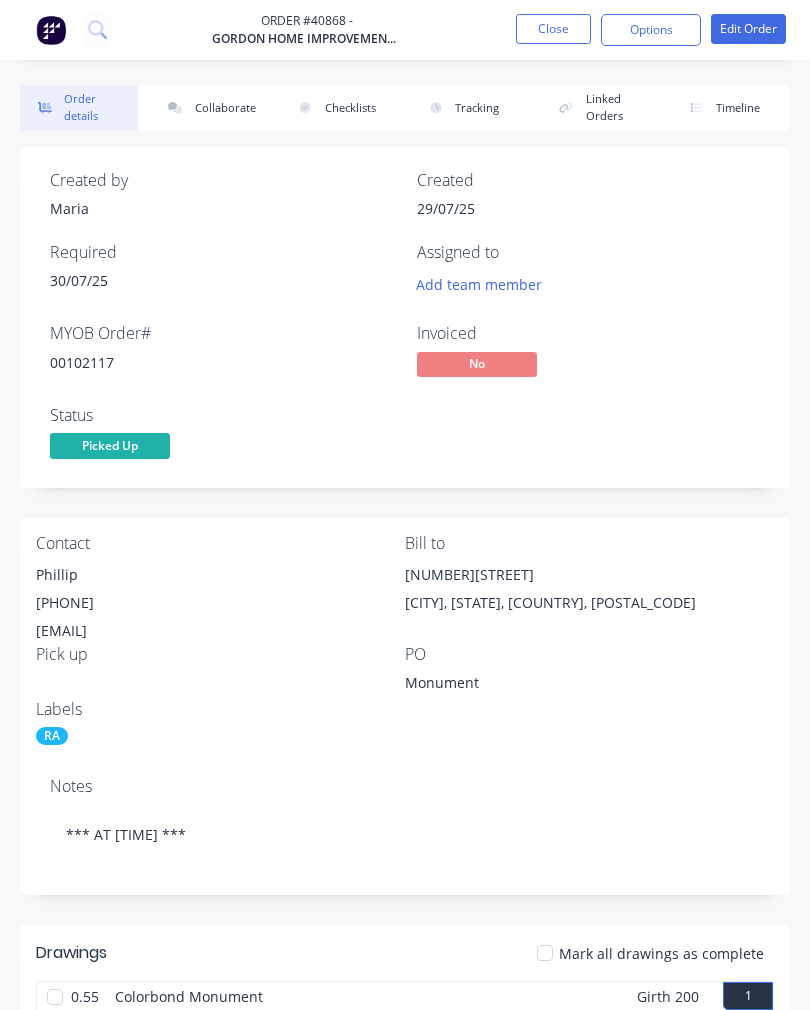 scroll, scrollTop: 0, scrollLeft: 0, axis: both 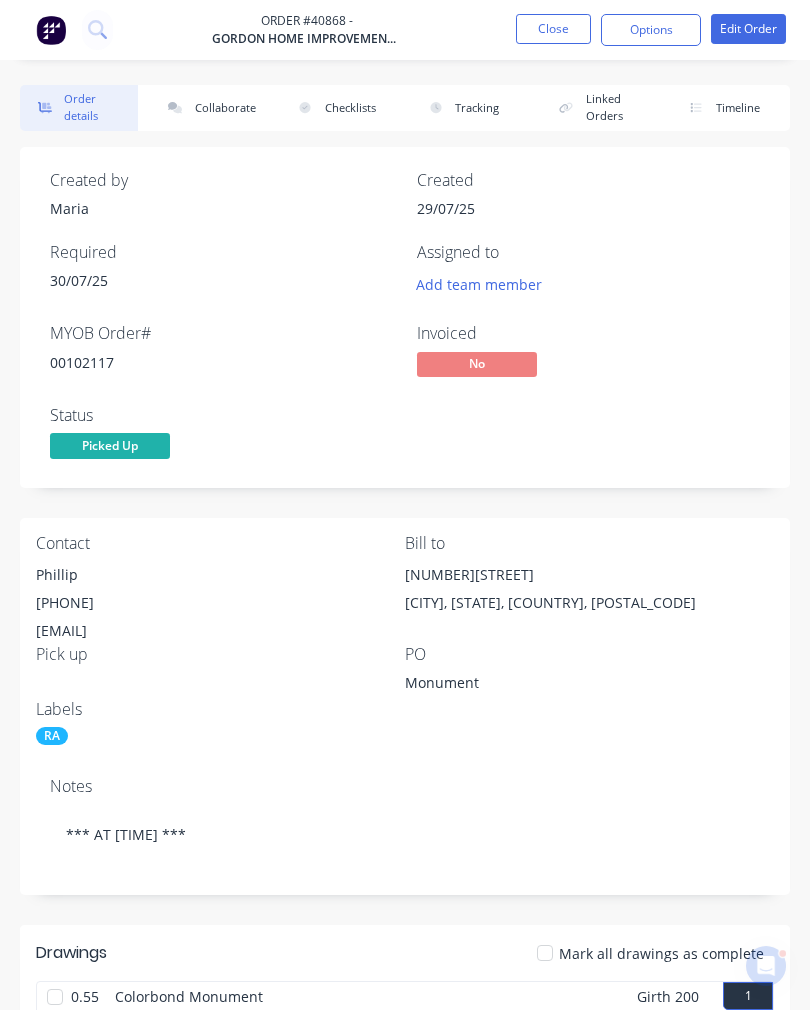 click 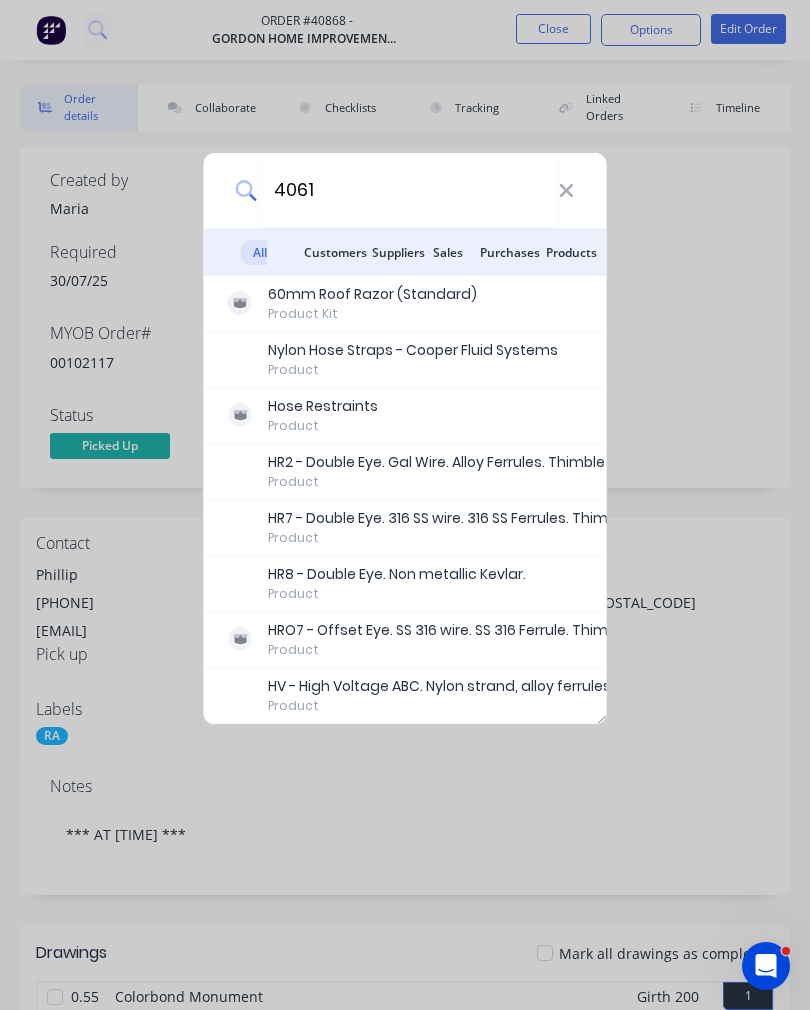 type on "40614" 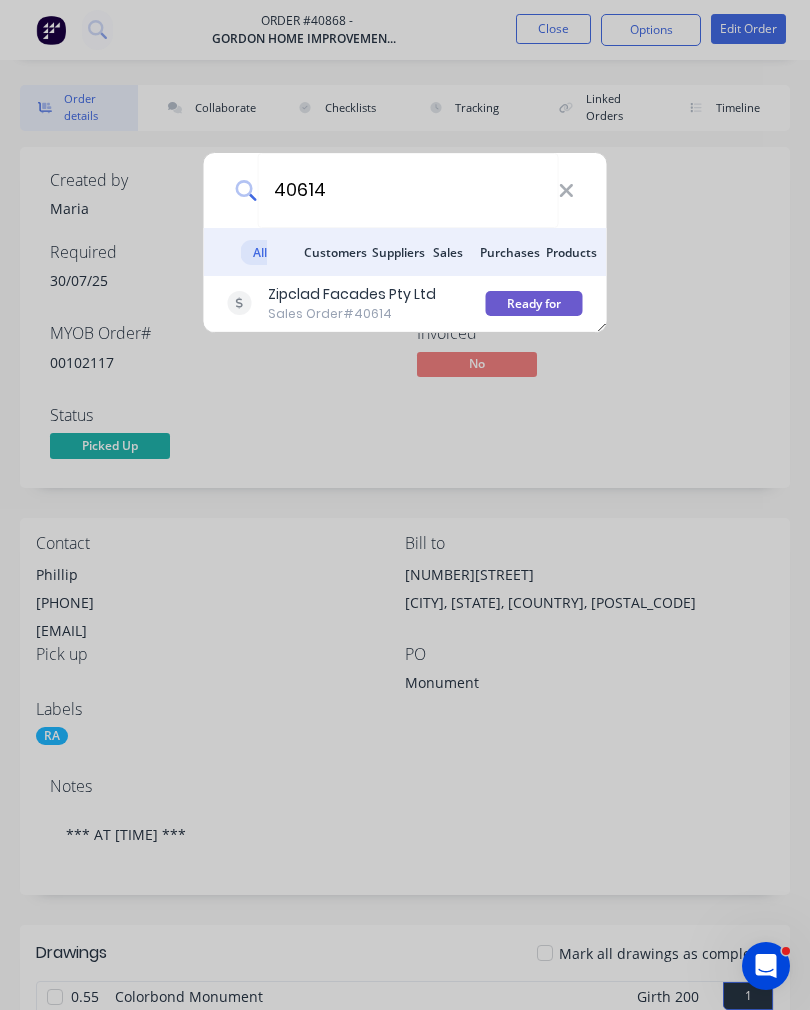 click on "Zipclad Facades Pty Ltd" at bounding box center [352, 294] 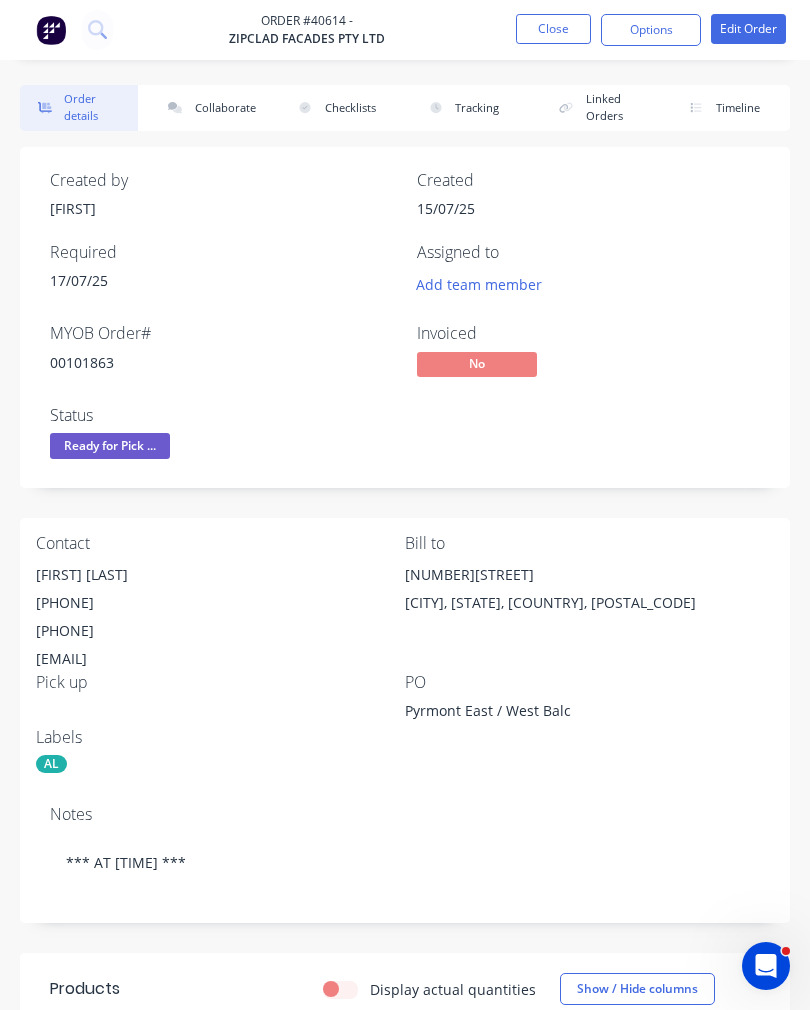 click on "Collaborate" at bounding box center (209, 108) 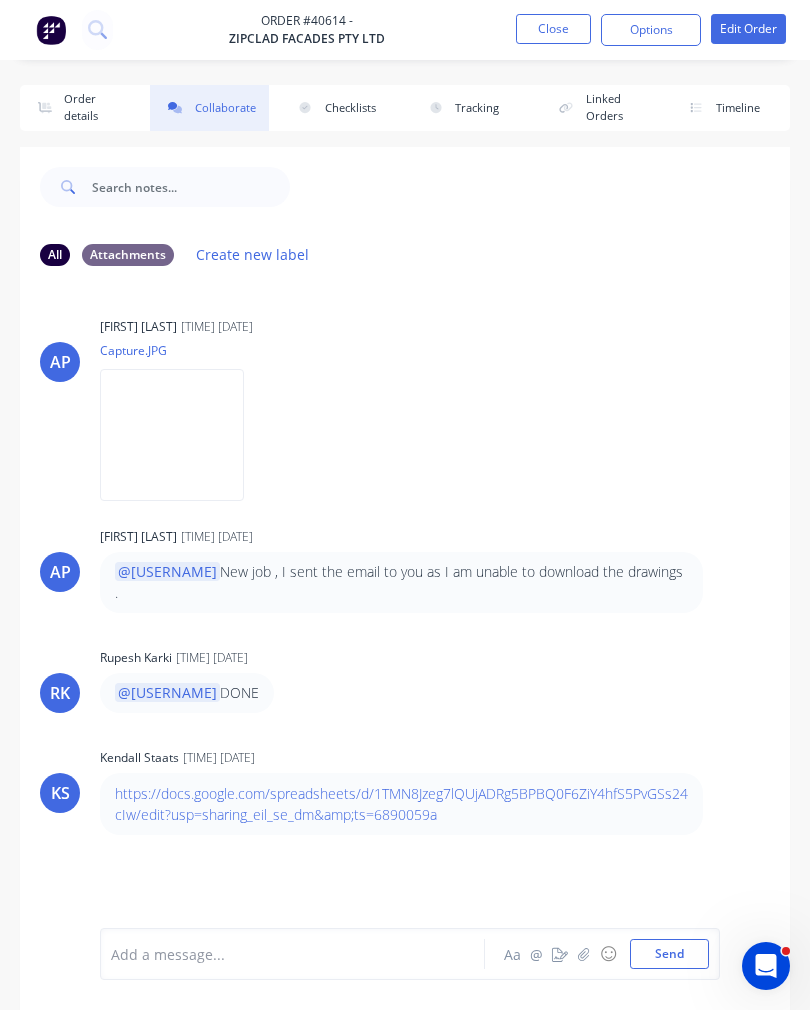 click 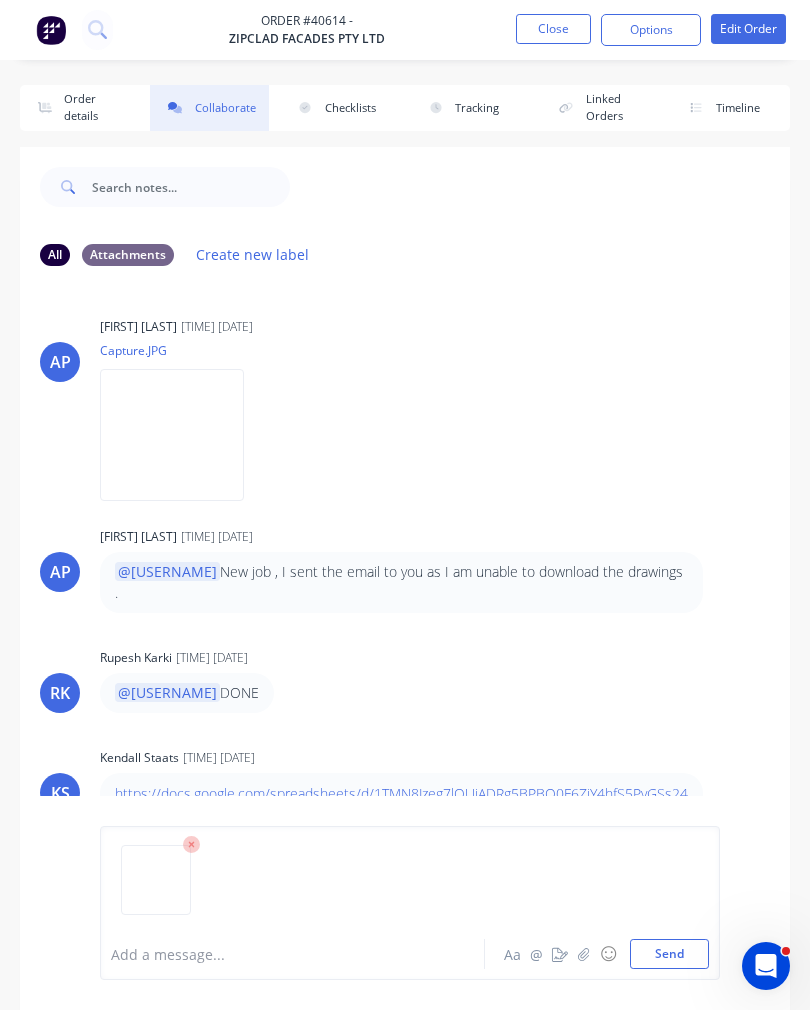 click on "Send" at bounding box center [669, 954] 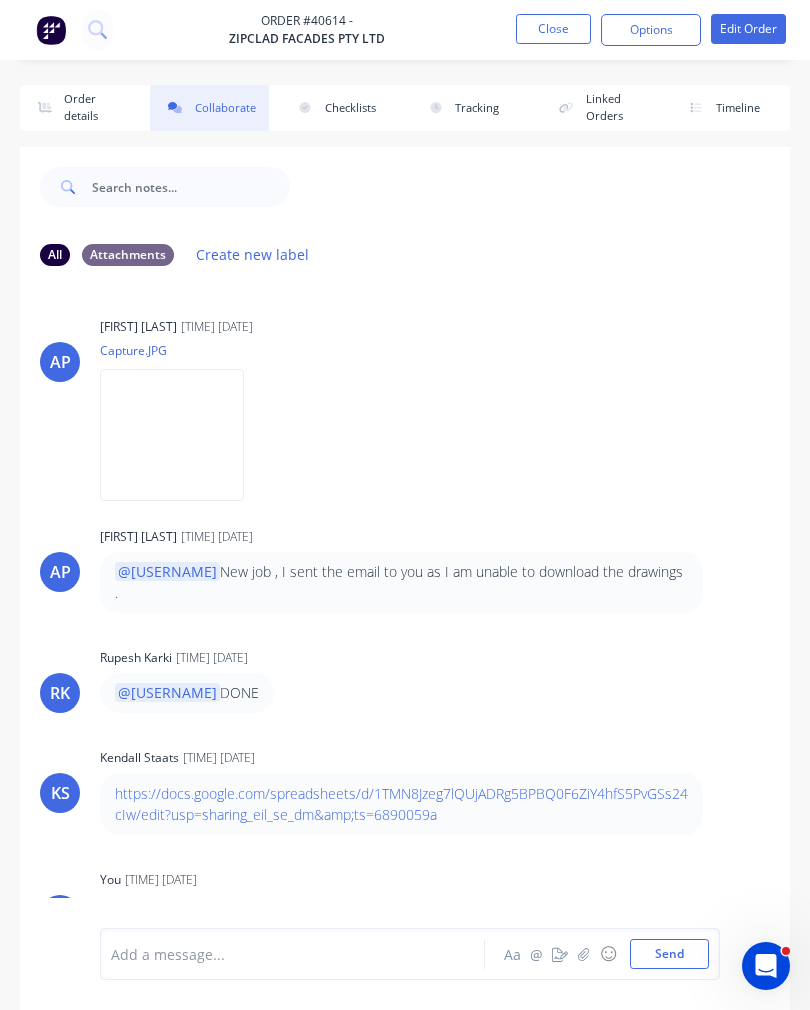 click at bounding box center (97, 30) 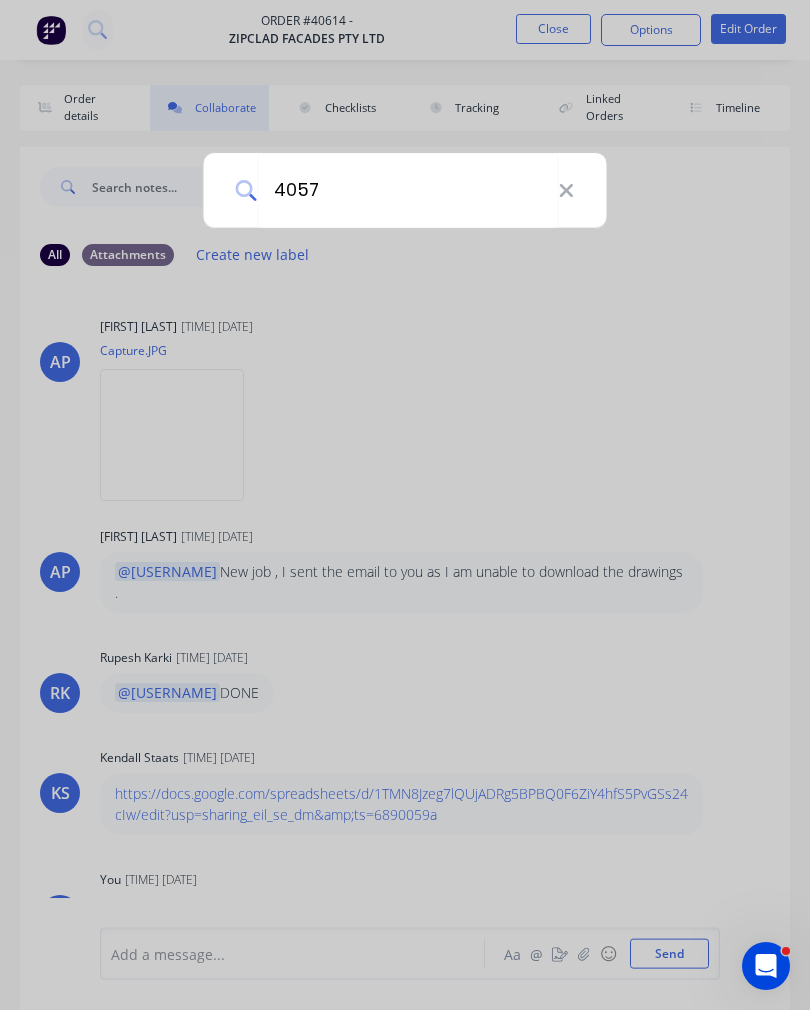 type on "40571" 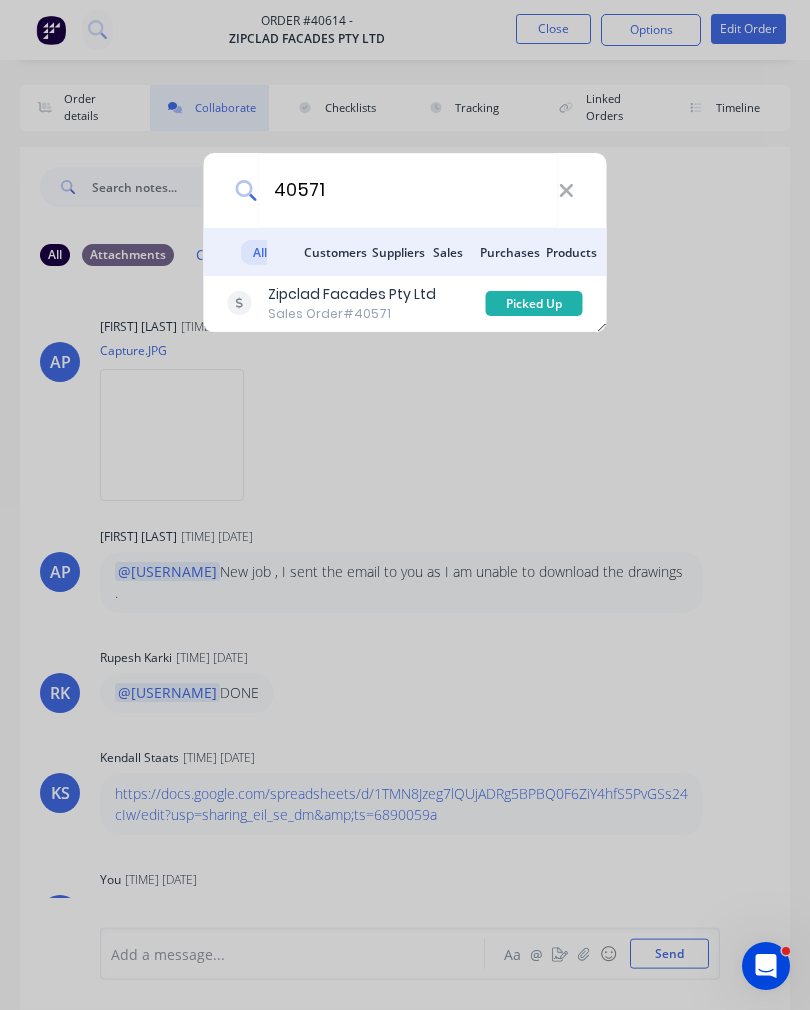 click on "Zipclad Facades Pty Ltd" at bounding box center [352, 294] 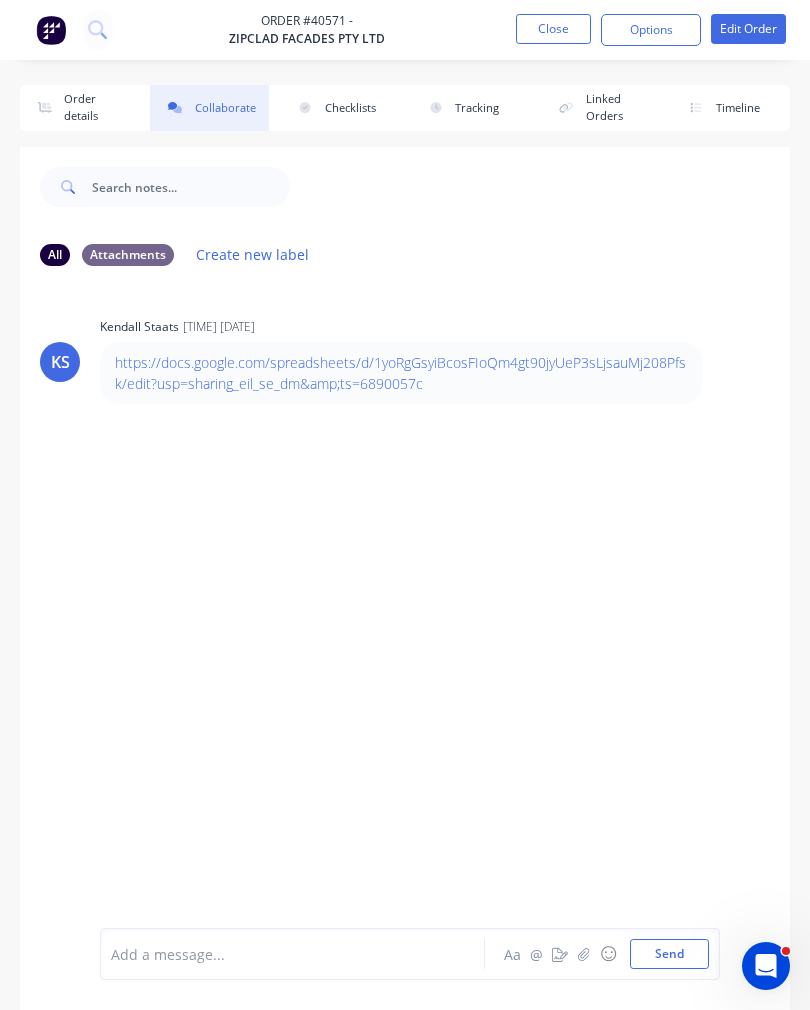 click 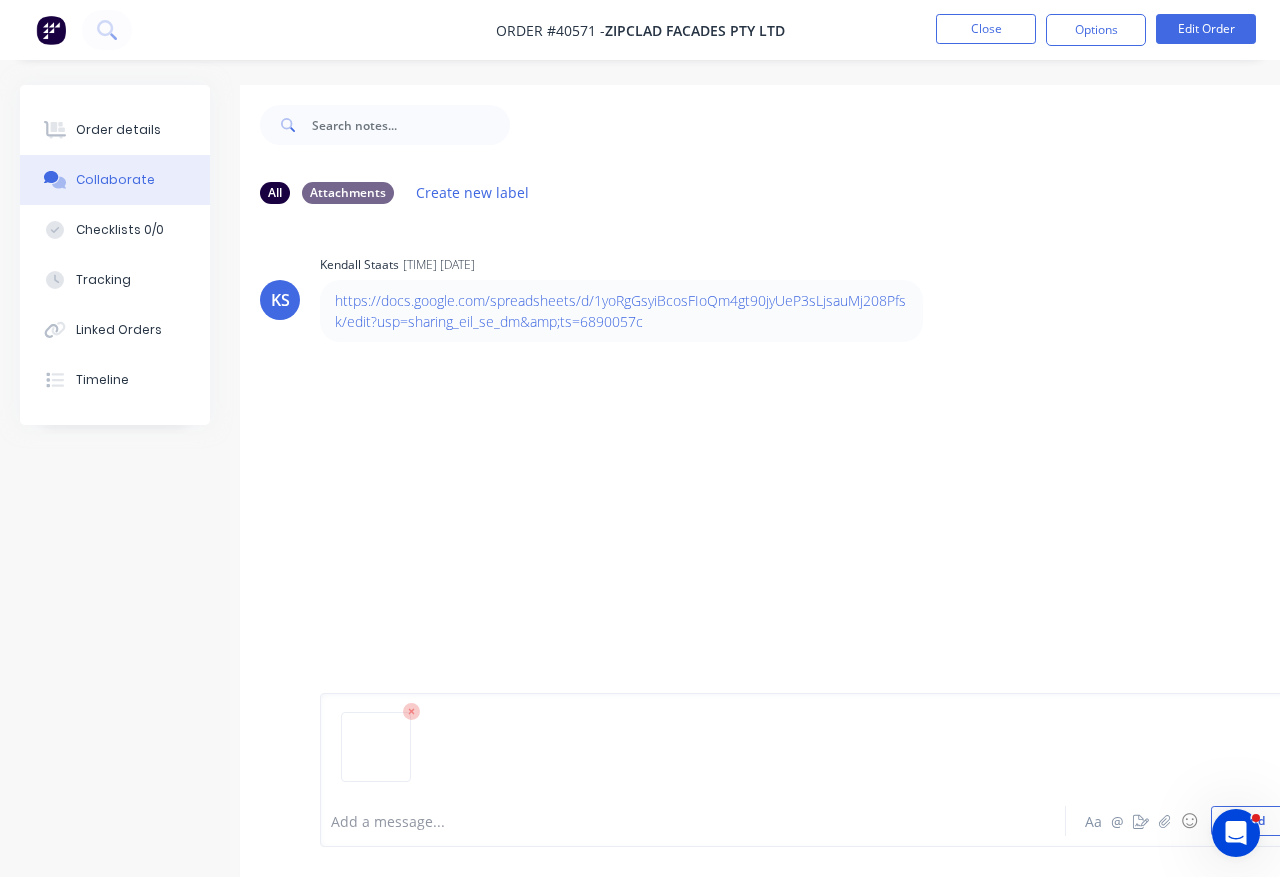 click on "All Attachments Create new label   KS Kendall Staats  - 11:03am 04/08/25 https://docs.google.com/spreadsheets/d/1yoRgGsyiBcosFIoQm4gt90jyUeP3sLjsauMj208Pfsk/edit?usp=sharing_eil_se_dm&amp;ts=6890057c Add a message... Aa @ ☺ Send" at bounding box center (695, 547) 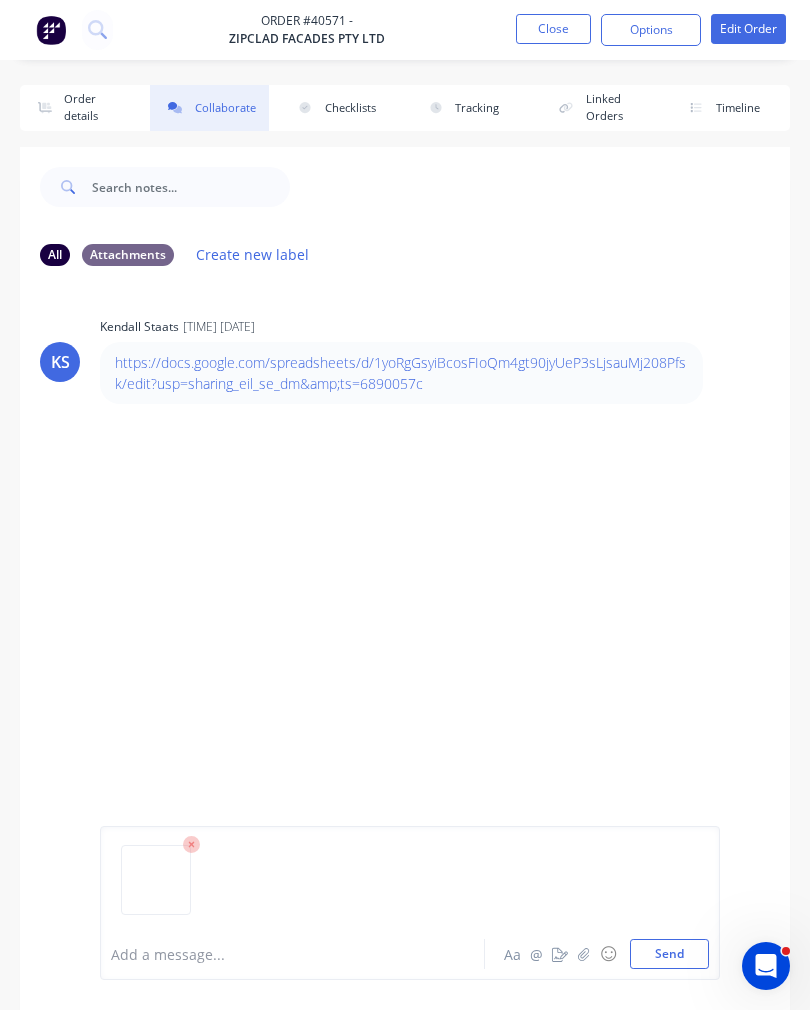 click on "Send" at bounding box center (669, 954) 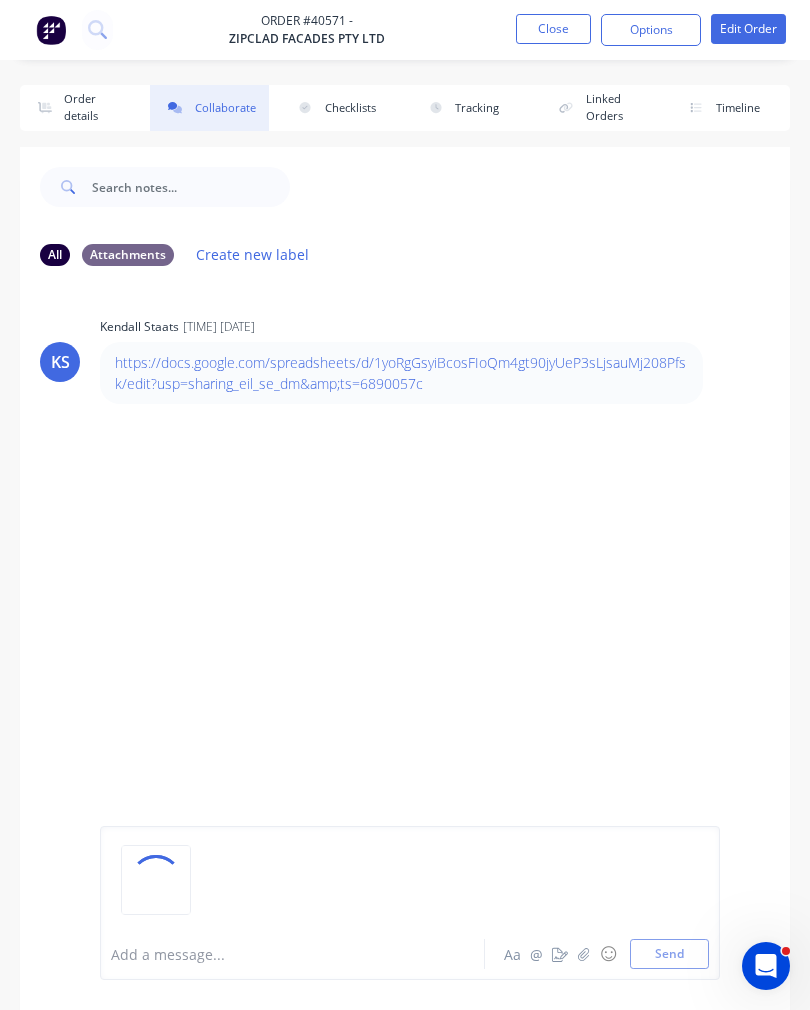 click 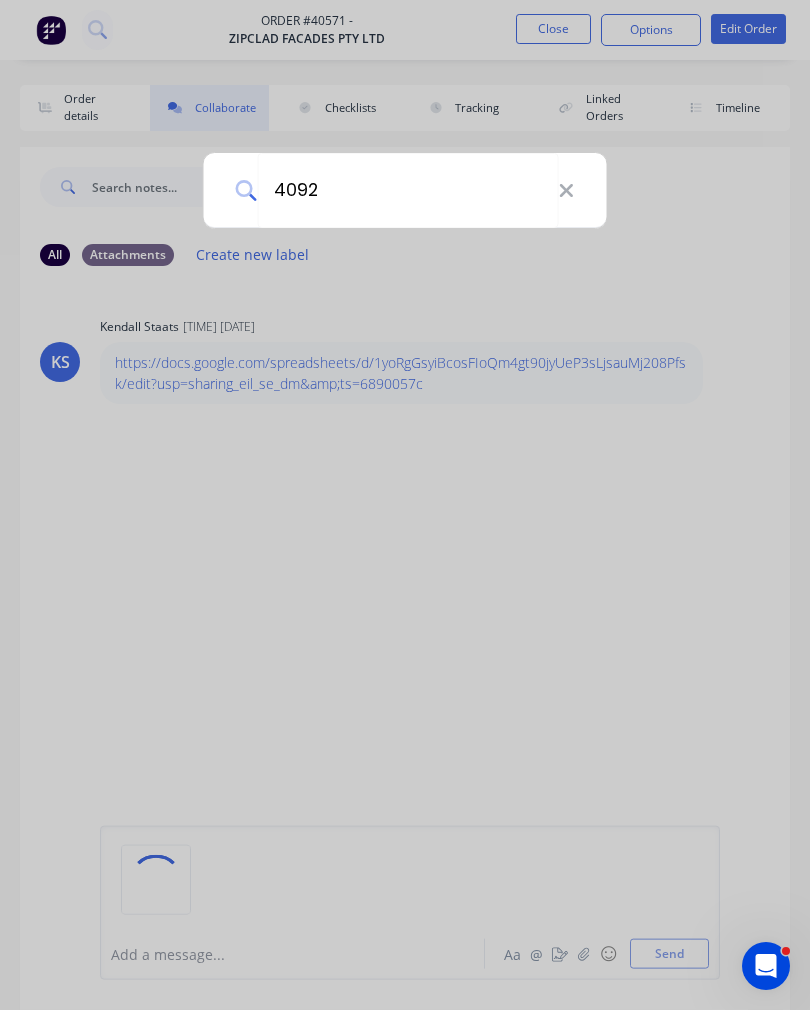 type on "40929" 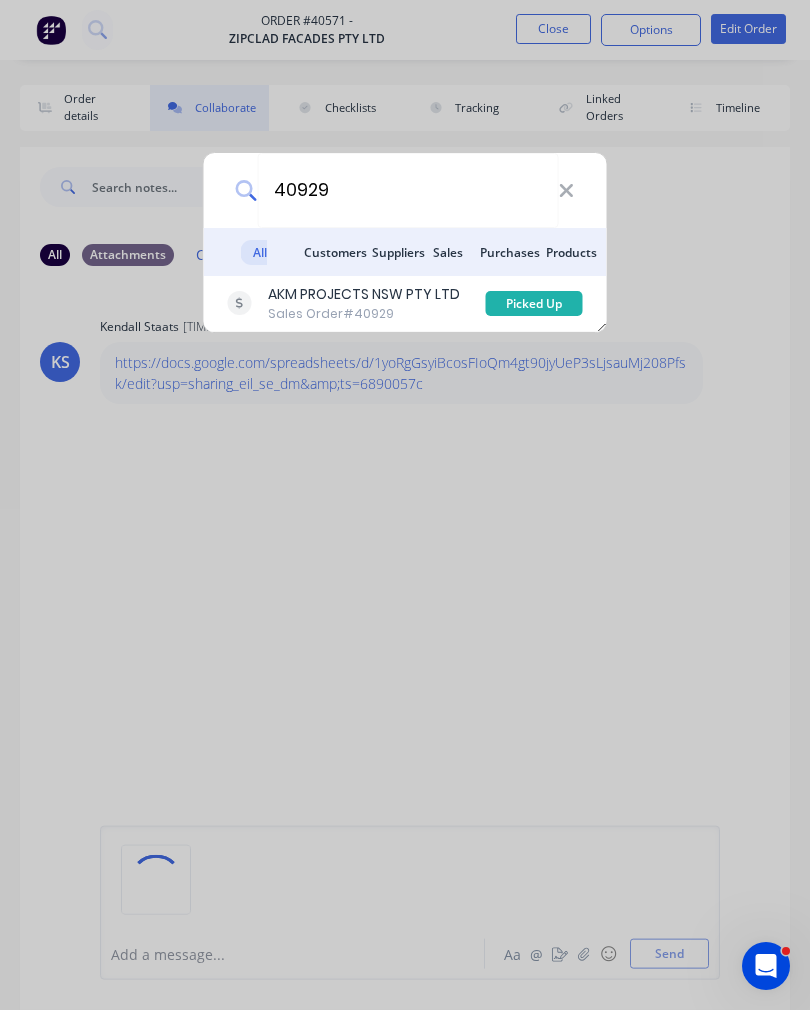 click on "AKM PROJECTS NSW PTY LTD" at bounding box center (364, 294) 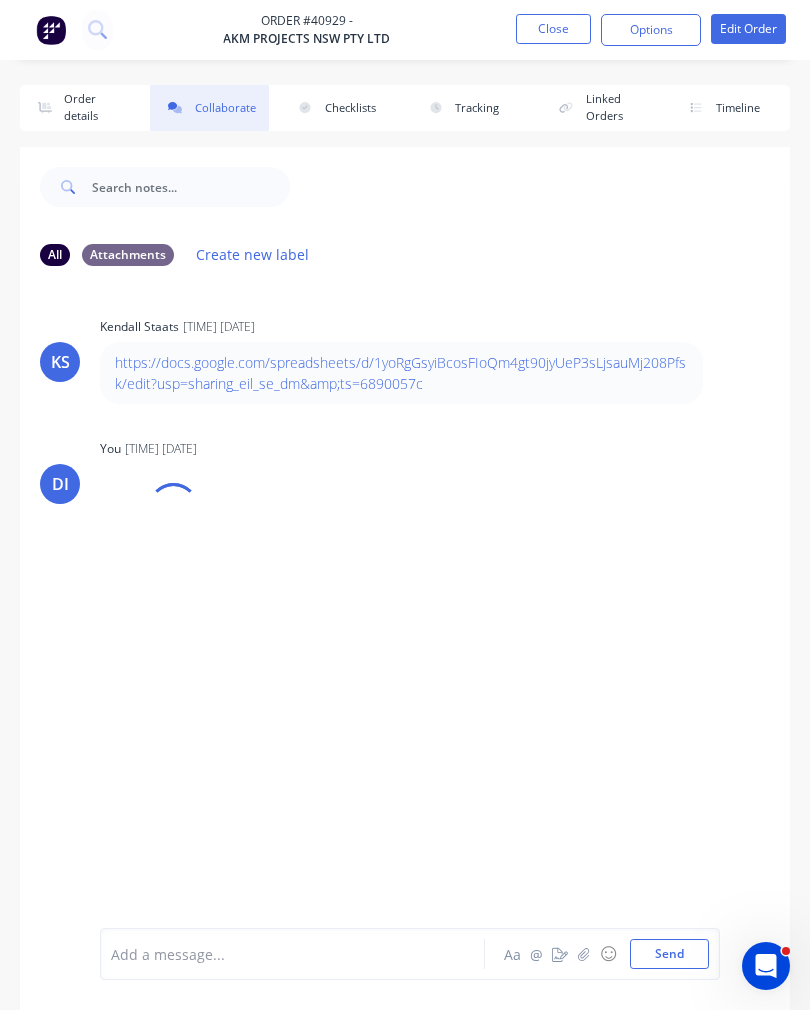 click 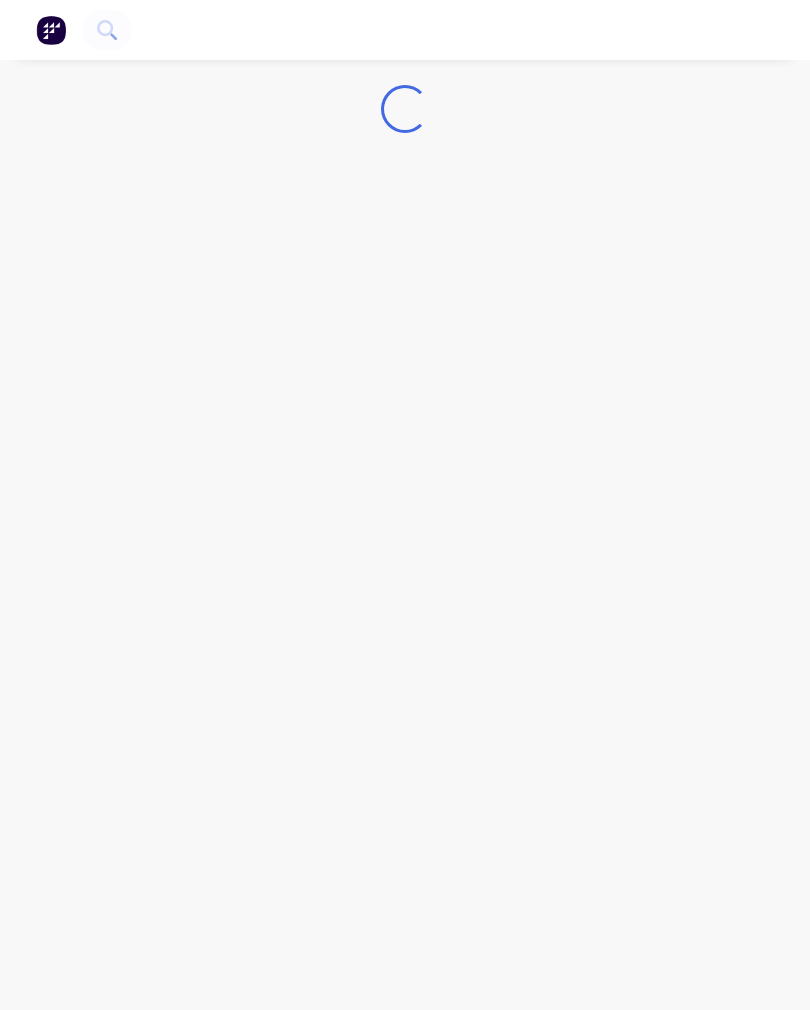 scroll, scrollTop: 0, scrollLeft: 0, axis: both 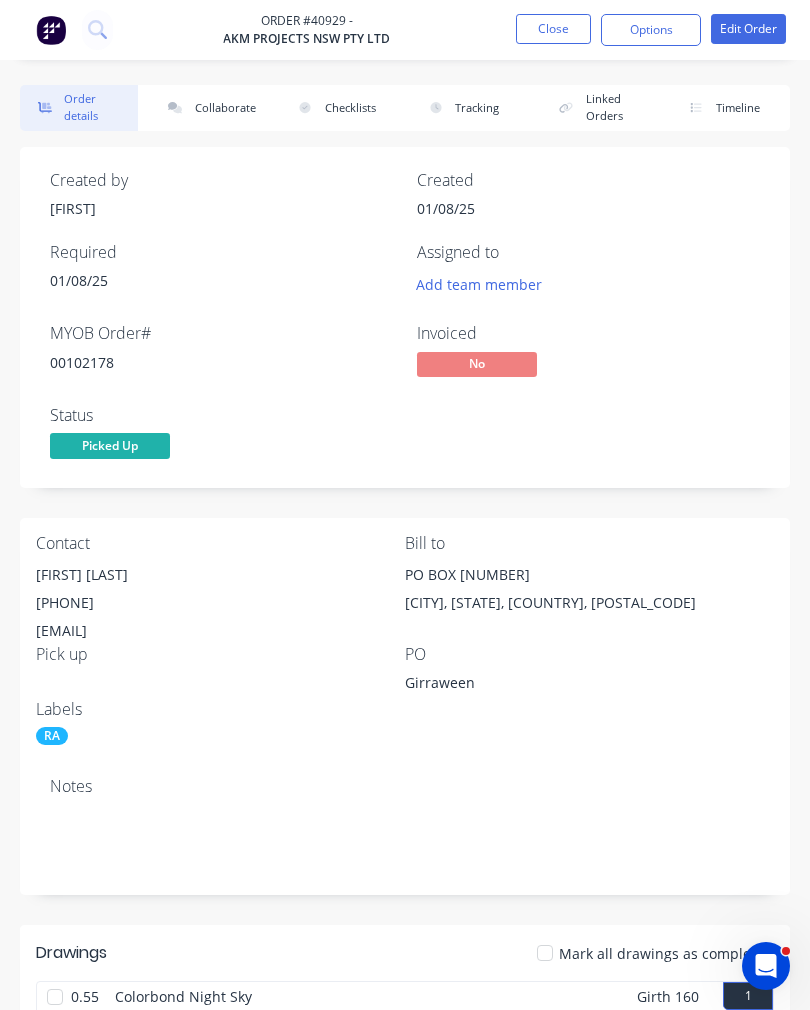 click 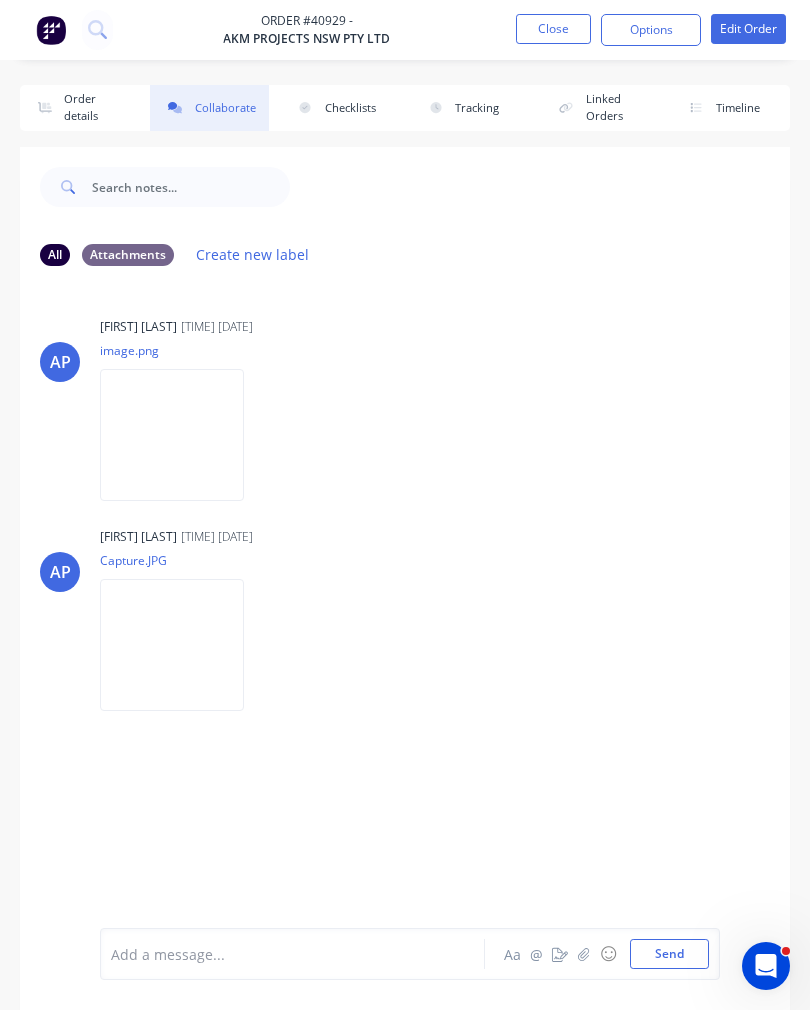 click 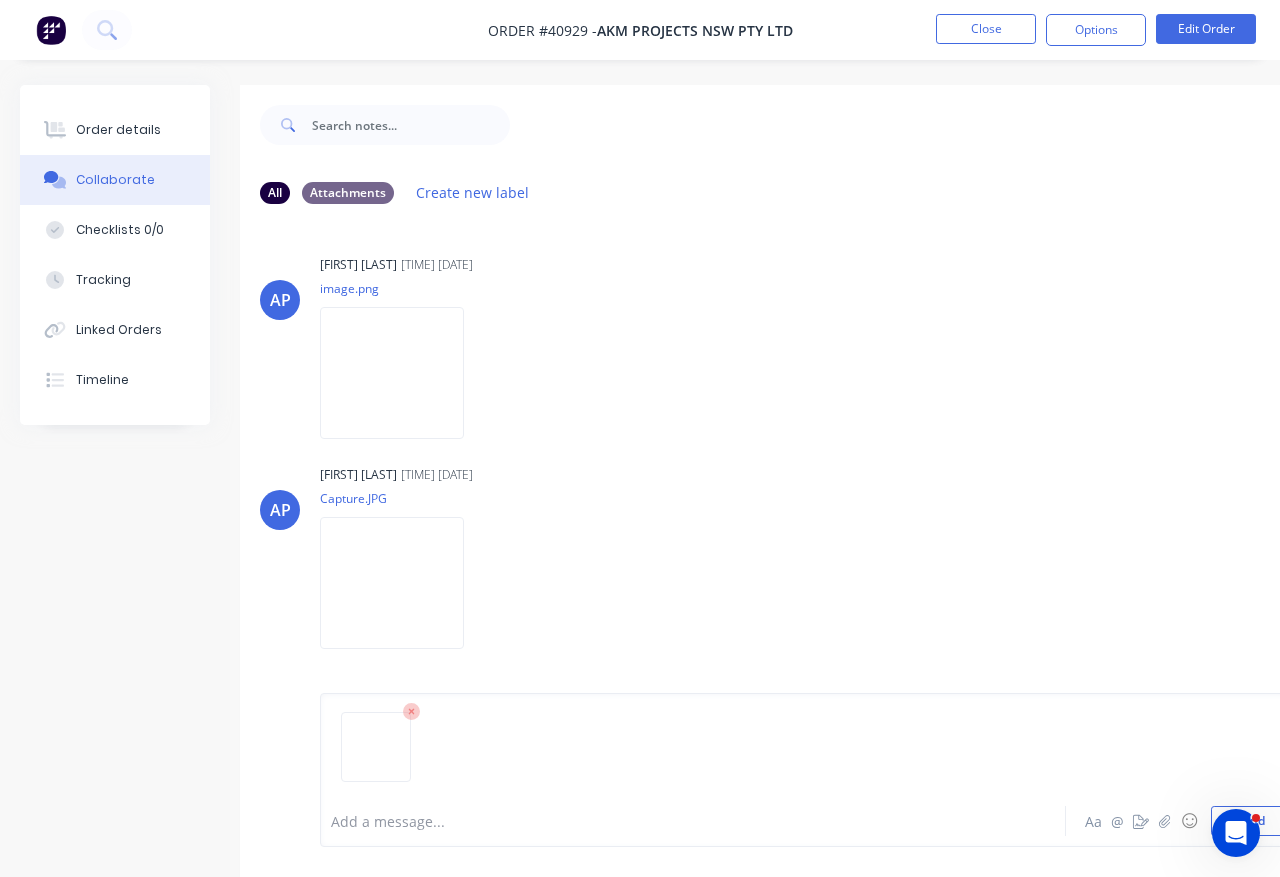 click on "All Attachments Create new label   AP Angela Perez 10:26am 01/08/25 image.png Labels Download AP Angela Perez 10:28am 01/08/25 Capture.JPG Labels Download Add a message... Aa @ ☺ Send" at bounding box center [695, 547] 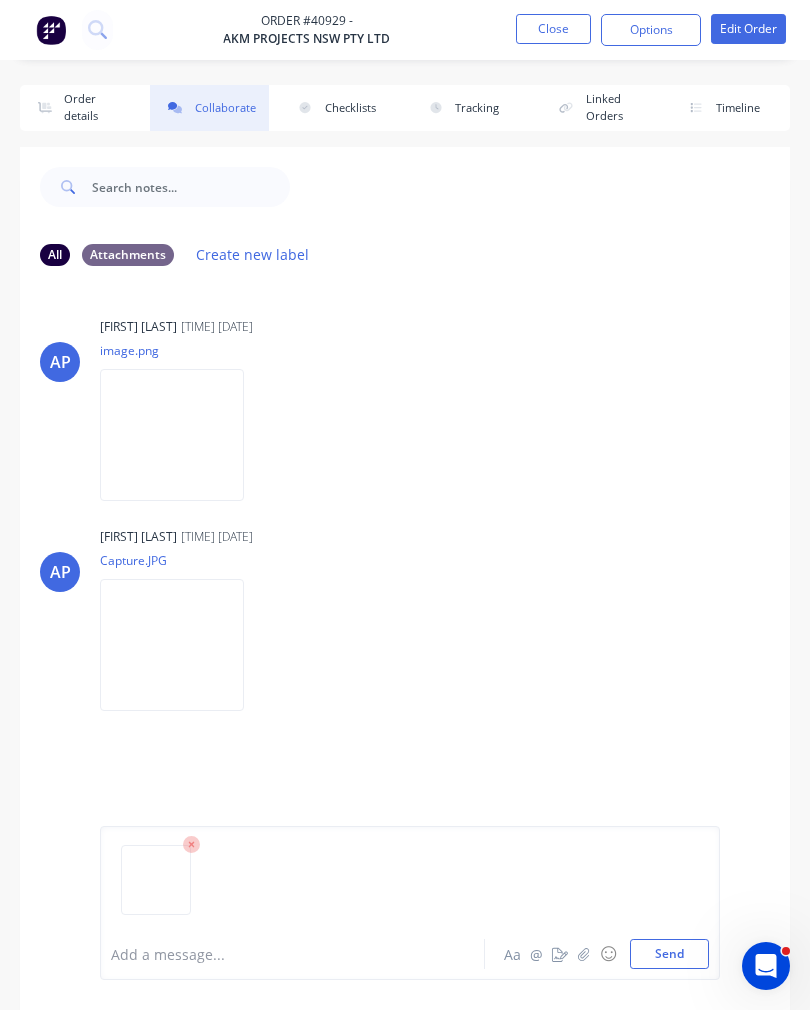 click on "Send" at bounding box center [669, 954] 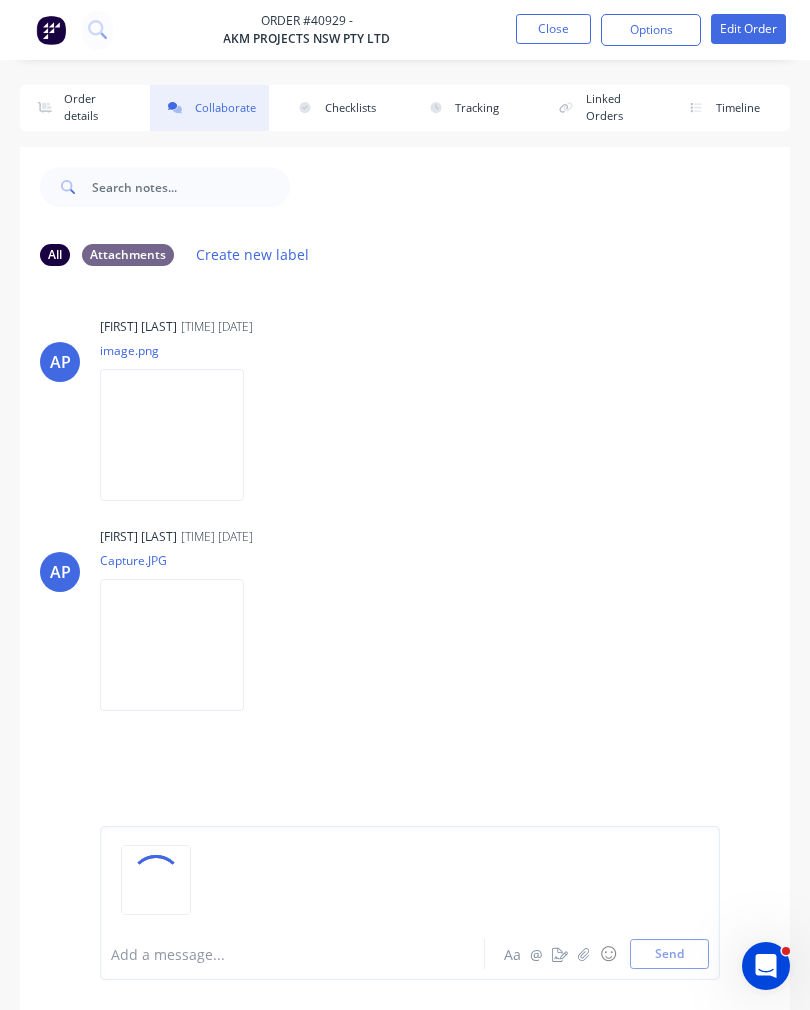 click 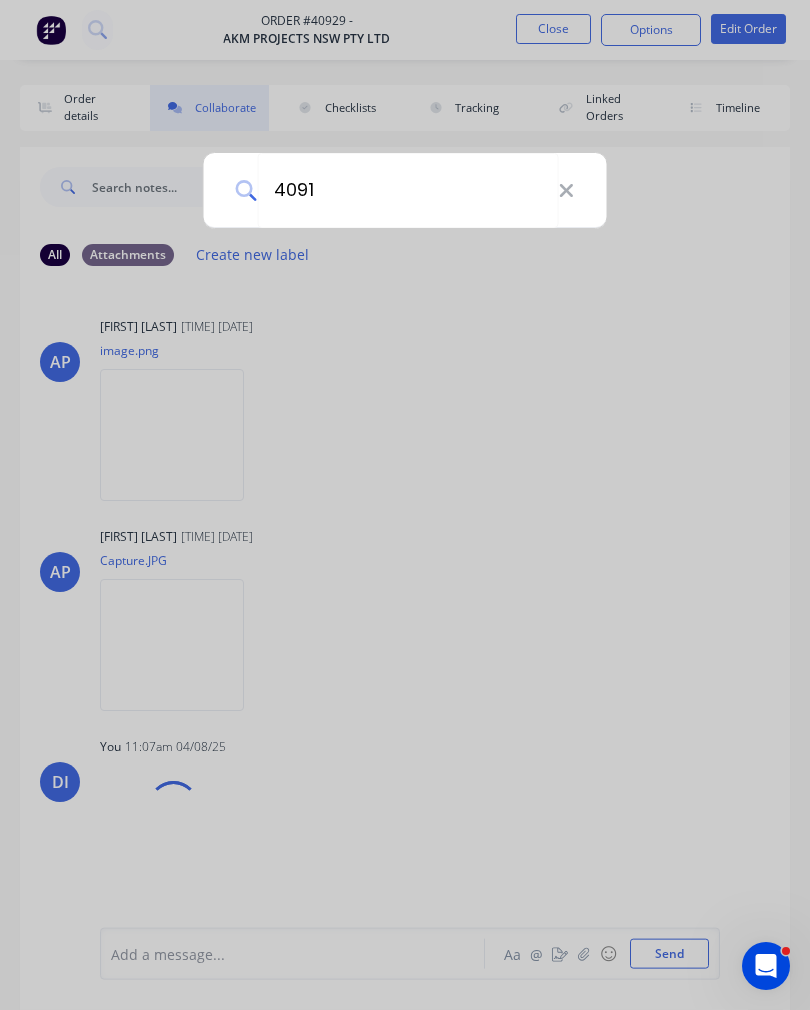 type on "40912" 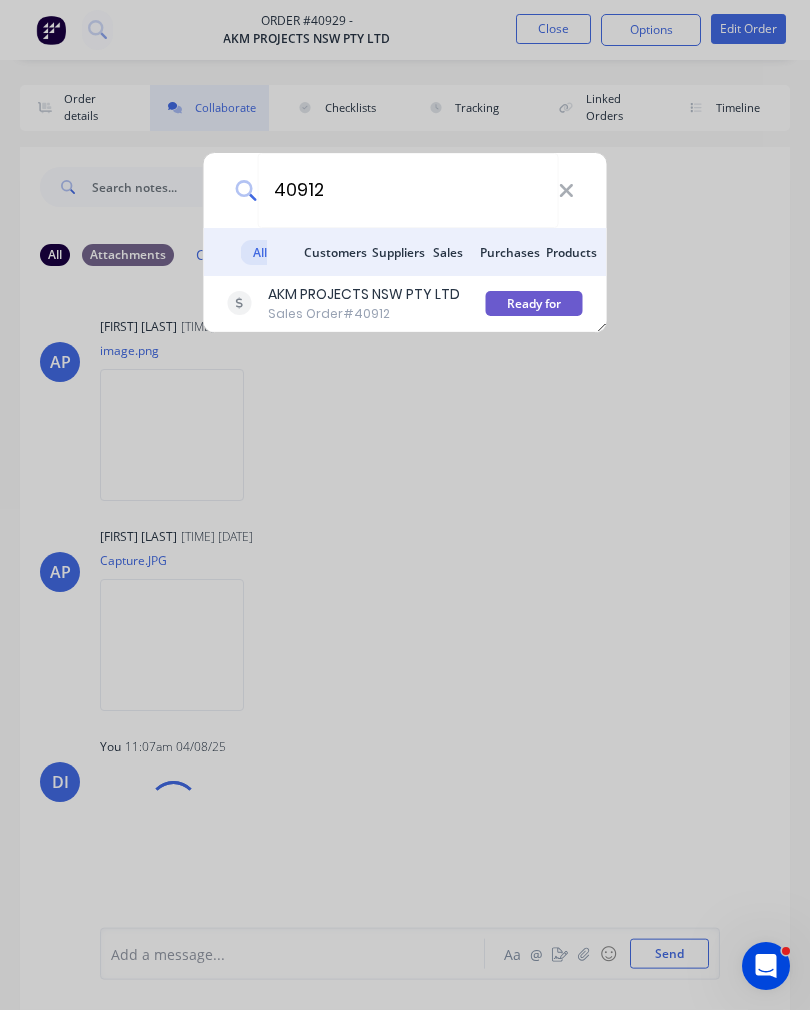 click on "Sales Order  #40912" at bounding box center [364, 314] 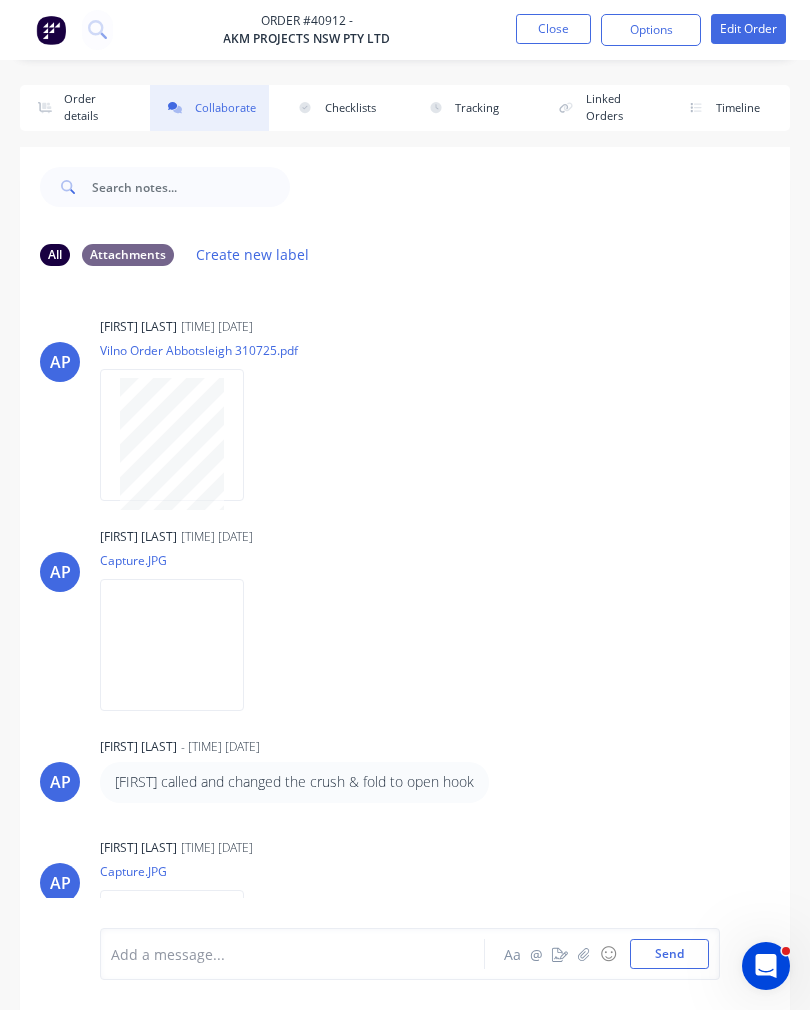 scroll, scrollTop: 7, scrollLeft: 0, axis: vertical 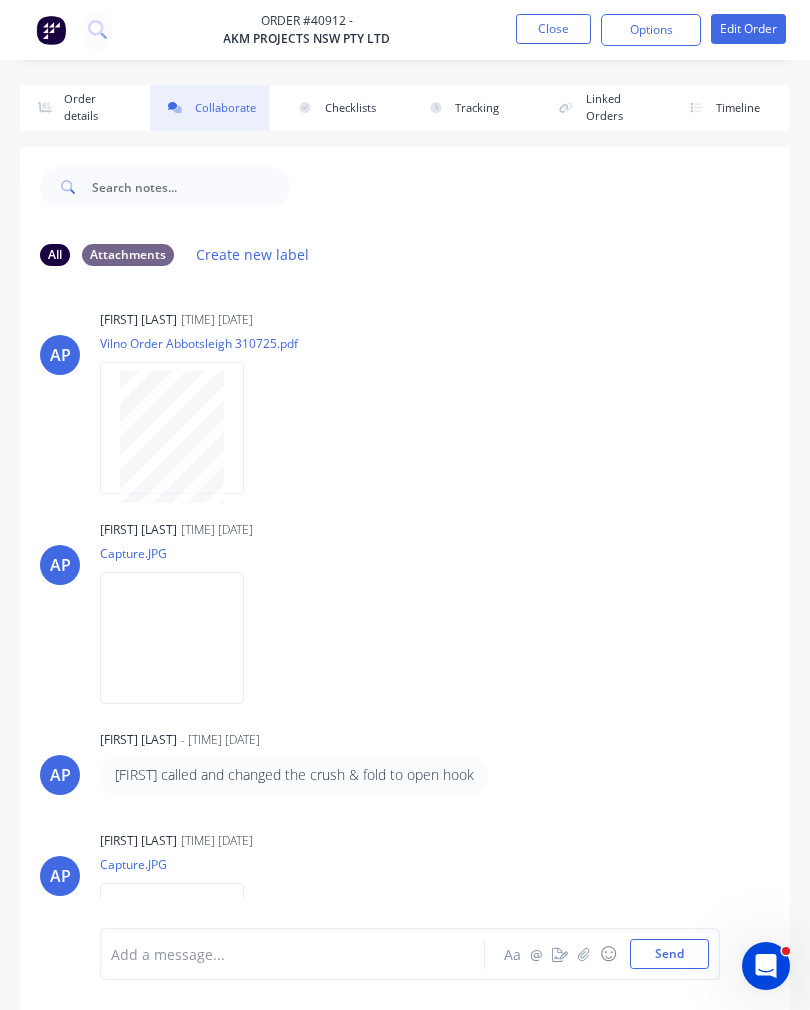 click 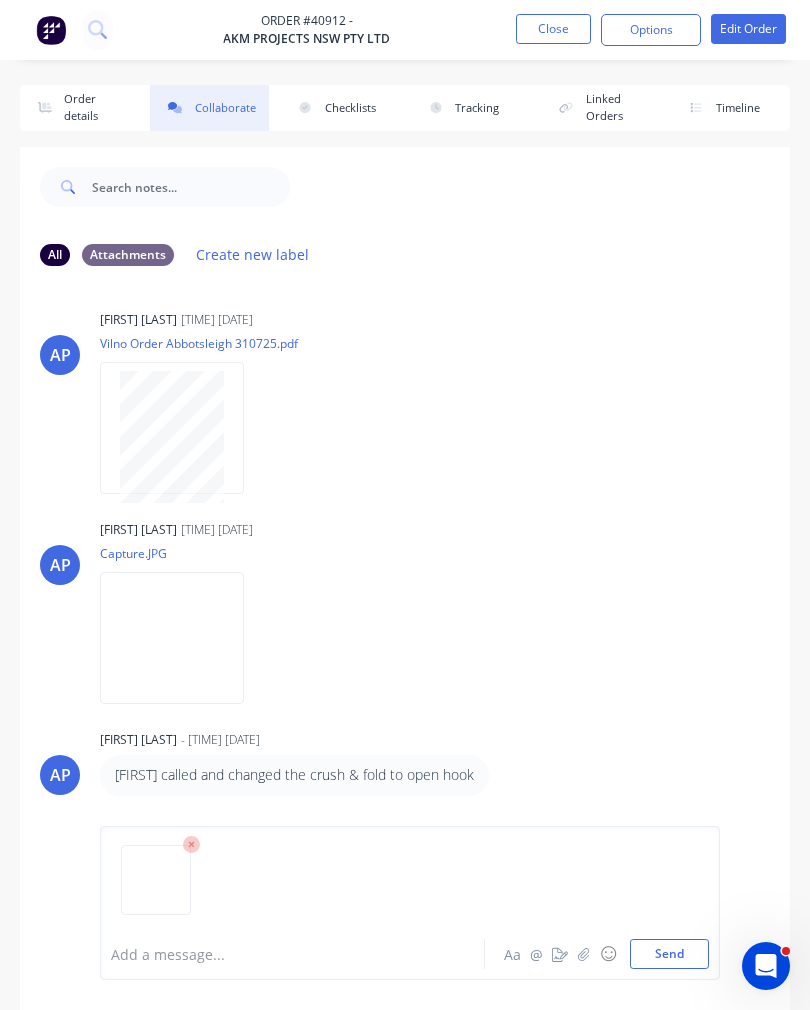 click on "Order #40912 -  AKM PROJECTS NSW PTY LTD Close Options     Edit Order" at bounding box center (405, 30) 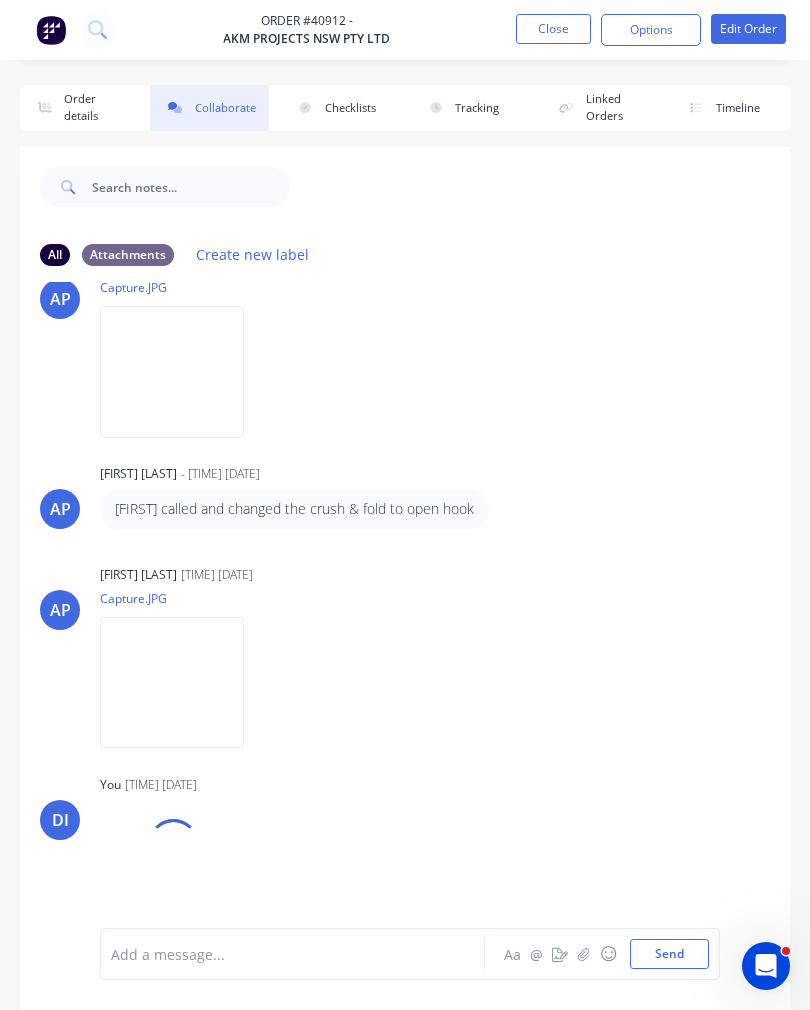 scroll, scrollTop: 273, scrollLeft: 0, axis: vertical 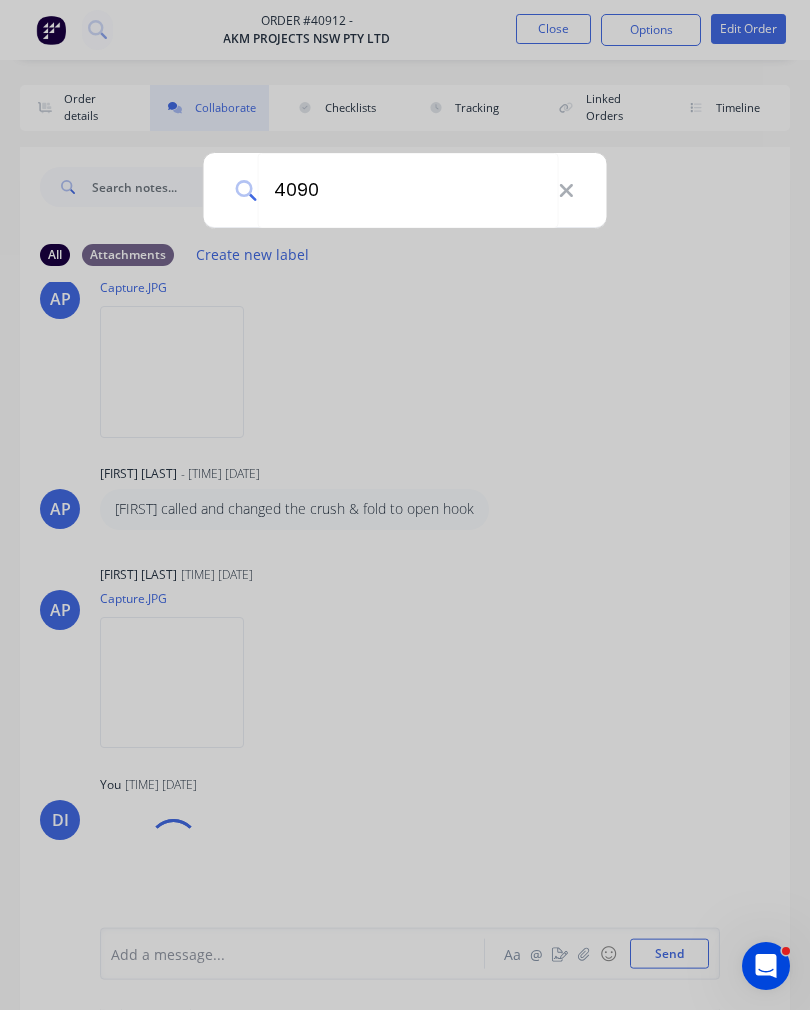 type on "40904" 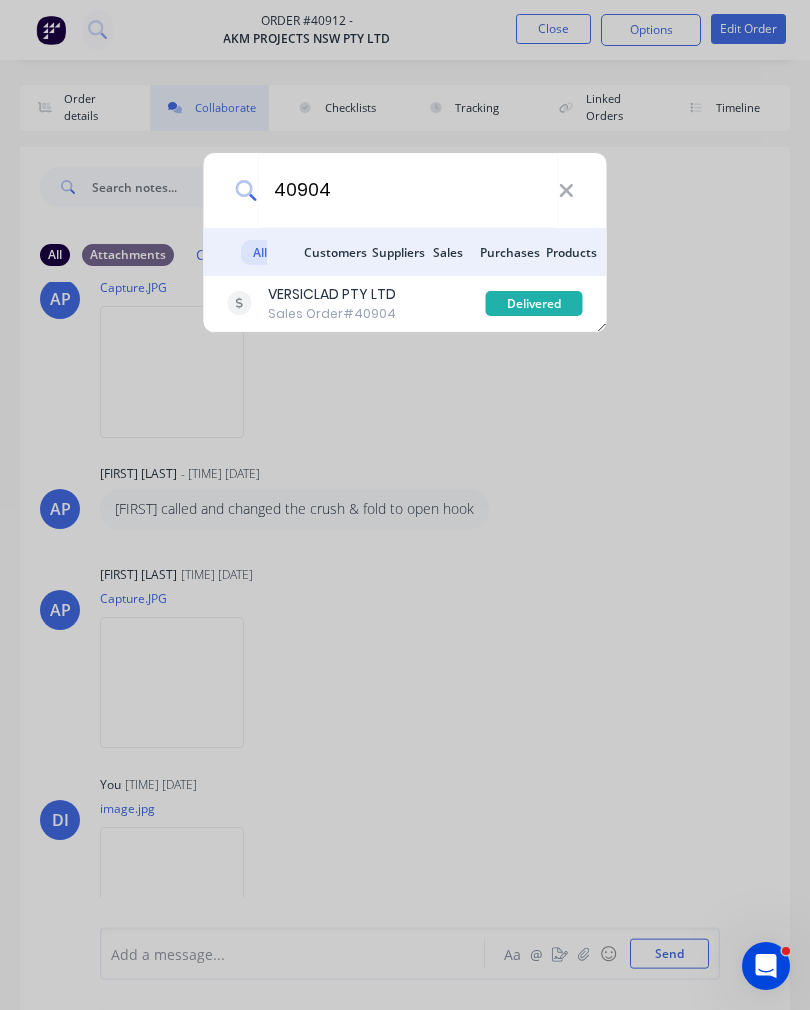 click on "VERSICLAD PTY LTD Sales Order  #40904" at bounding box center (357, 303) 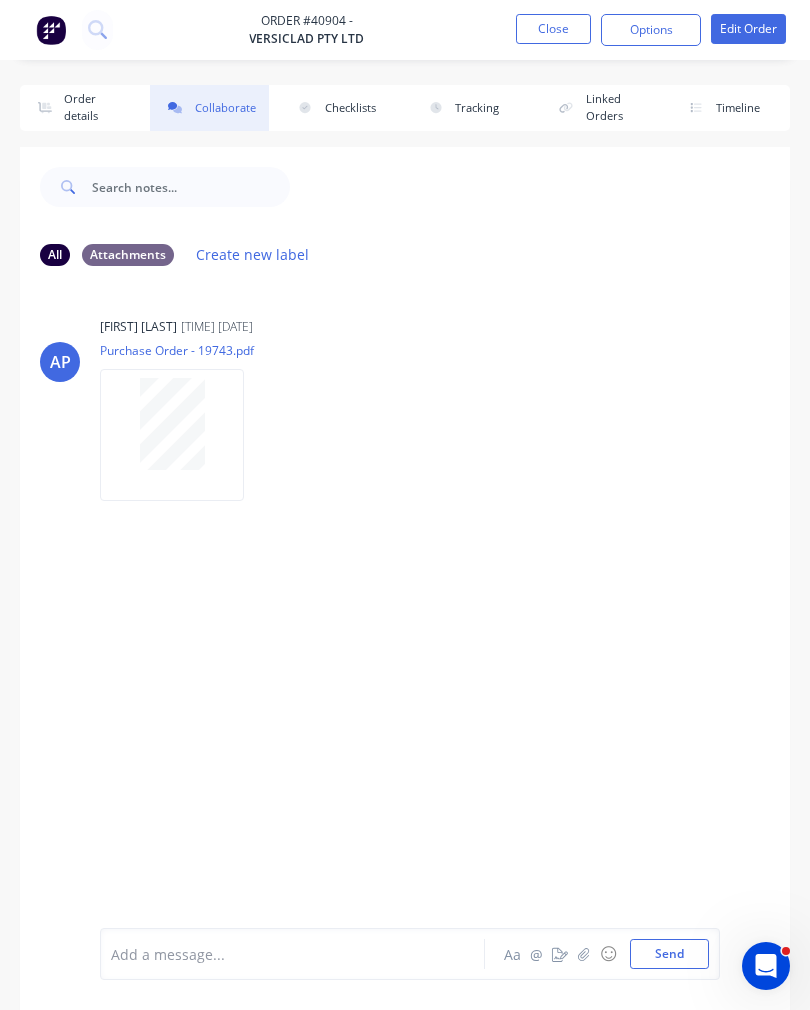 click 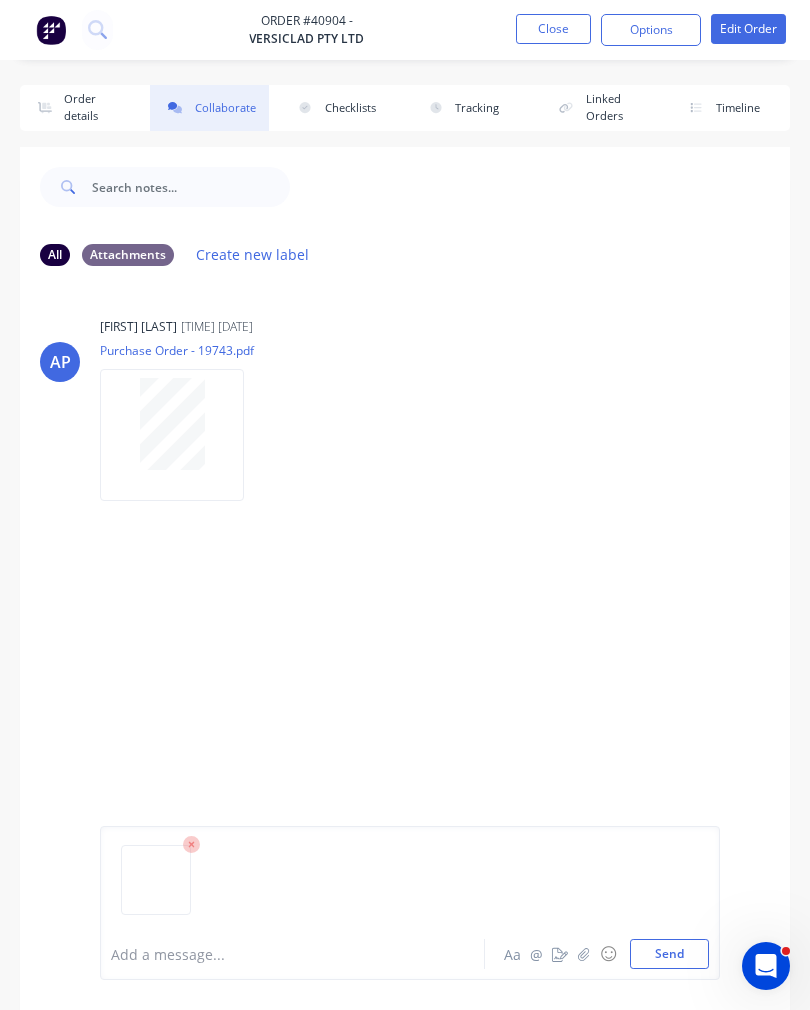 click on "Send" at bounding box center [669, 954] 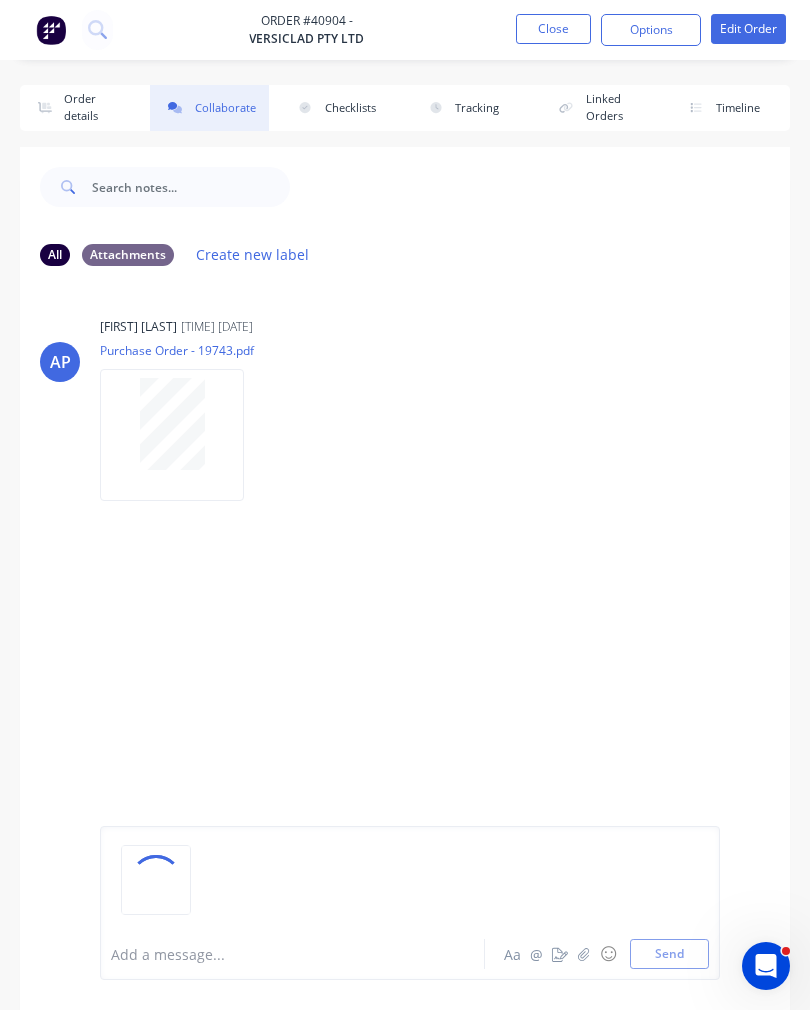 click 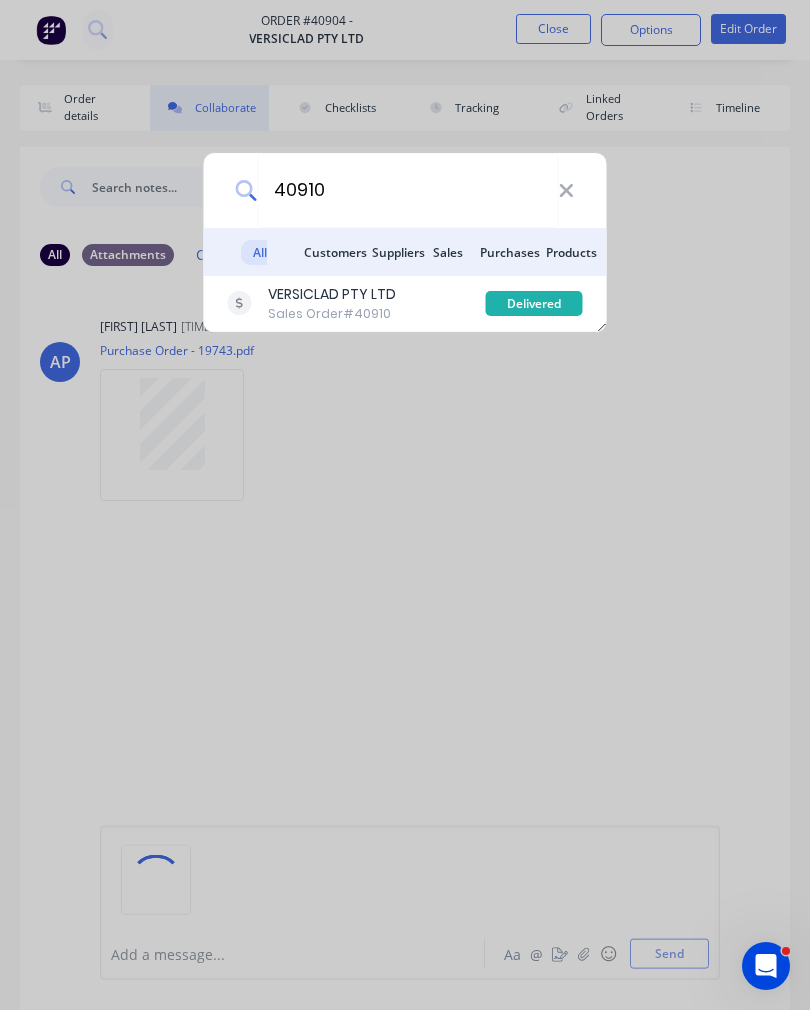 type on "40910" 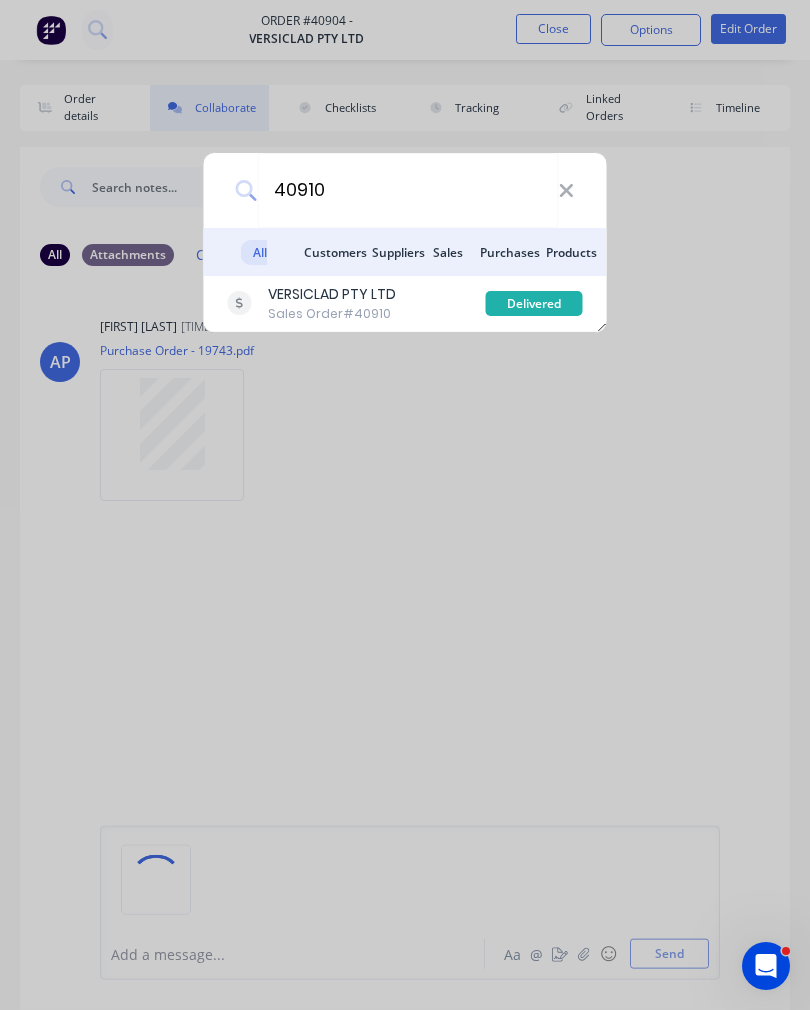 click on "VERSICLAD PTY LTD Sales Order  #40910" at bounding box center (357, 303) 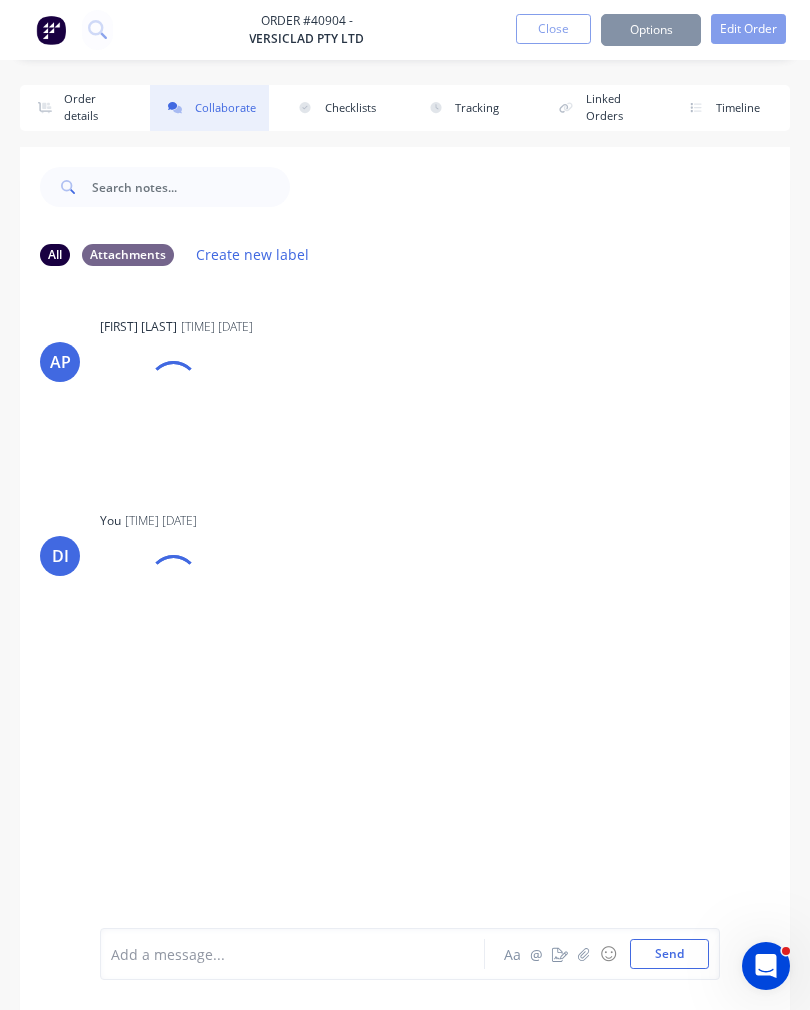 click 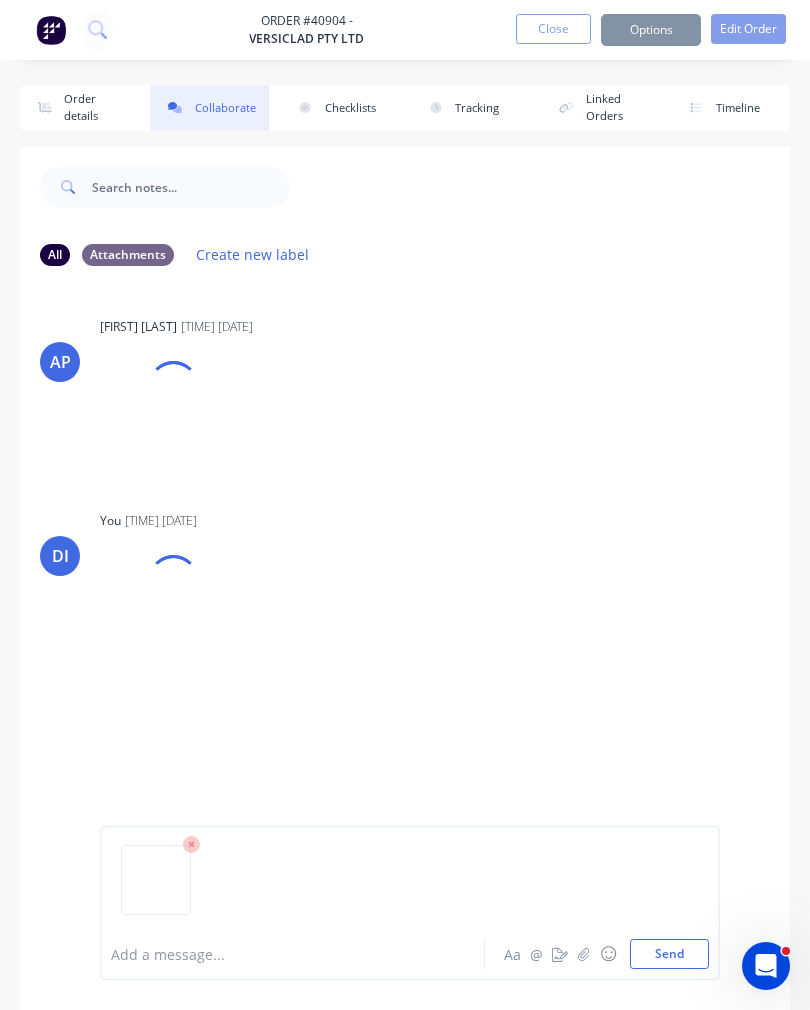 click 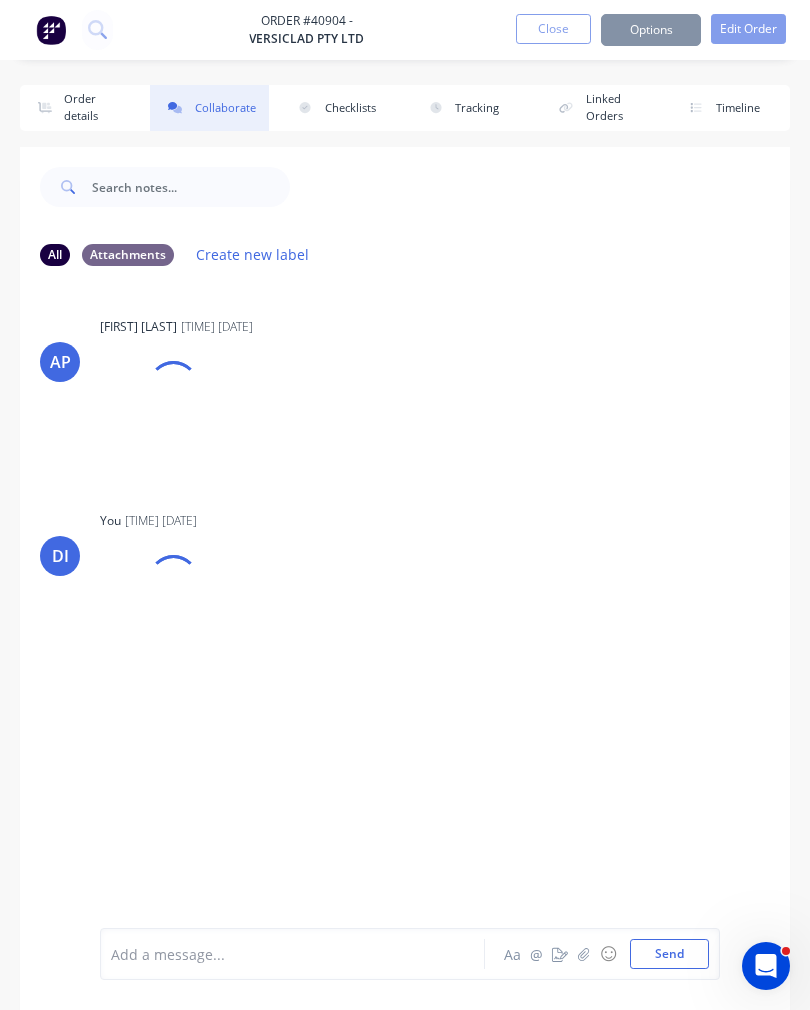 click at bounding box center (97, 30) 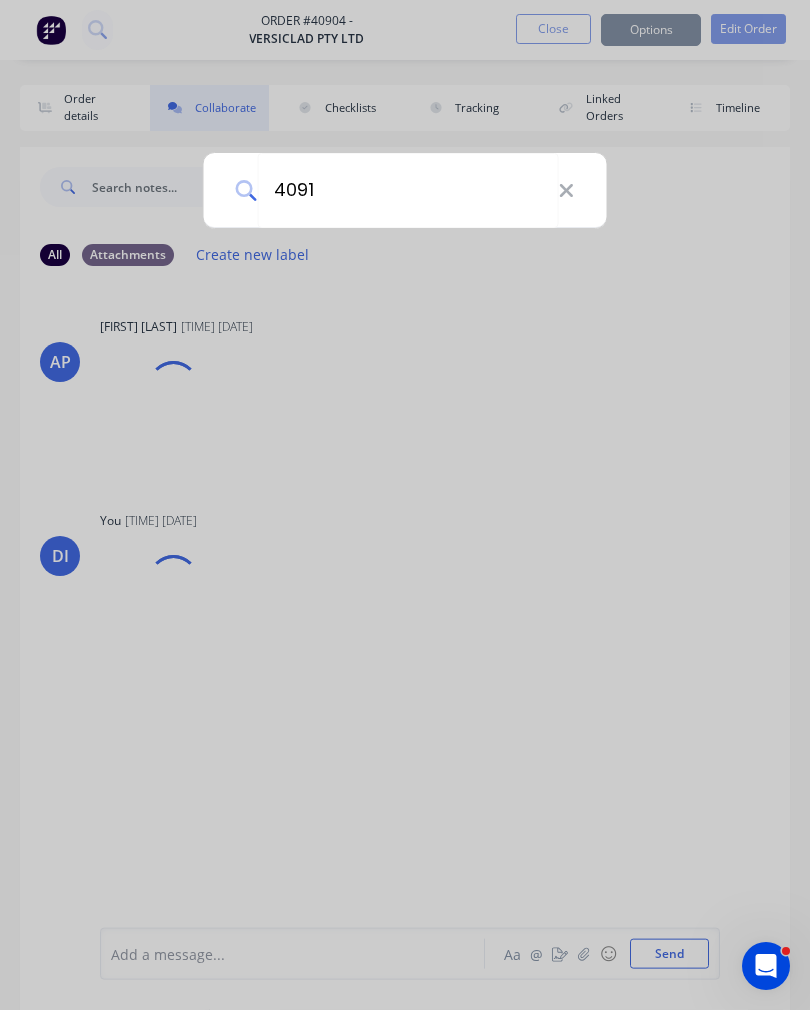 type on "40910" 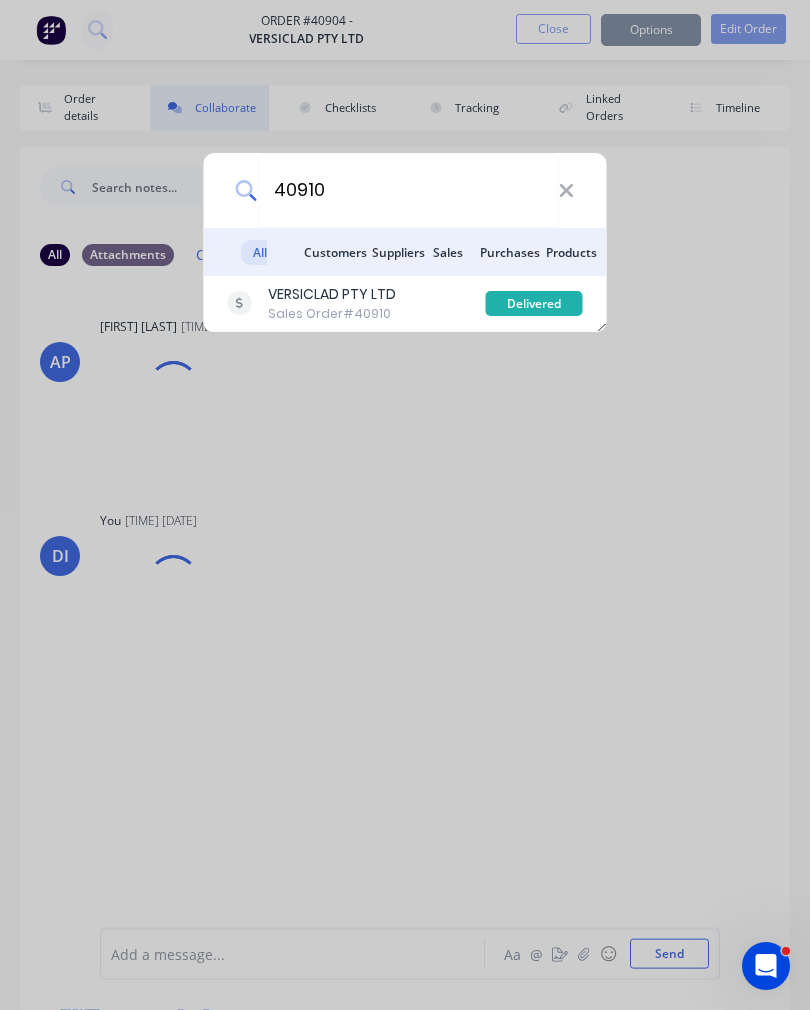 click on "Sales Order  #40910" at bounding box center (332, 314) 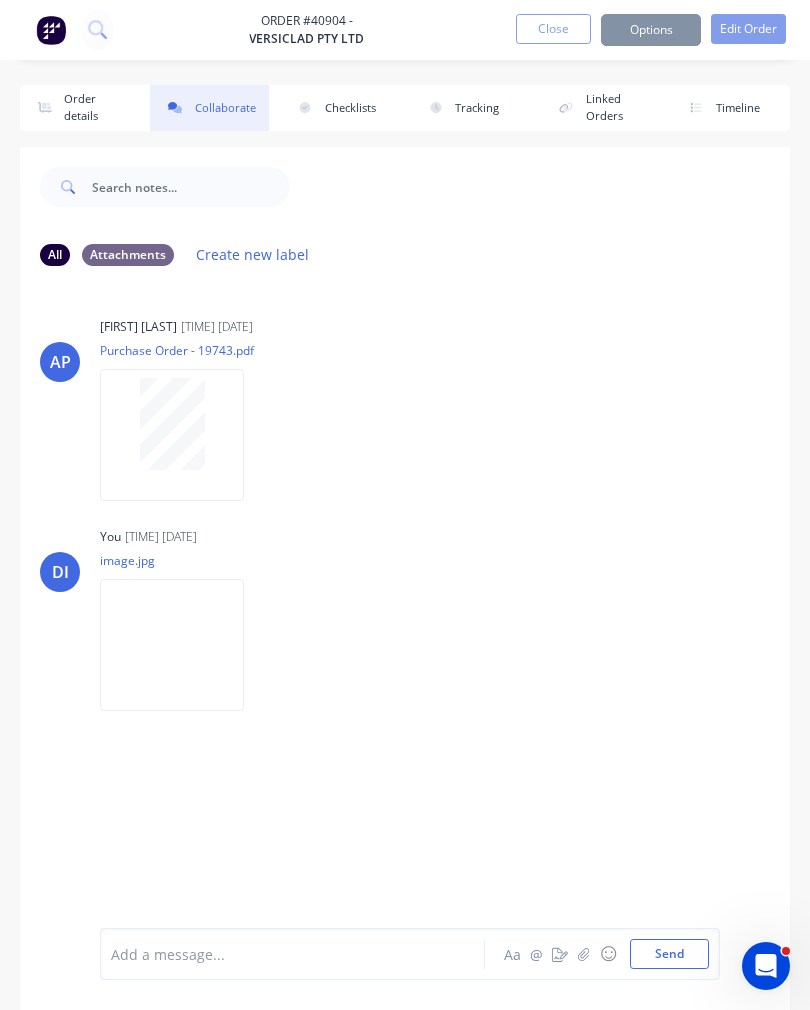click 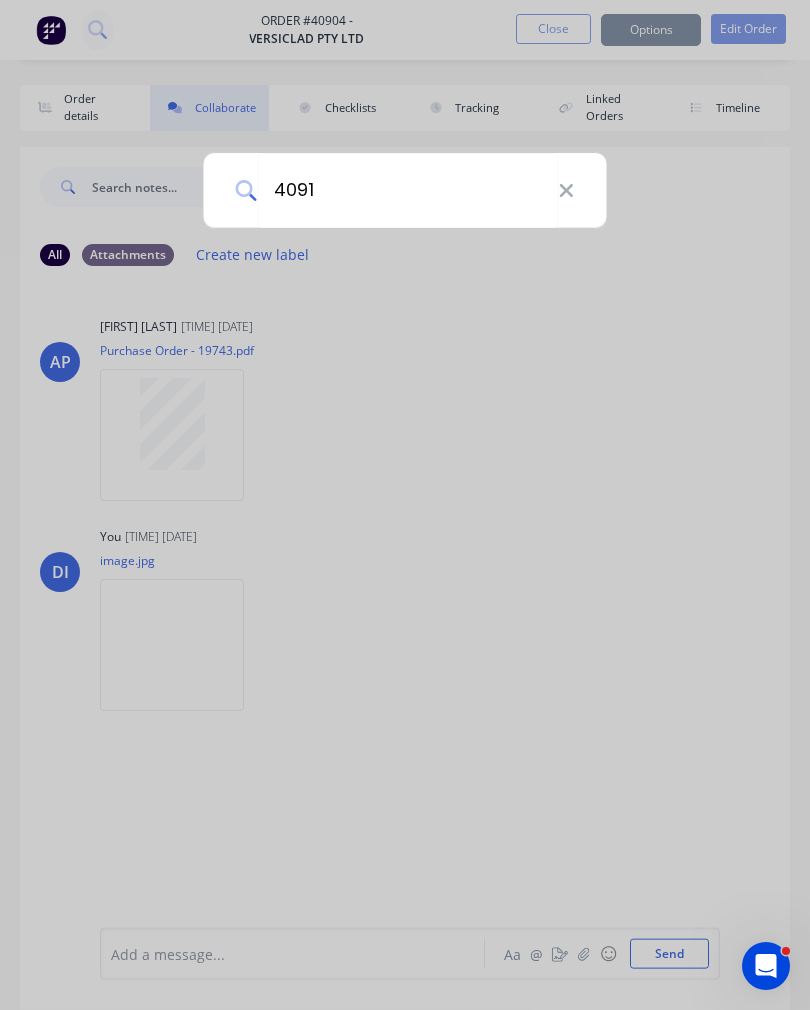 type on "40910" 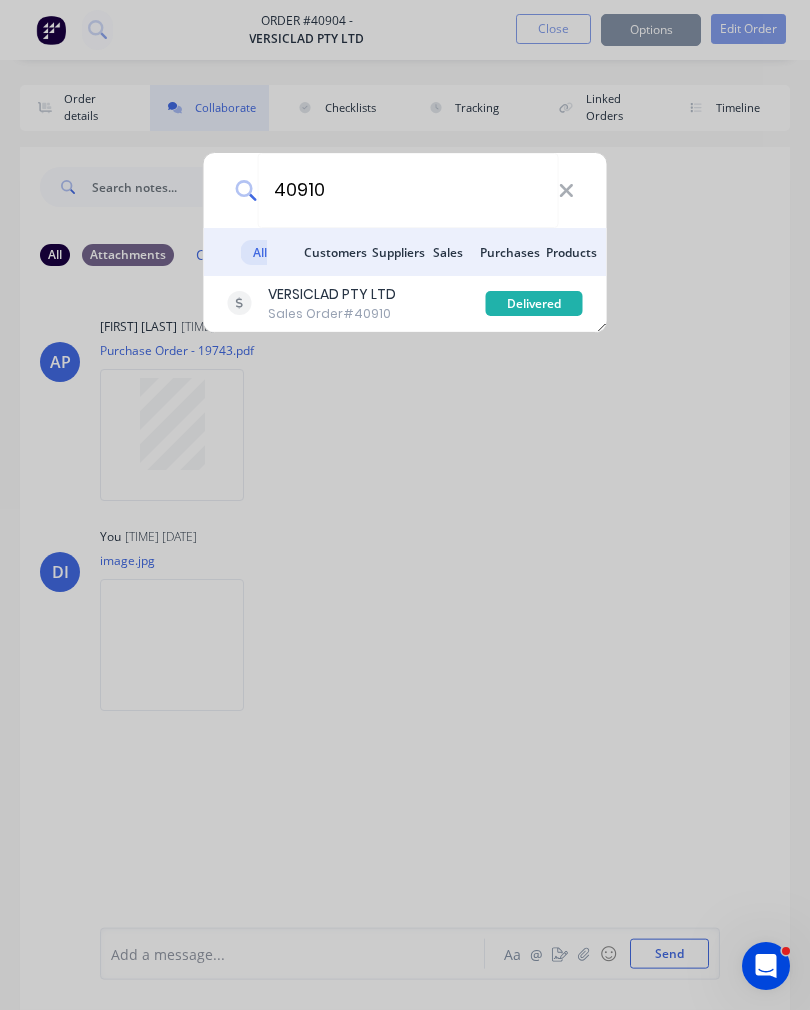 click on "Sales Order  #40910" at bounding box center (332, 314) 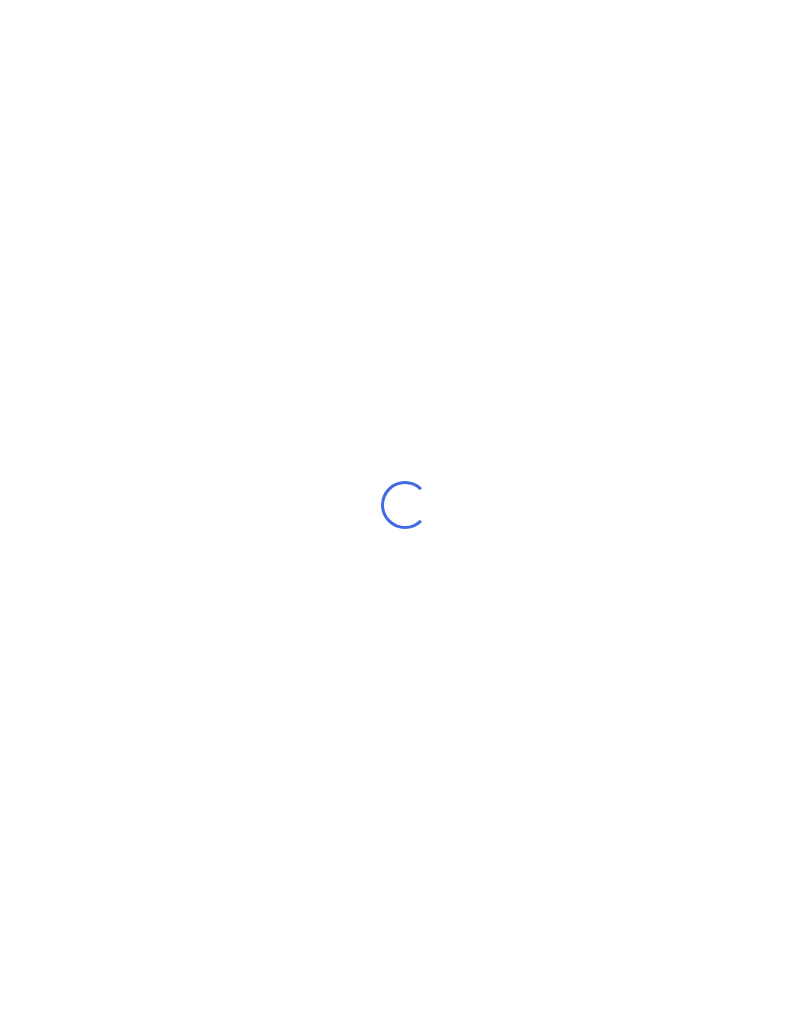 scroll, scrollTop: 0, scrollLeft: 0, axis: both 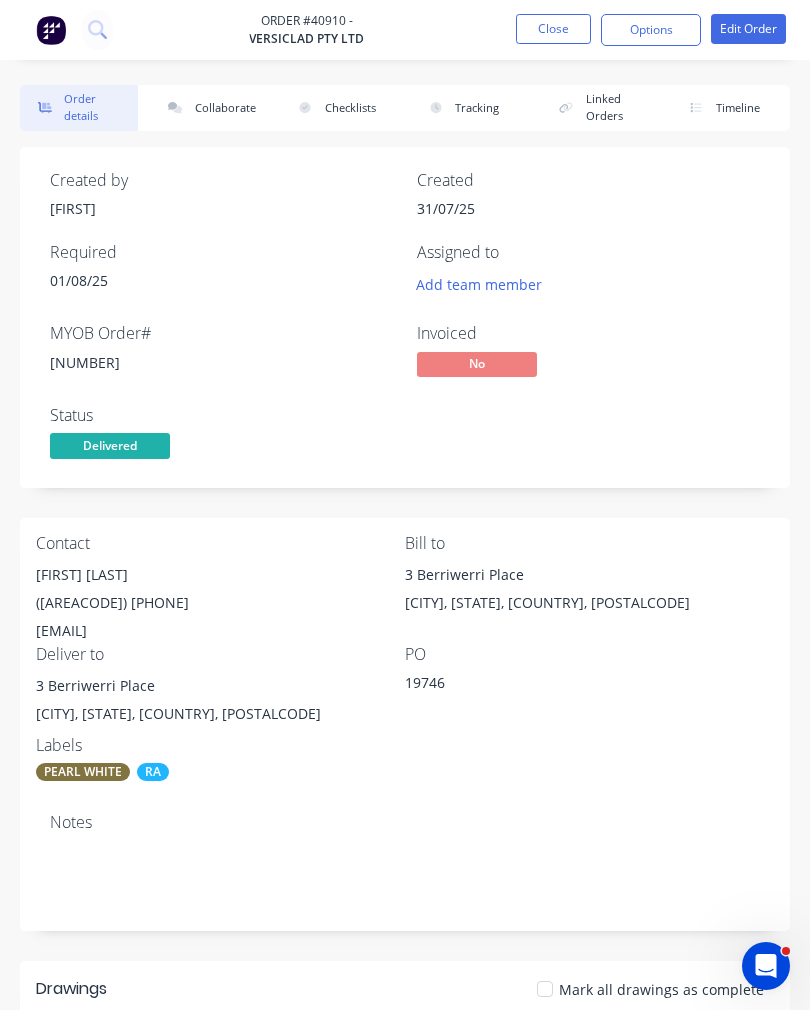click on "Collaborate" at bounding box center (209, 108) 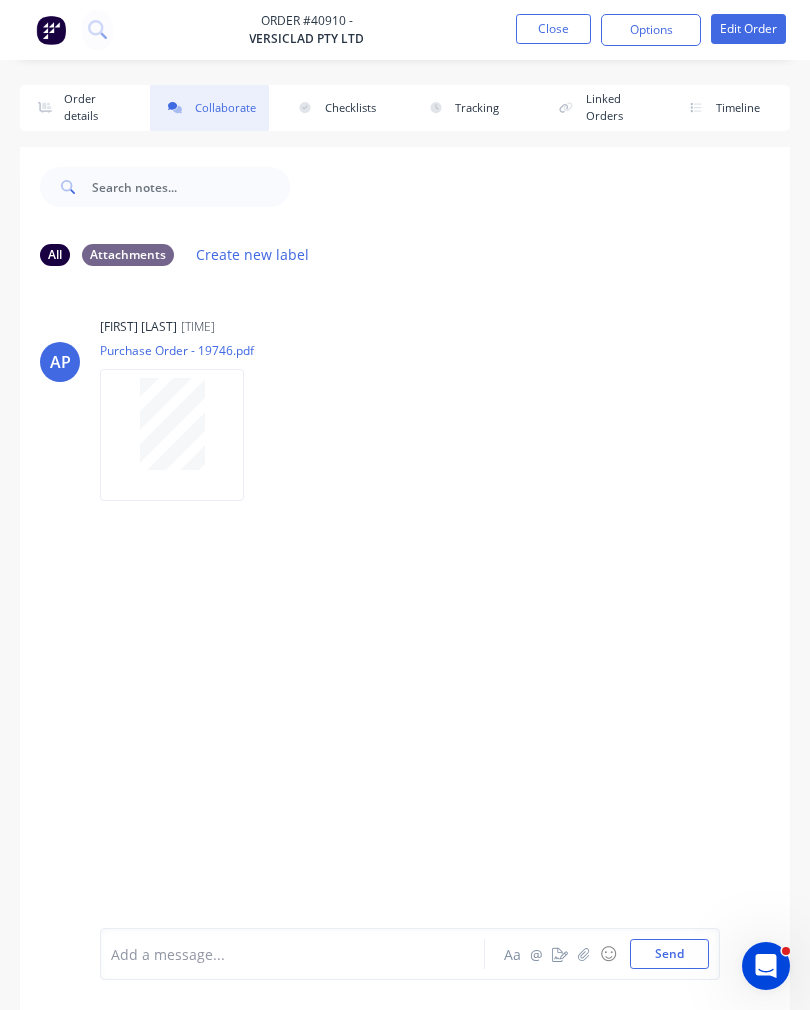 click 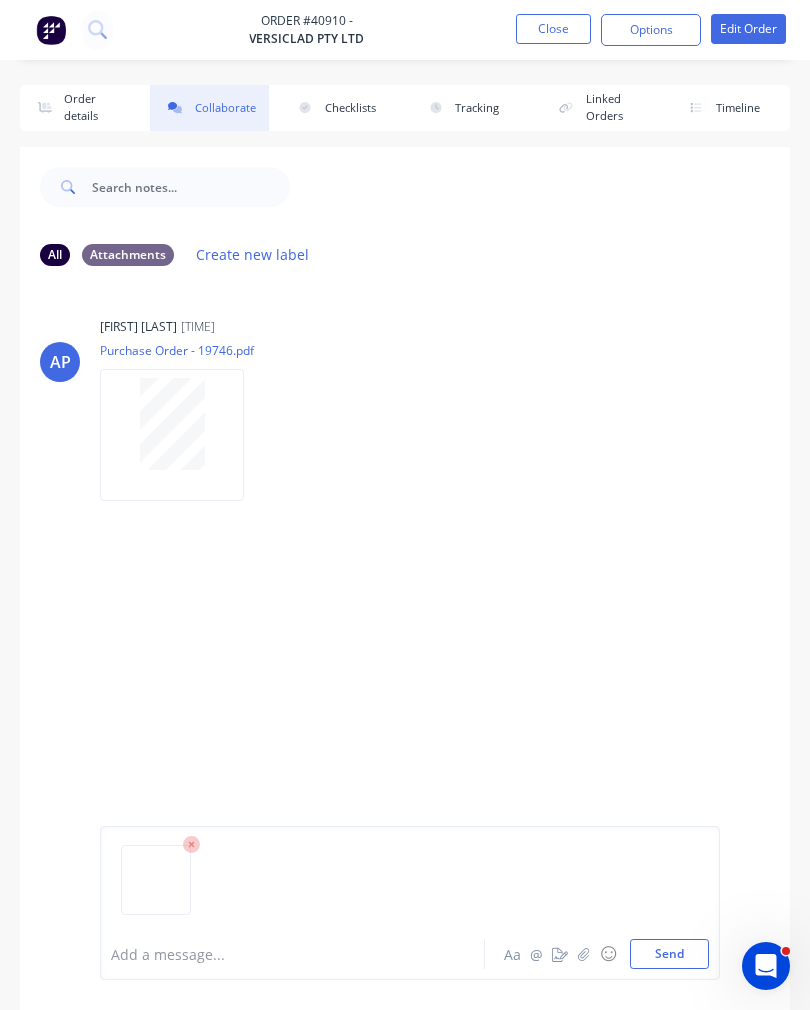 click on "Send" at bounding box center [669, 954] 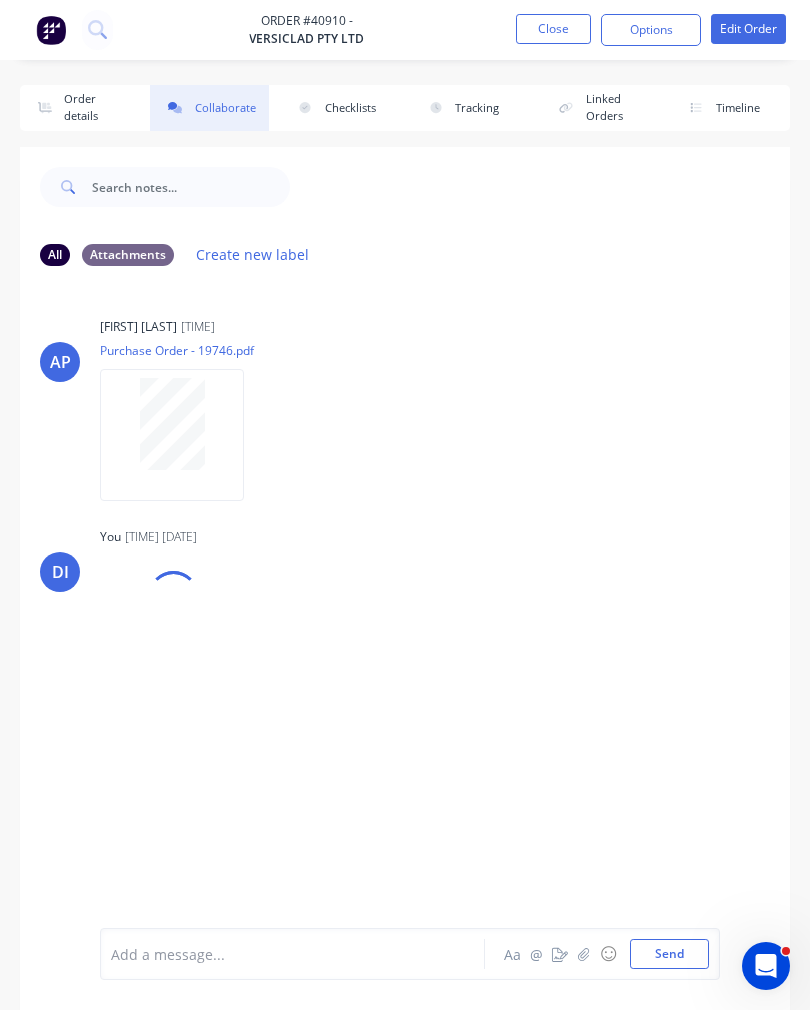 click 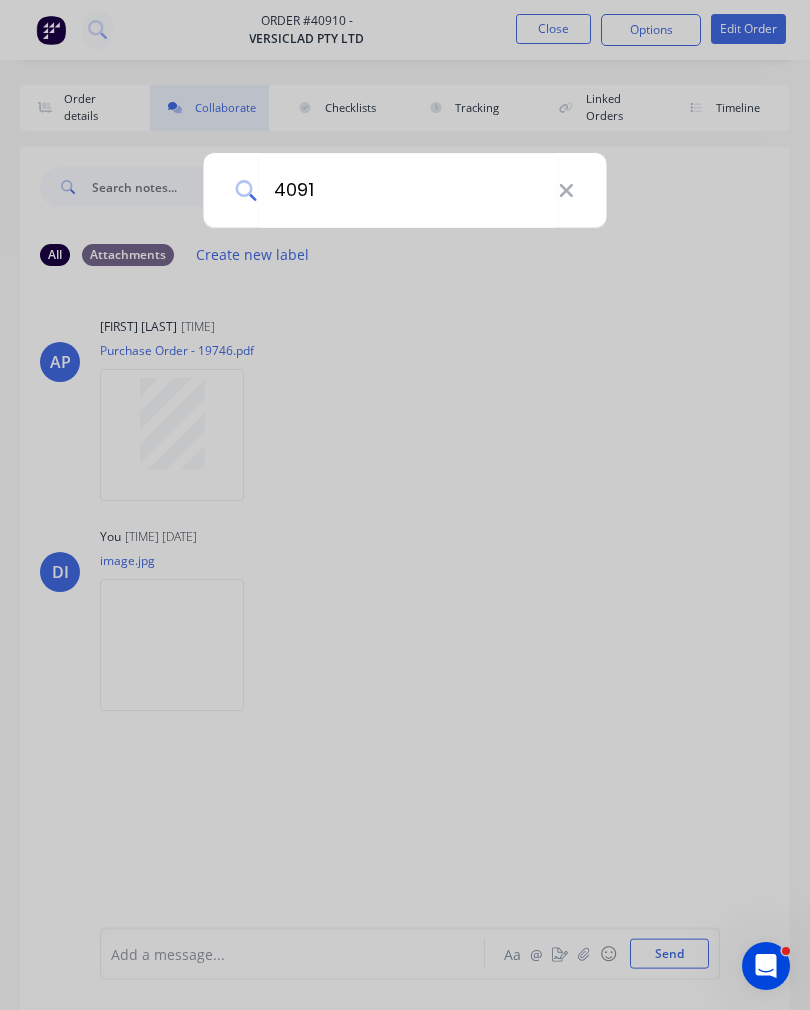 type on "40911" 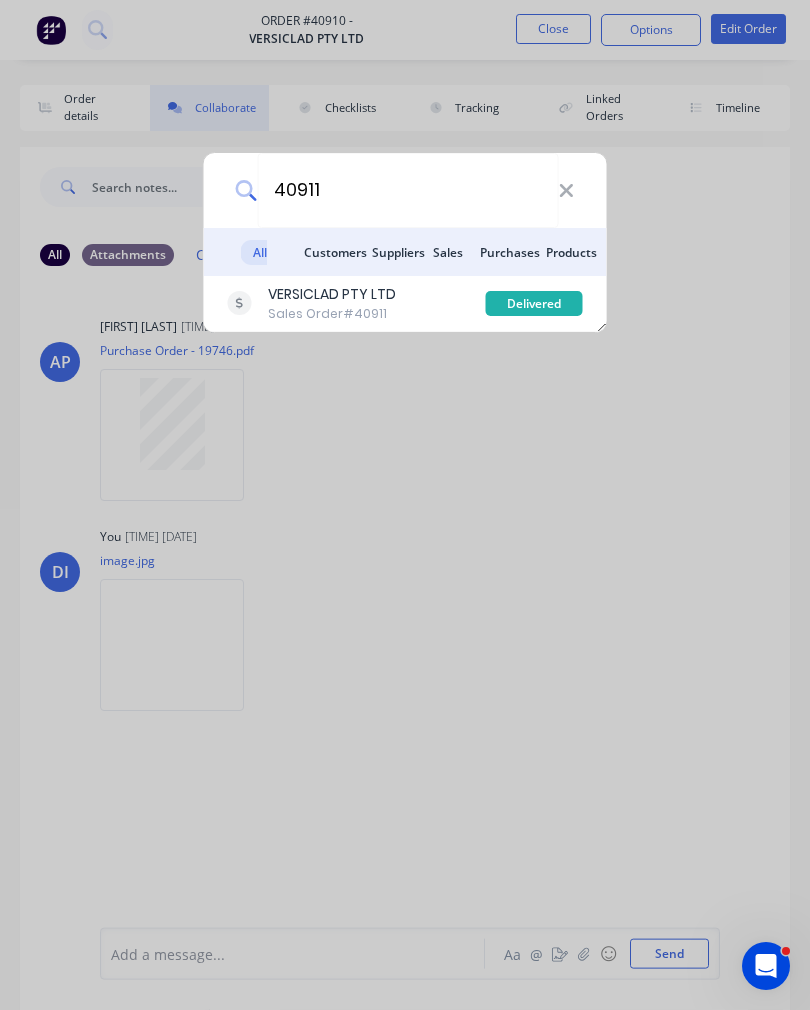 click on "Sales Order  #40911" at bounding box center (332, 314) 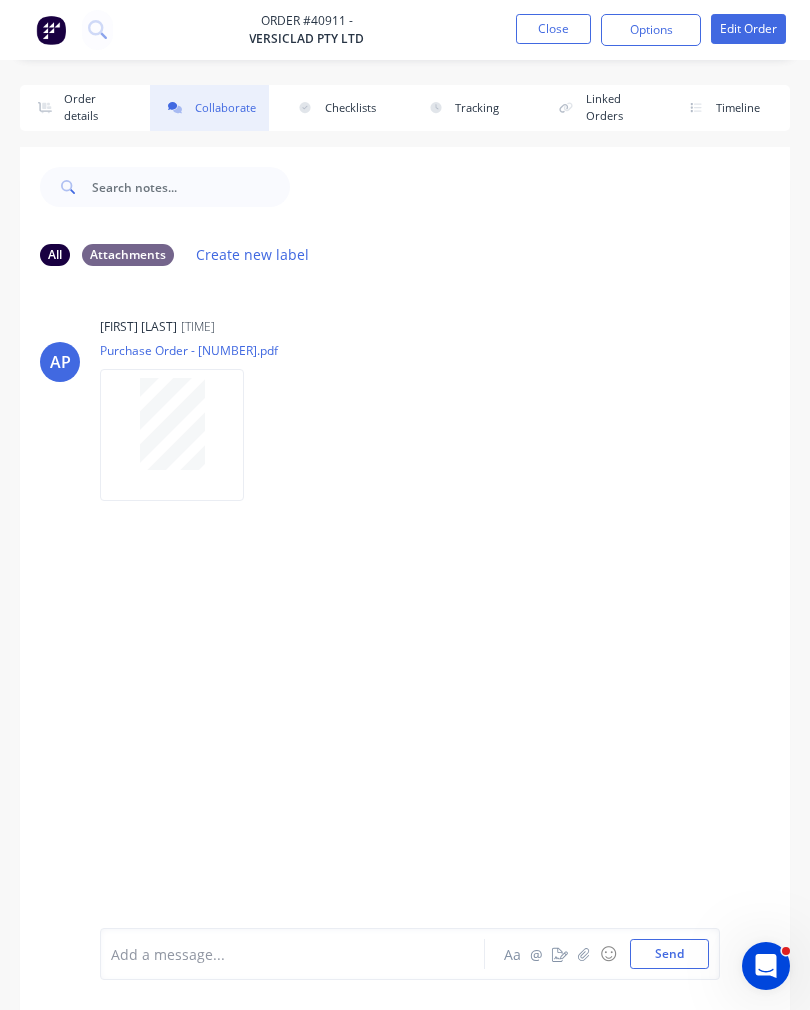 click 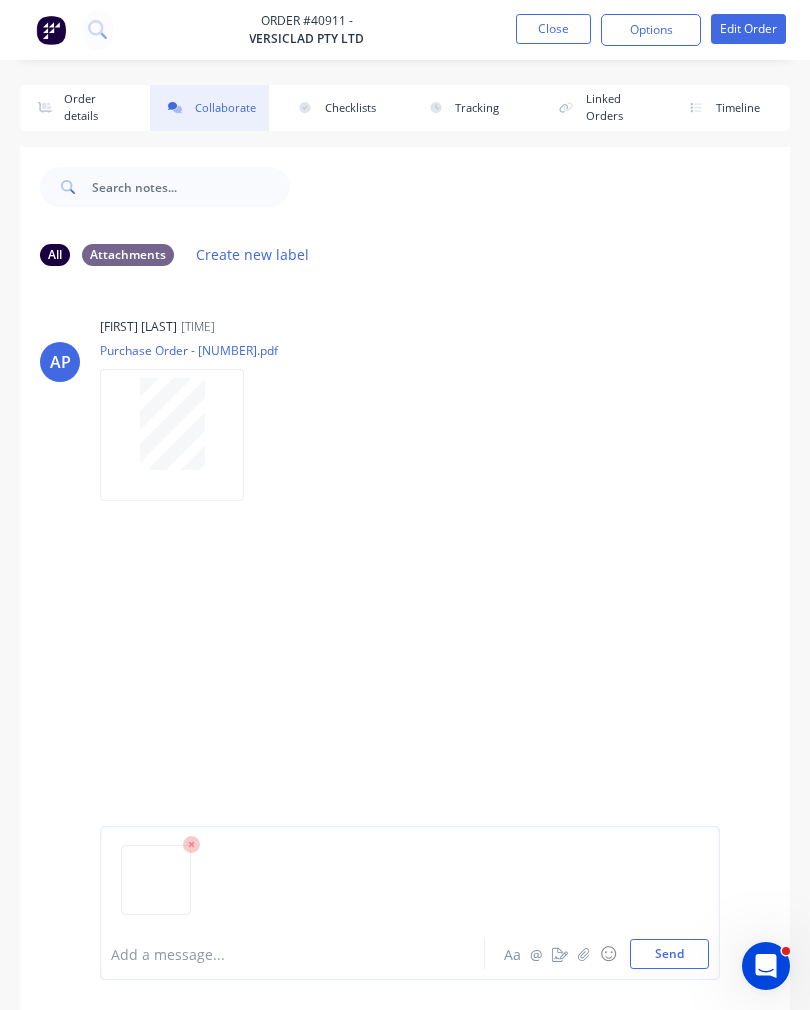 click on "Send" at bounding box center [669, 954] 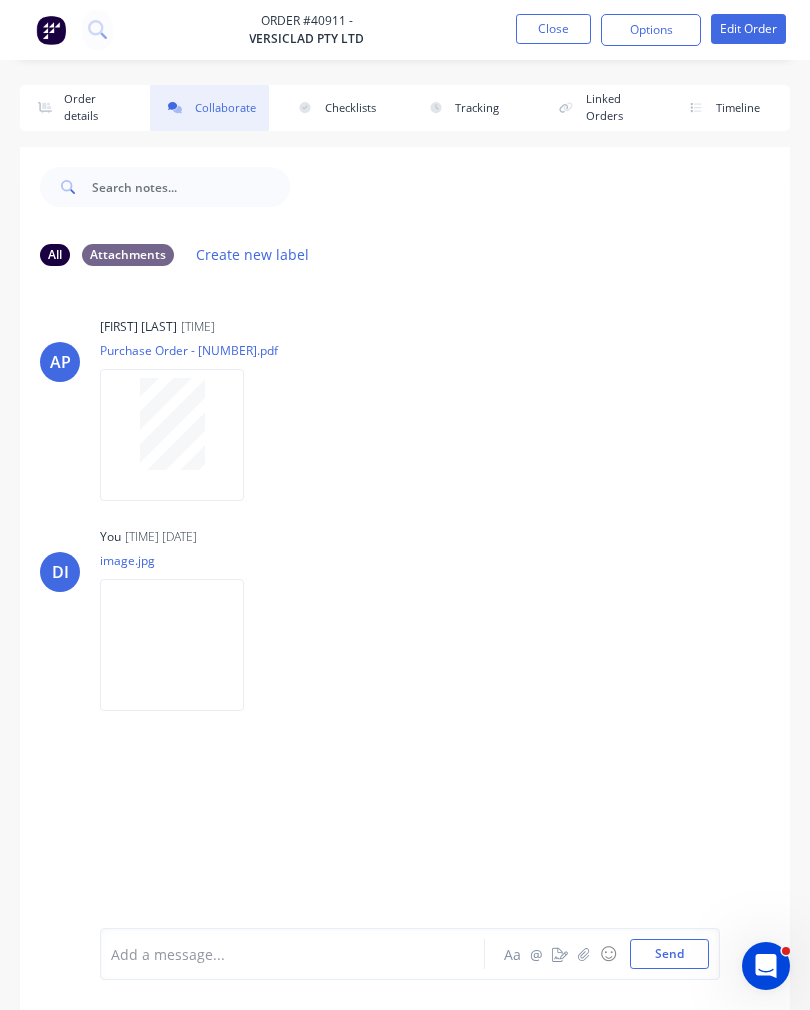 click 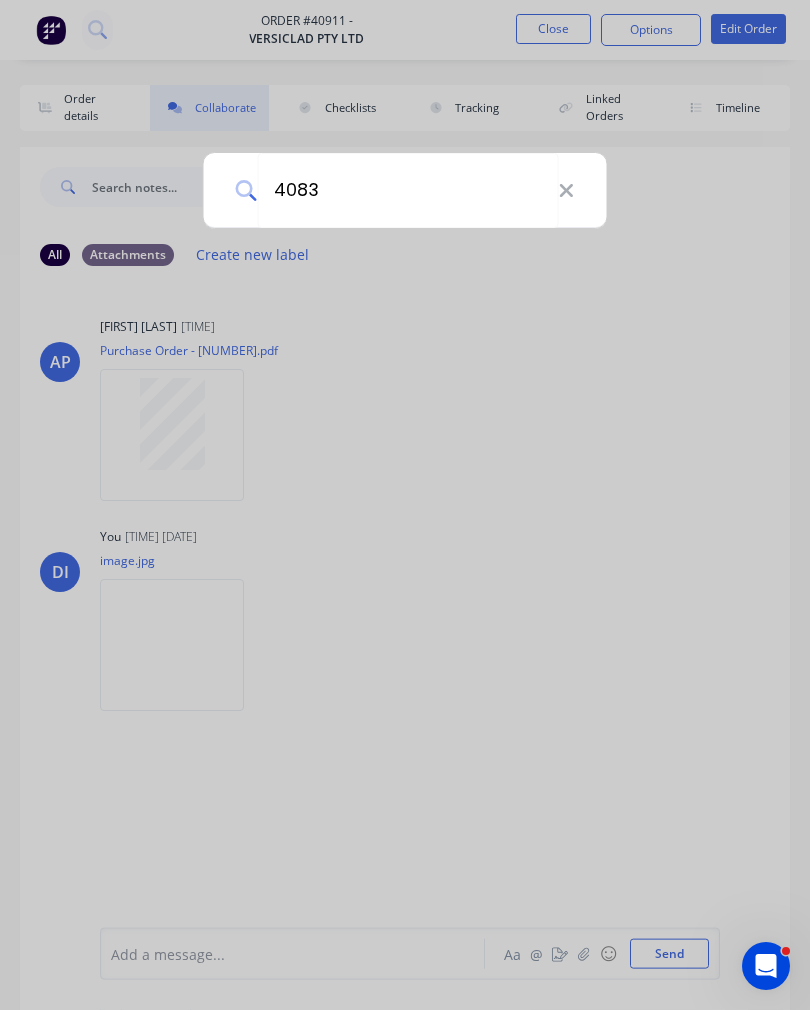 type on "40834" 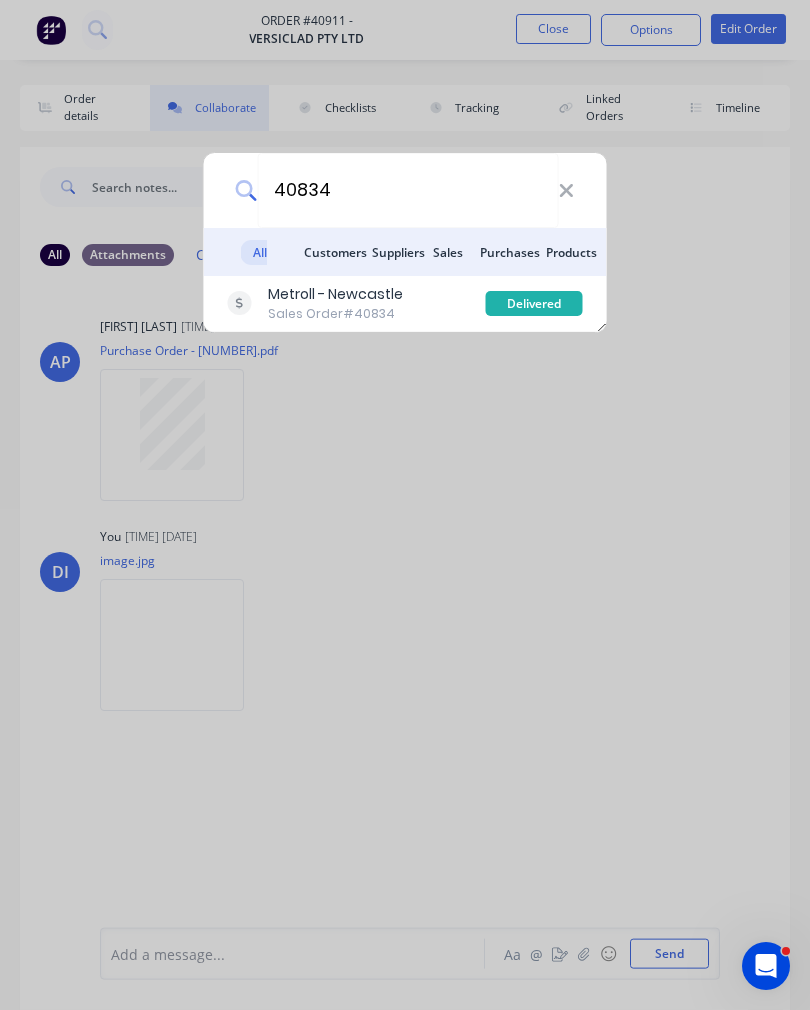click on "Sales Order  #40834" at bounding box center [335, 314] 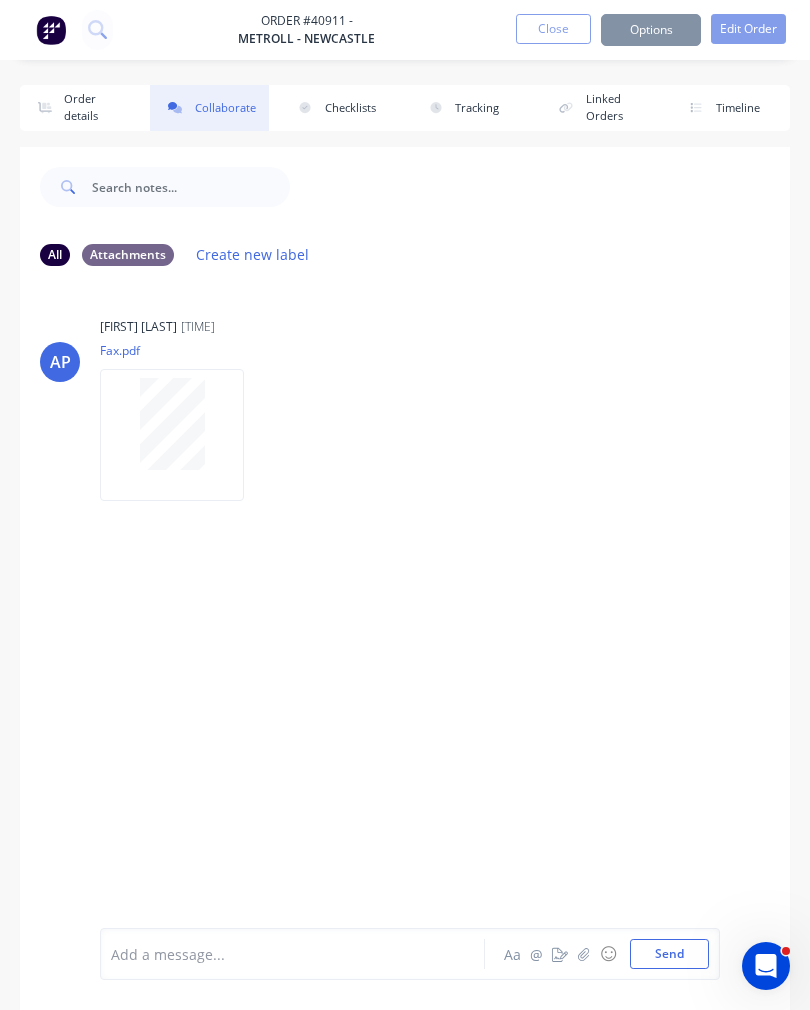 click 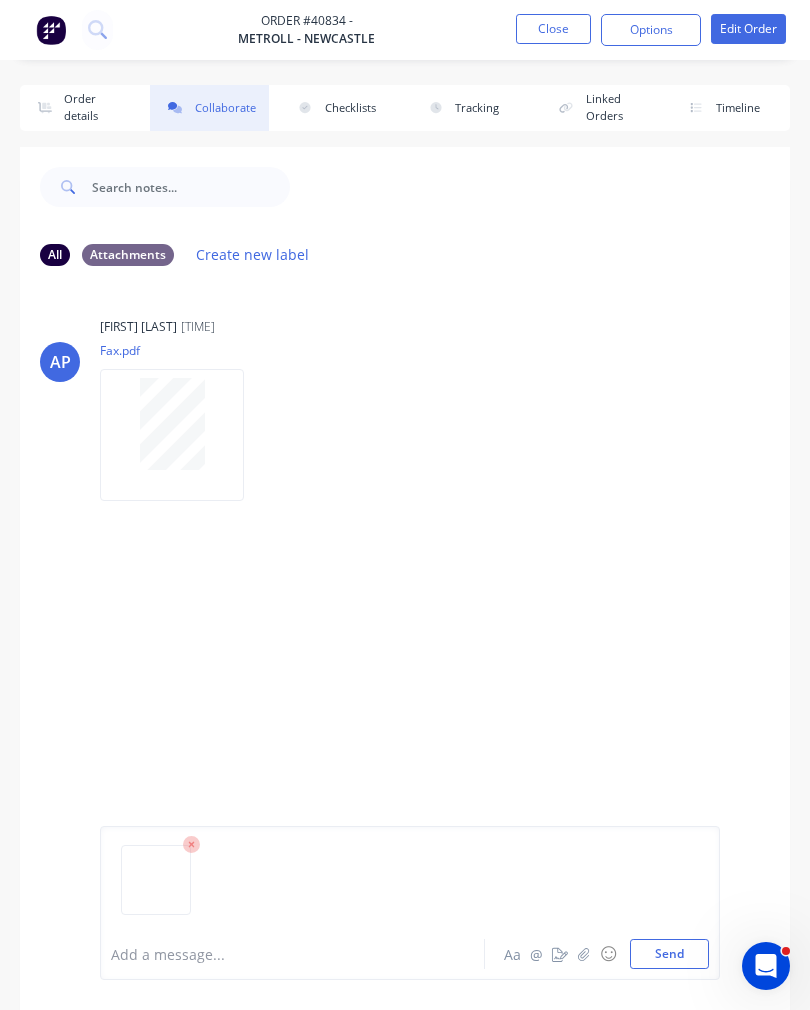 click 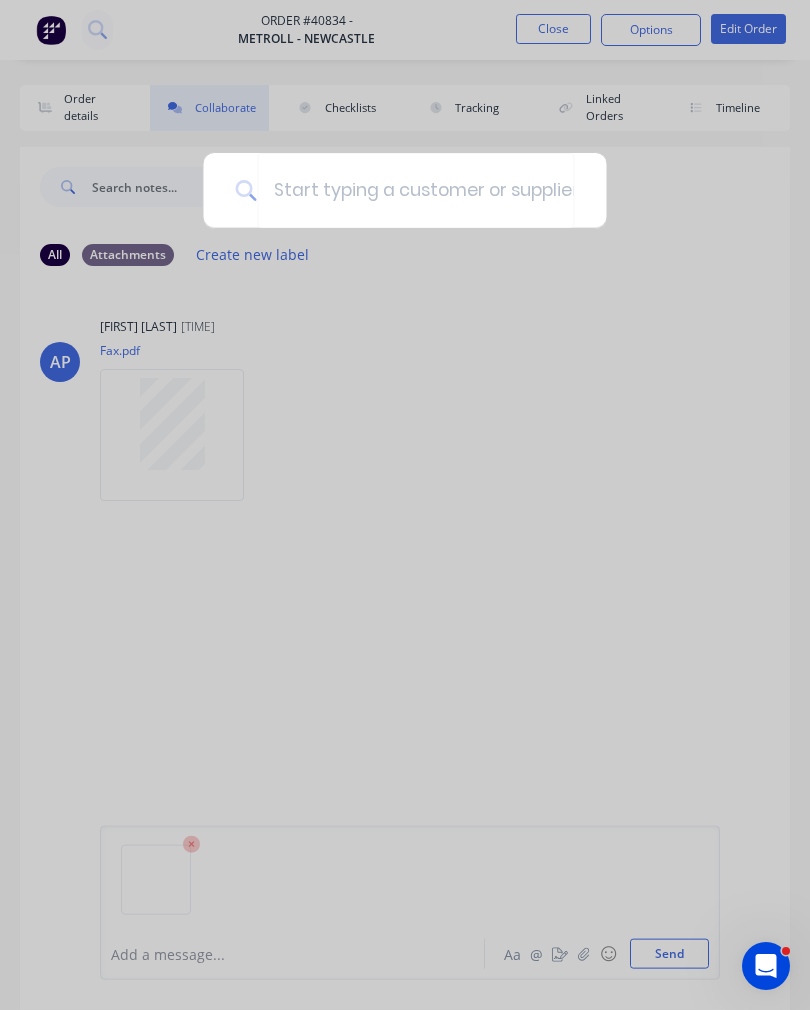 click at bounding box center (405, 505) 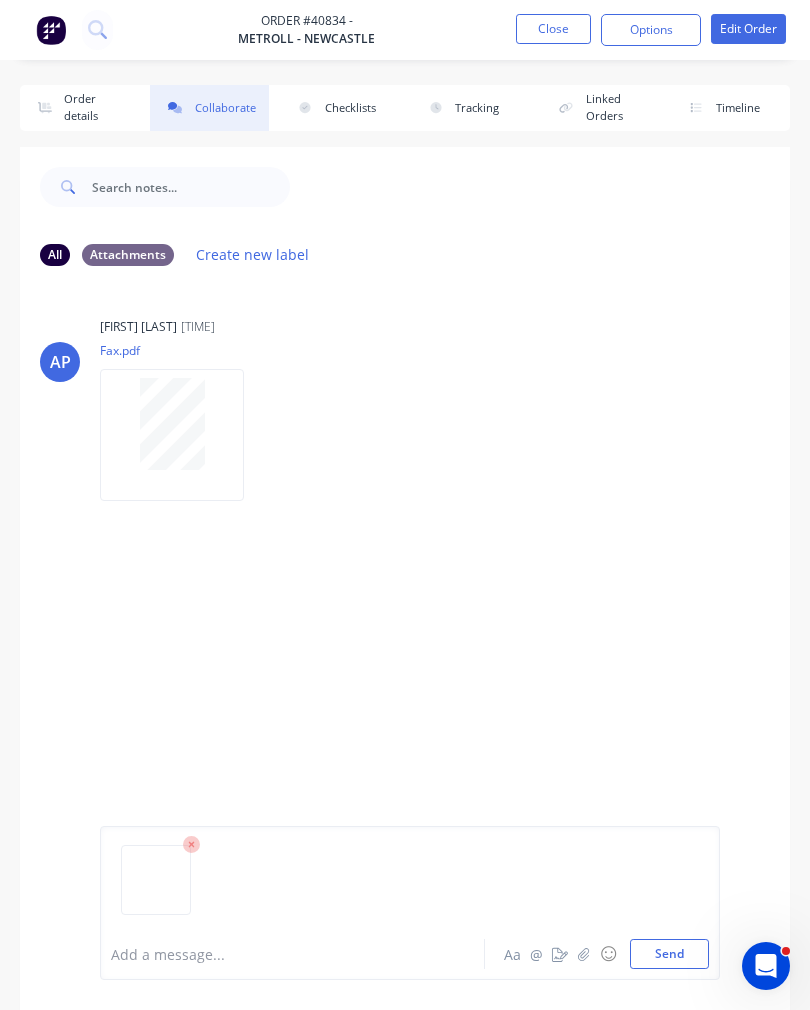 click on "Send" at bounding box center [669, 954] 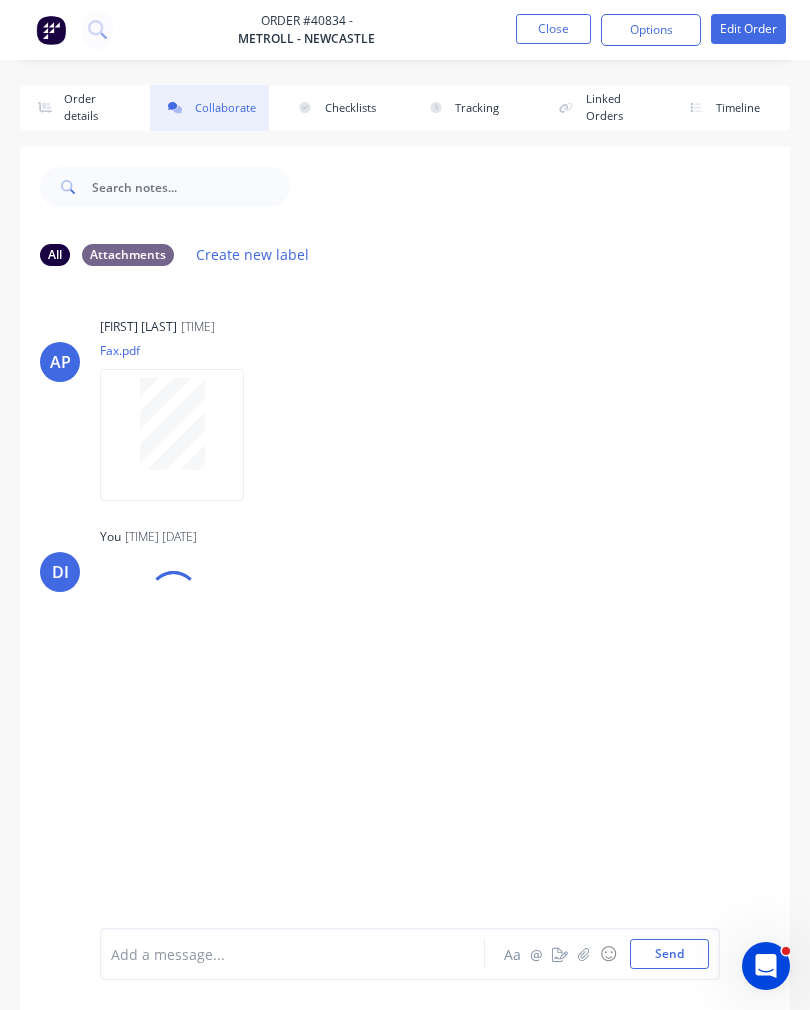 click at bounding box center (97, 30) 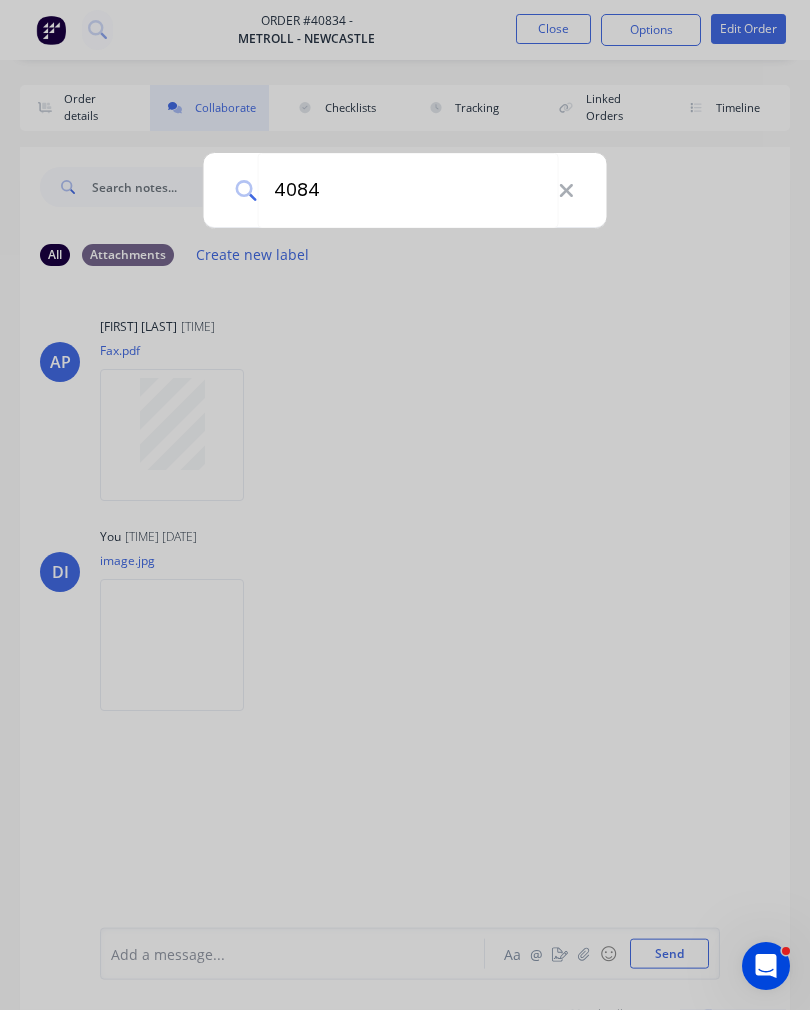 type on "40849" 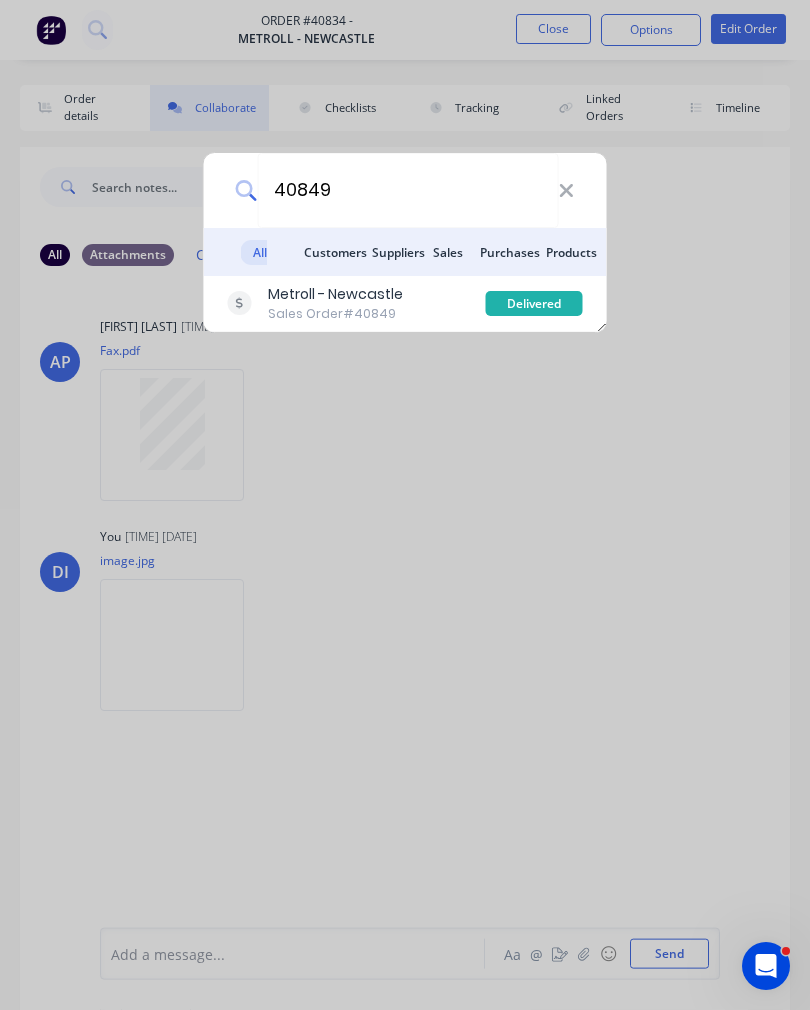 click on "Sales Order  #40849" at bounding box center [335, 314] 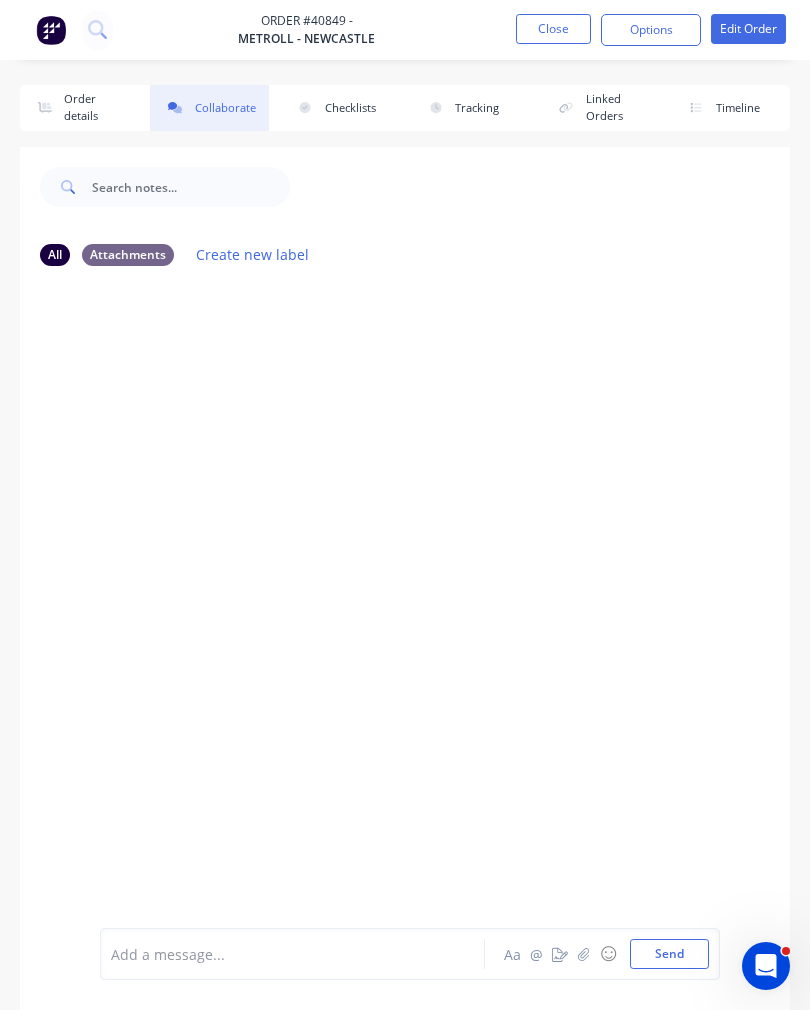 click 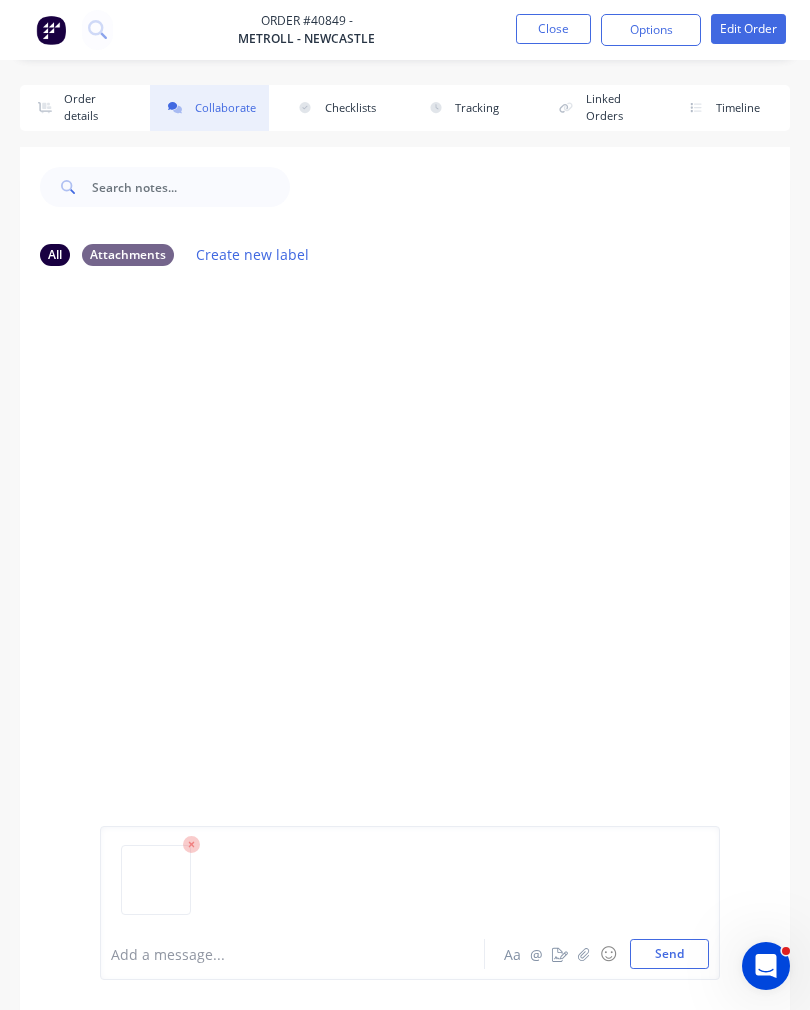 click on "Send" at bounding box center [669, 954] 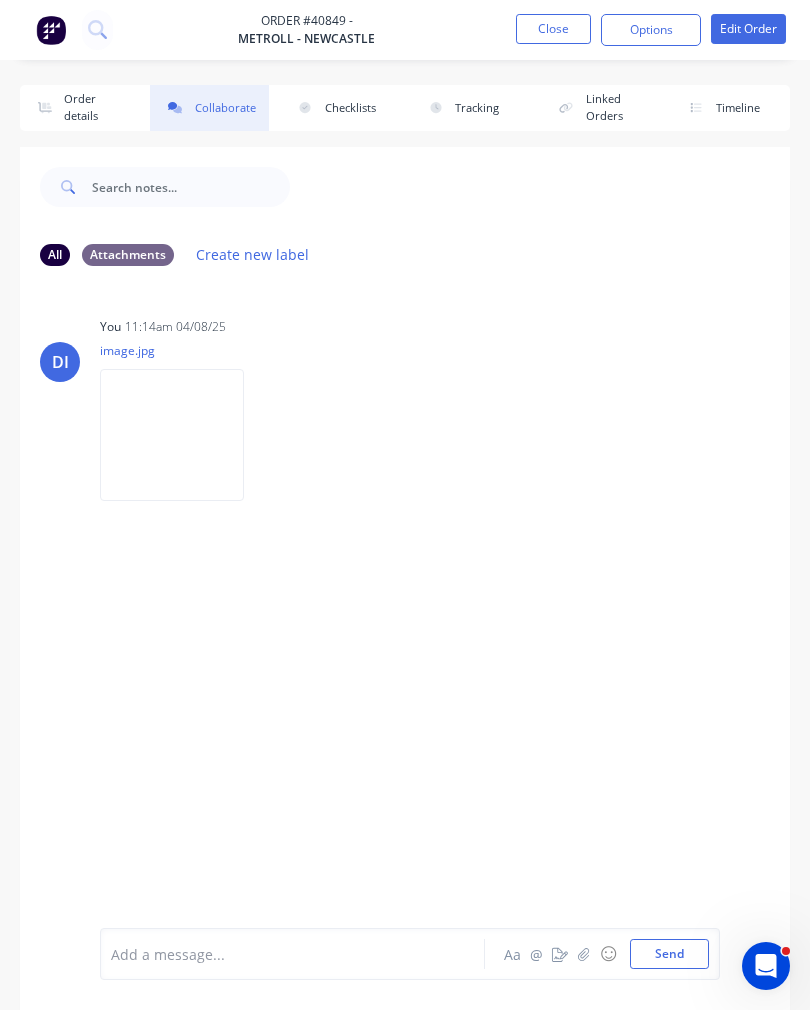 click 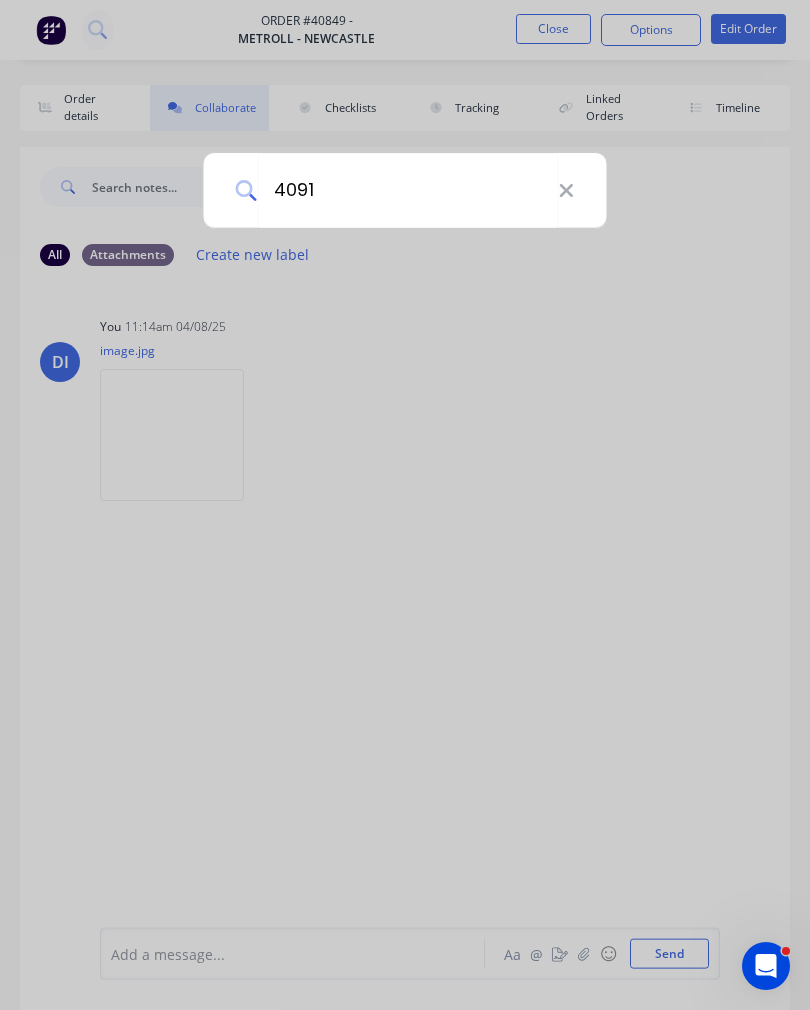 type on "40914" 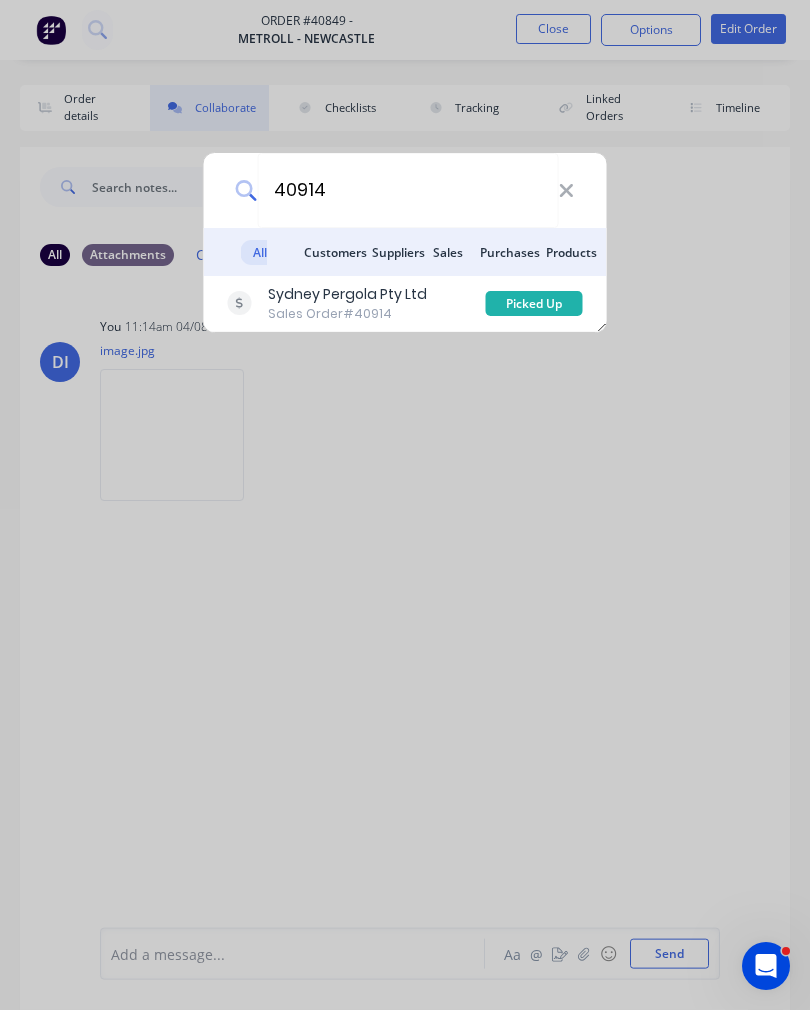 click on "Sydney Pergola Pty Ltd" at bounding box center (347, 294) 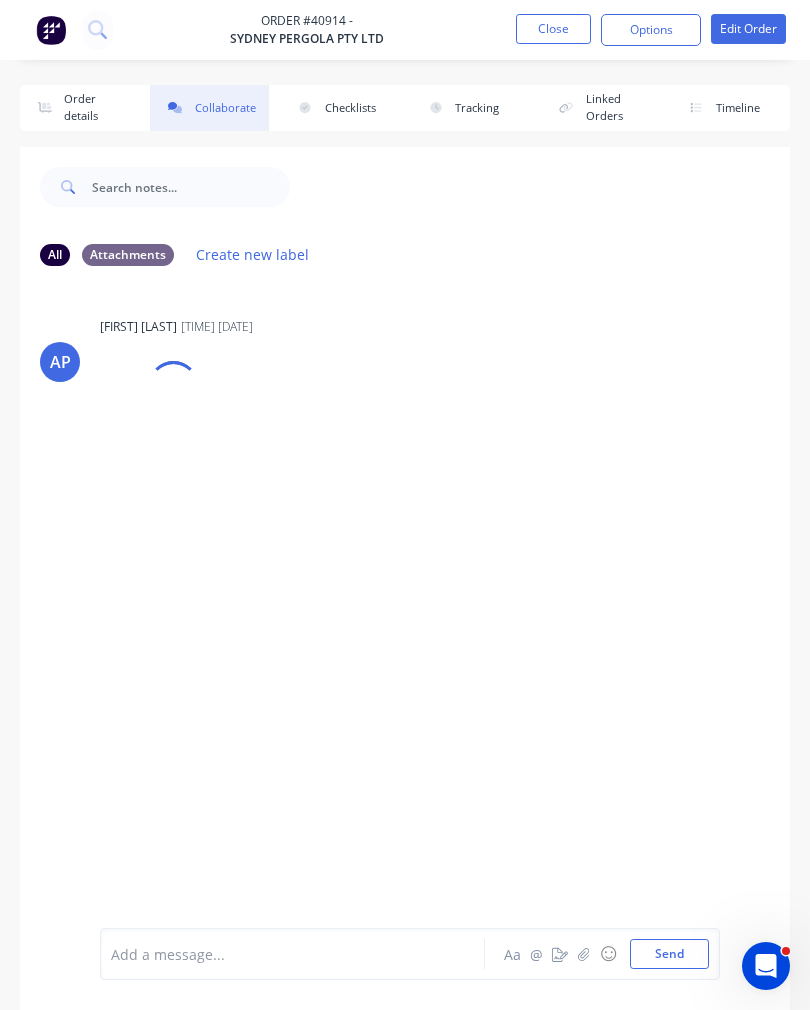 click 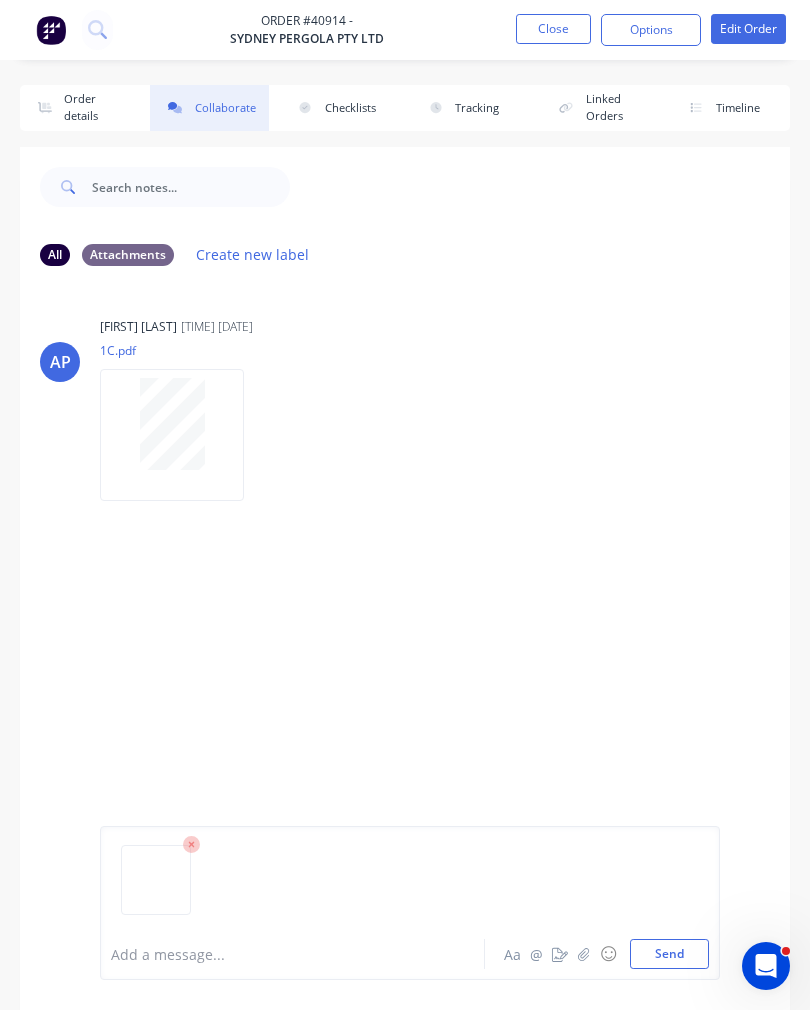 click on "Send" at bounding box center [669, 954] 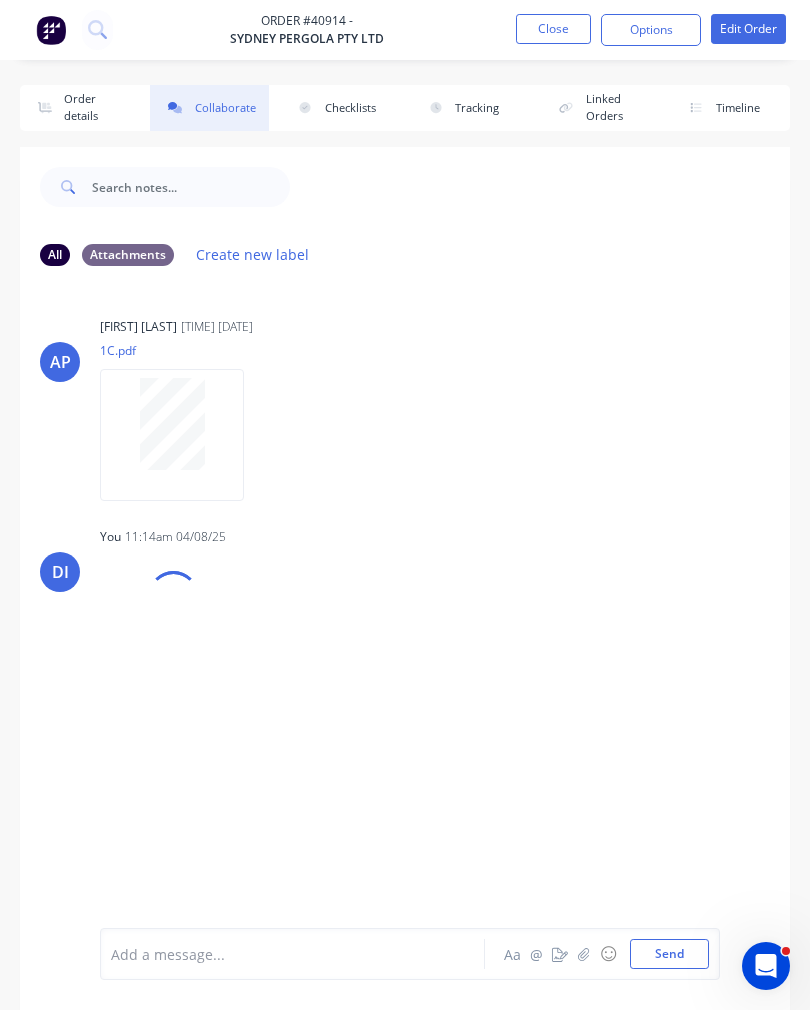 click 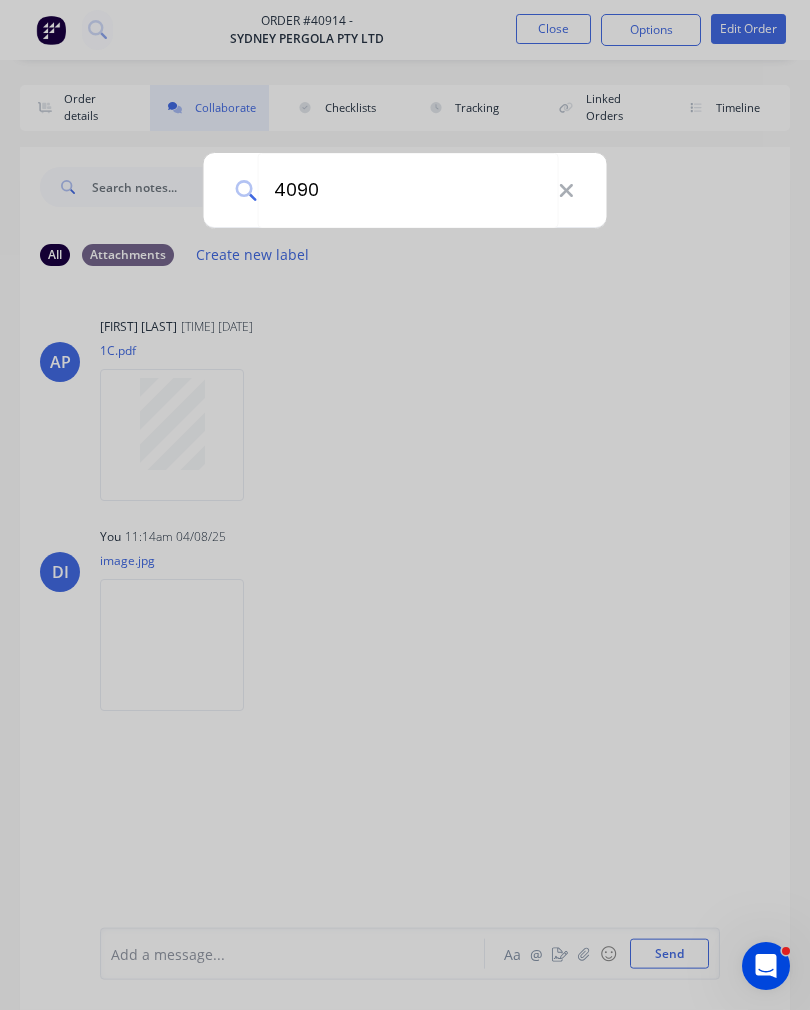 type on "40901" 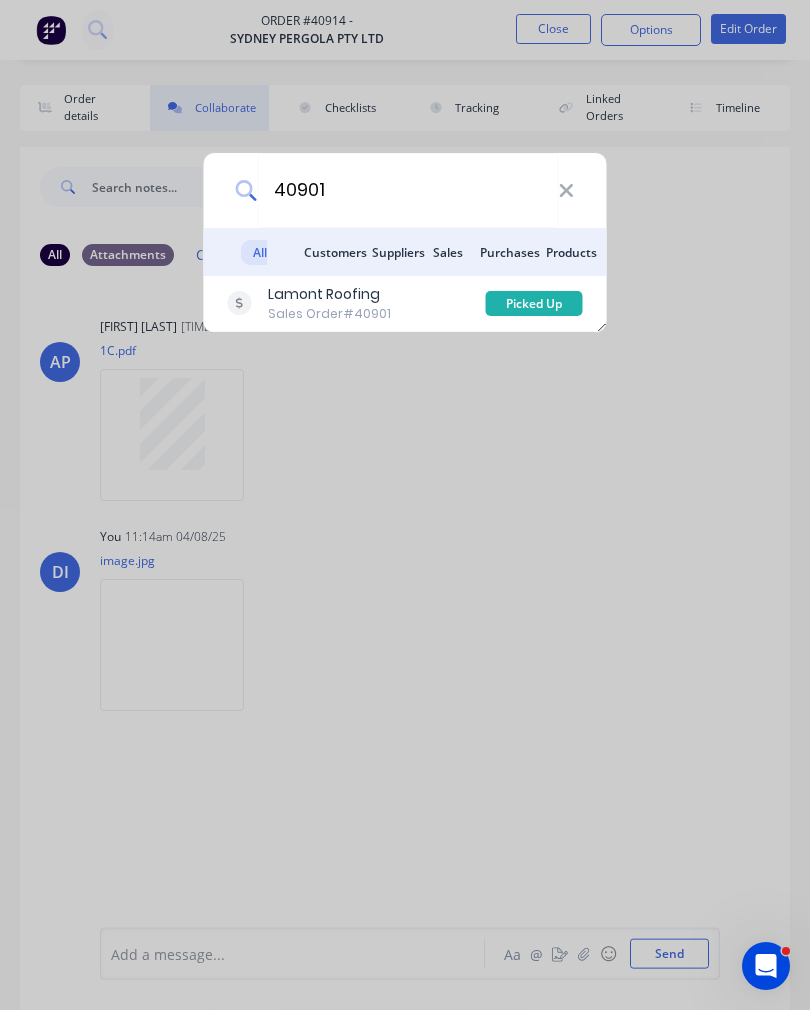 click on "Lamont Roofing" at bounding box center (329, 294) 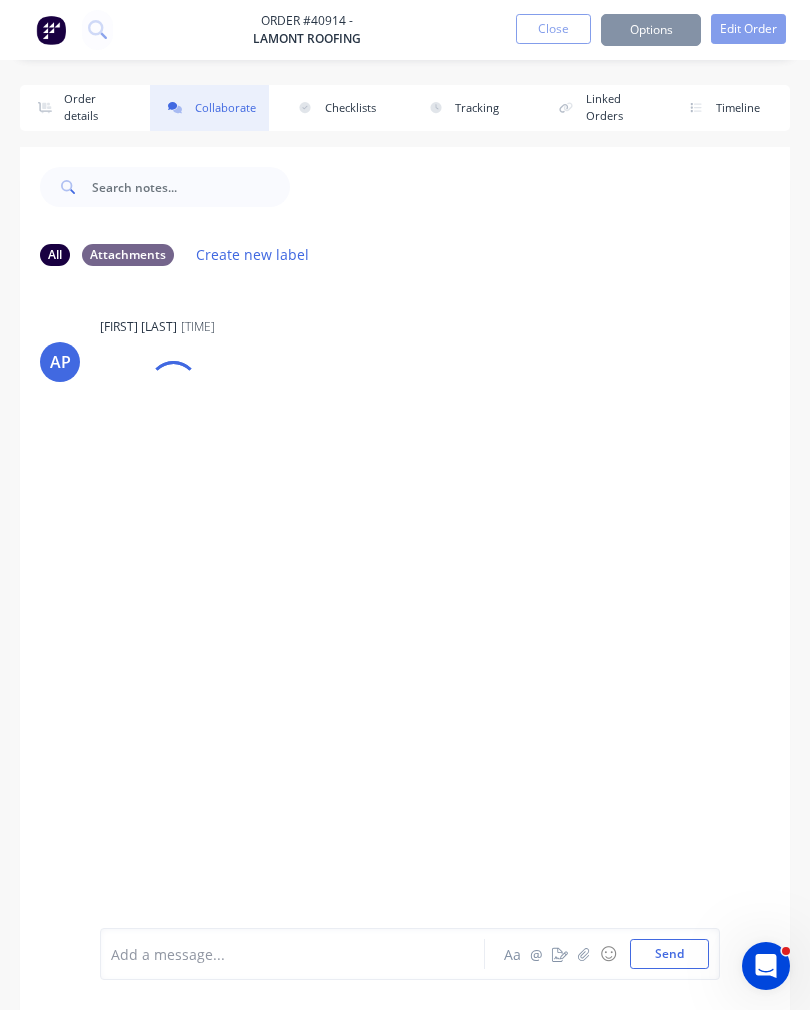click at bounding box center [584, 954] 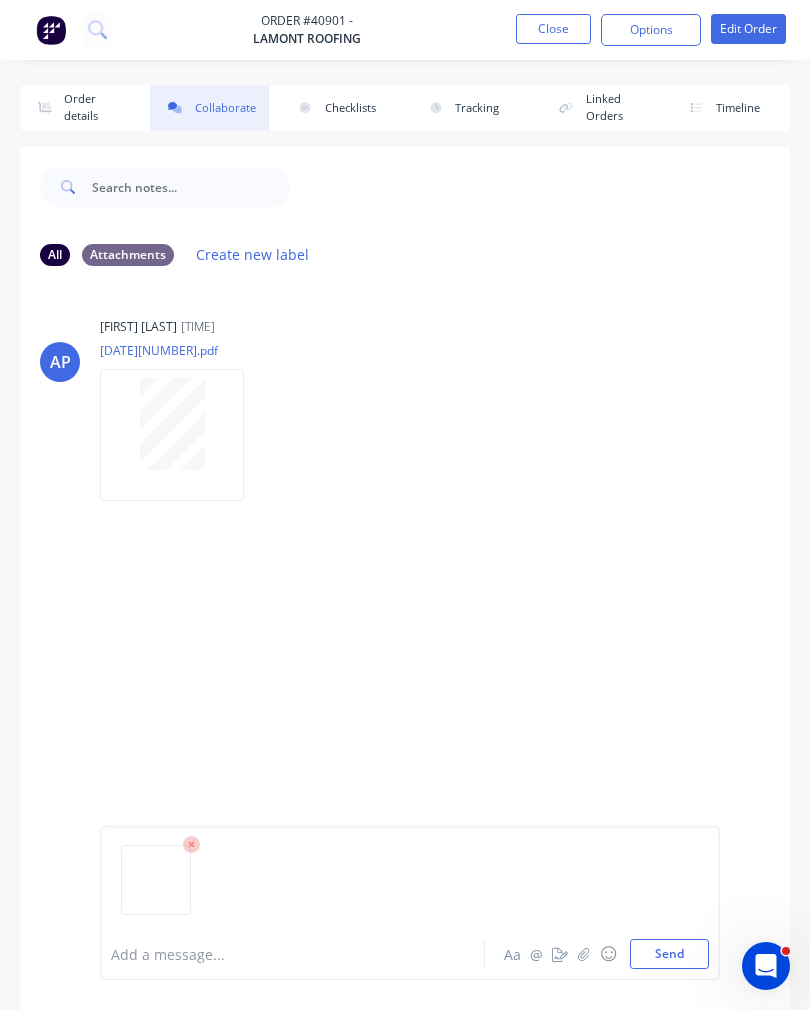 click on "Send" at bounding box center [669, 954] 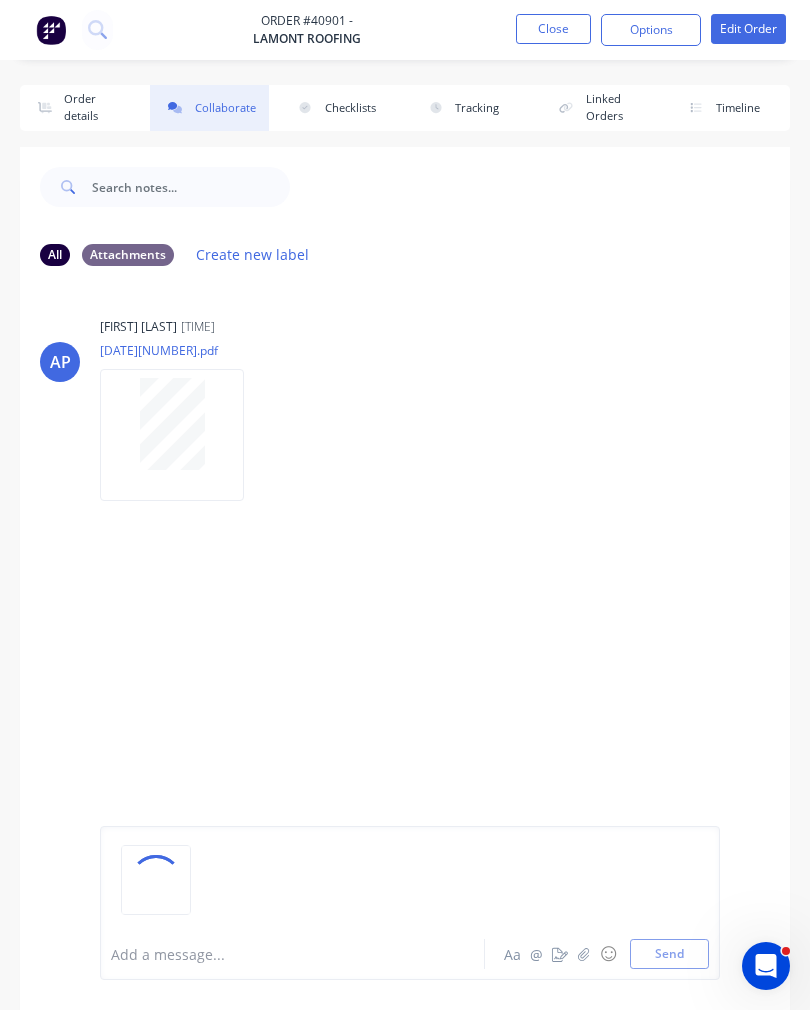 click 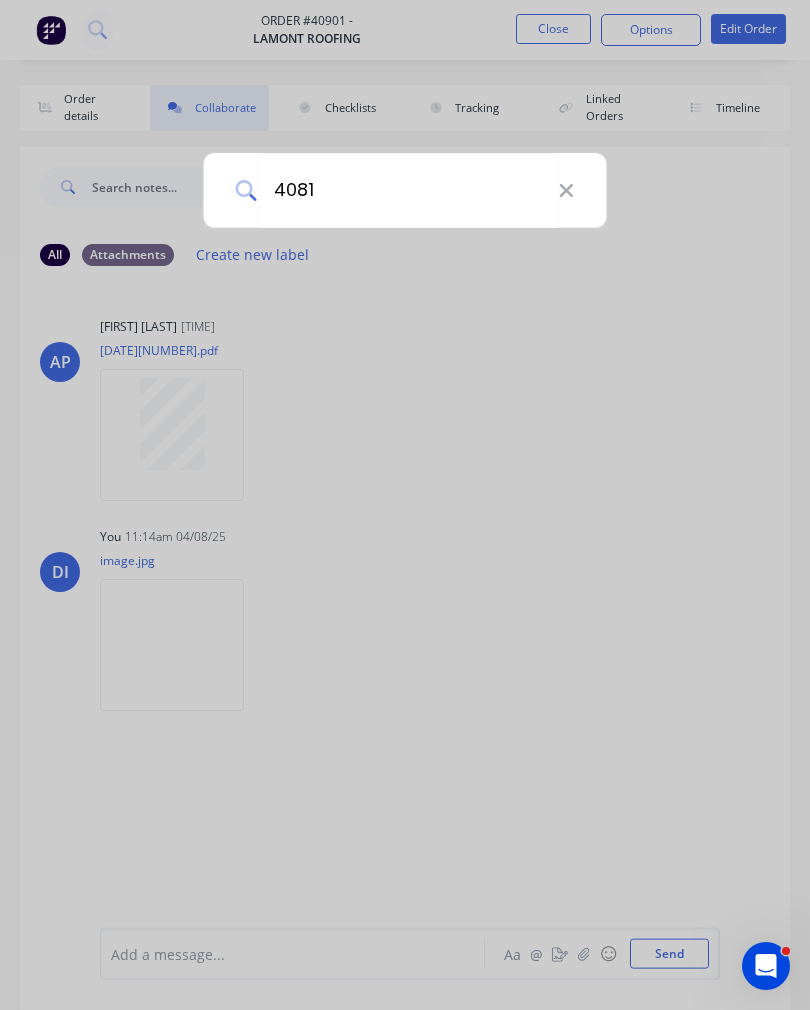type on "40813" 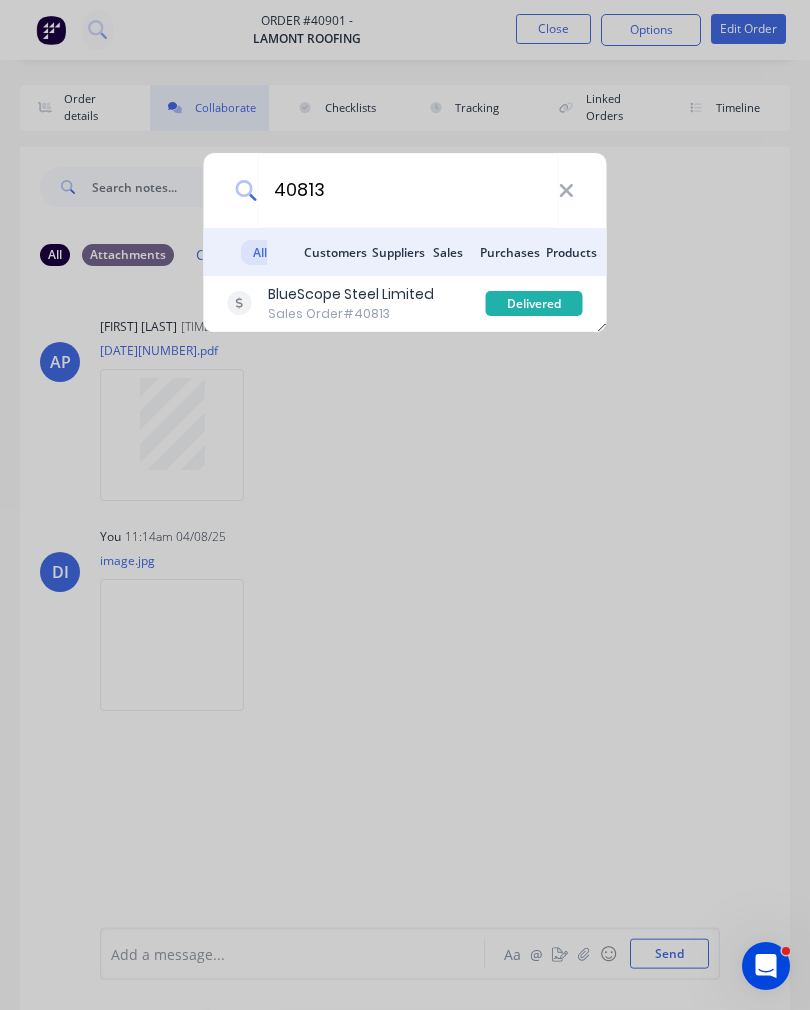 click on "Sales Order  #40813" at bounding box center (351, 314) 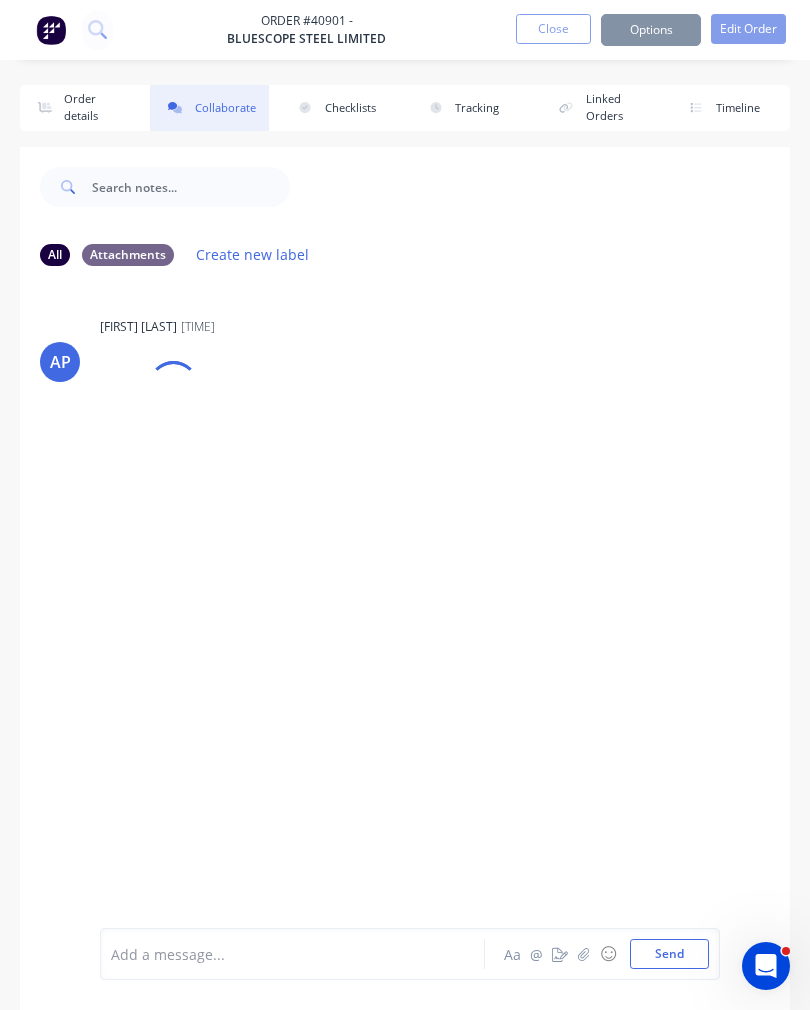click 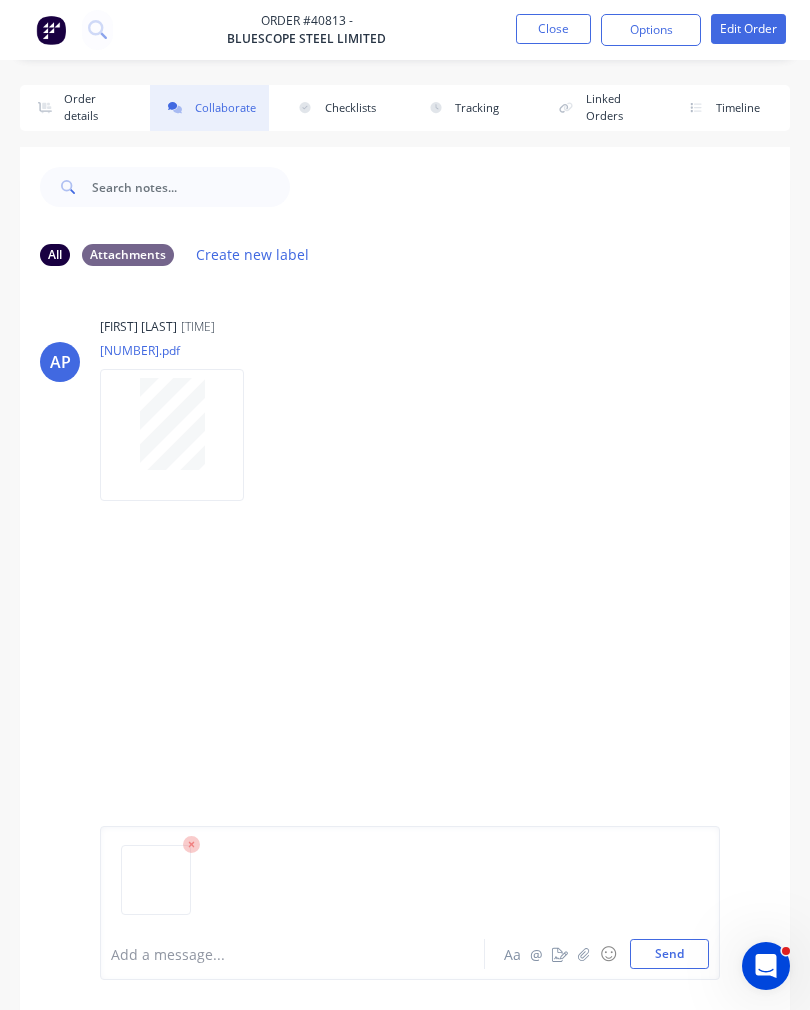 click on "Send" at bounding box center (669, 954) 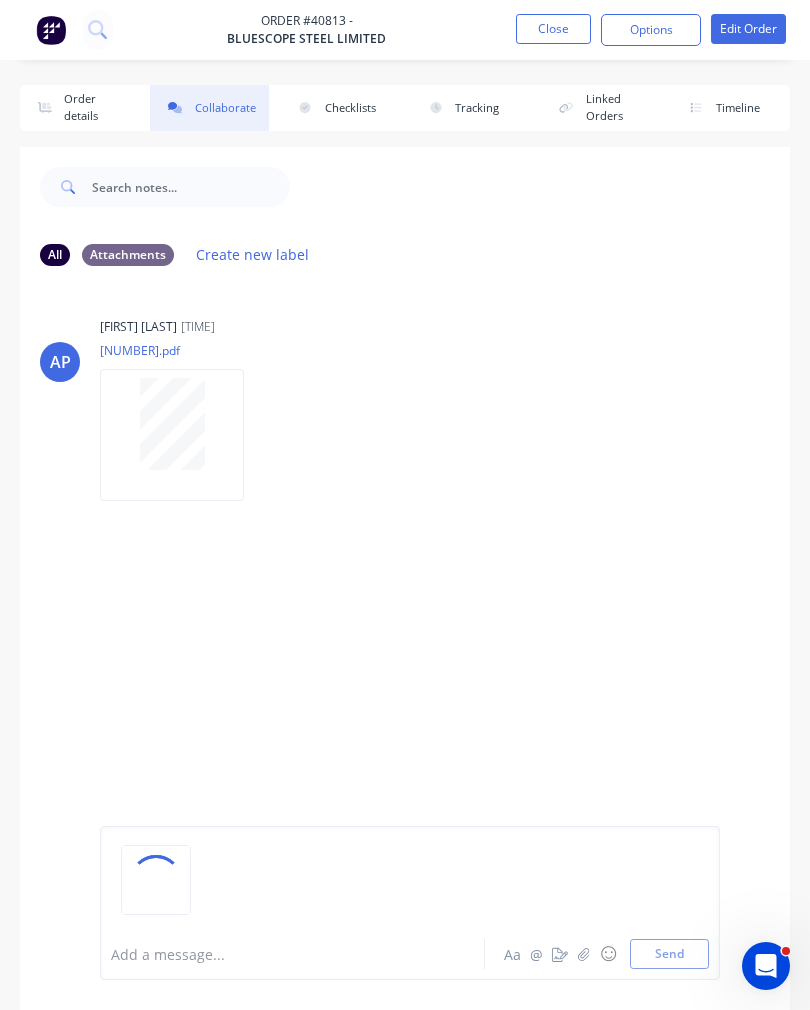 click 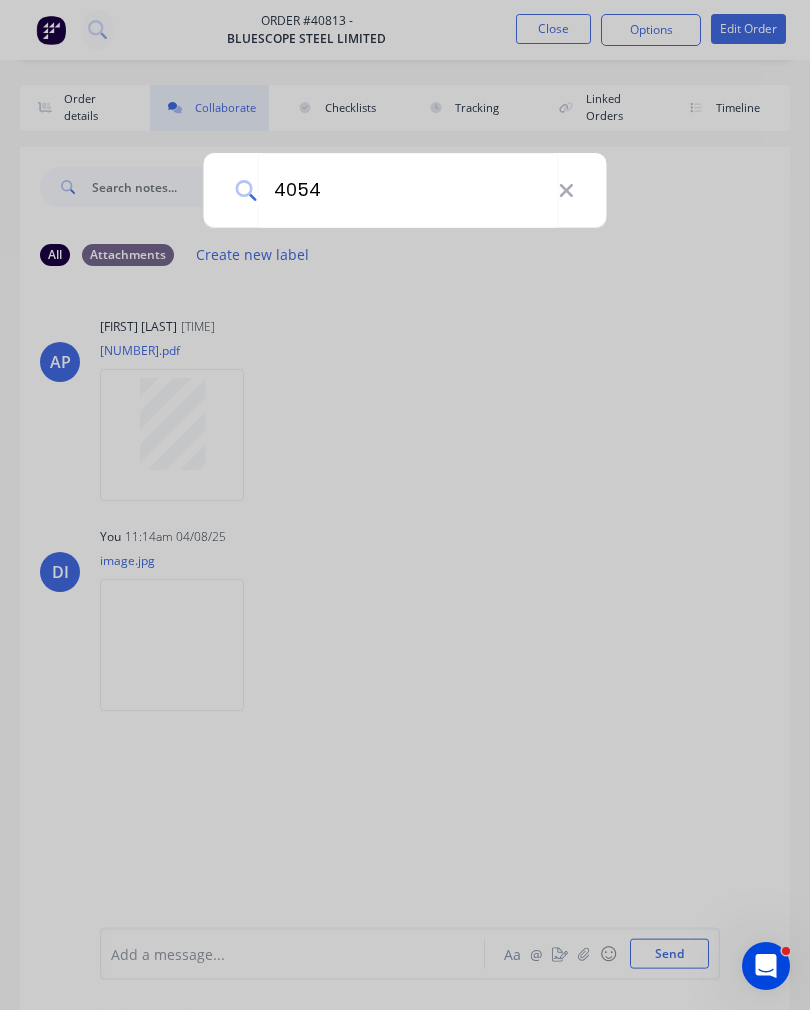 type on "40546" 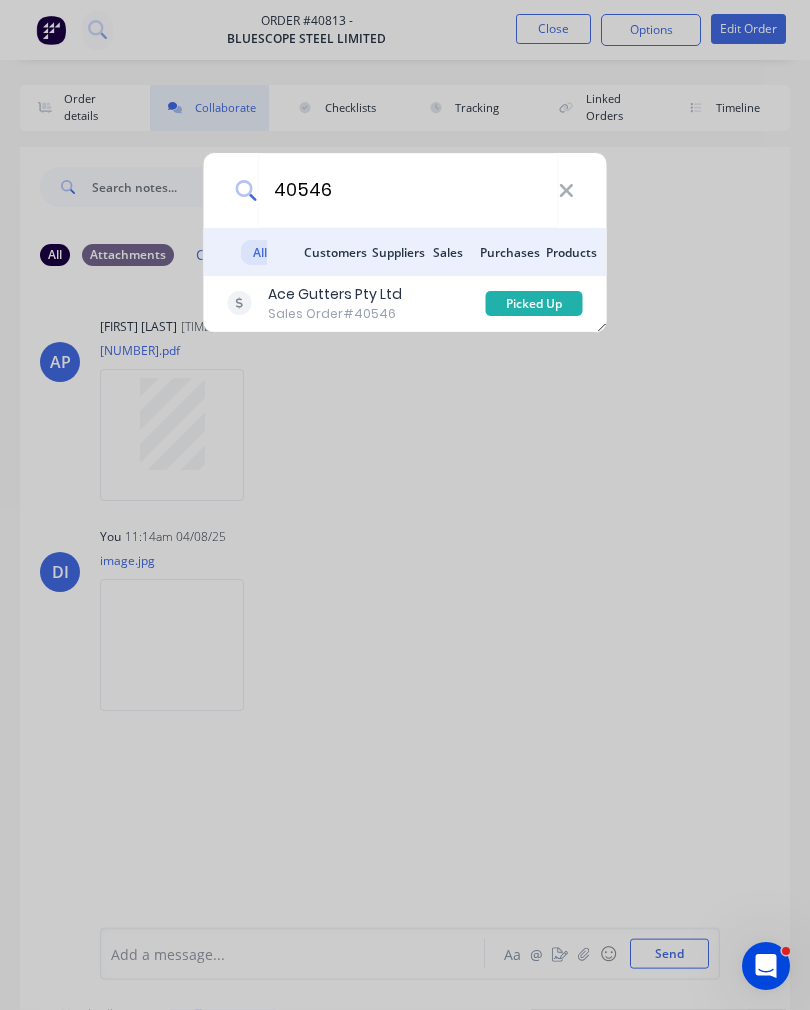 click on "Sales Order  #40546" at bounding box center (335, 314) 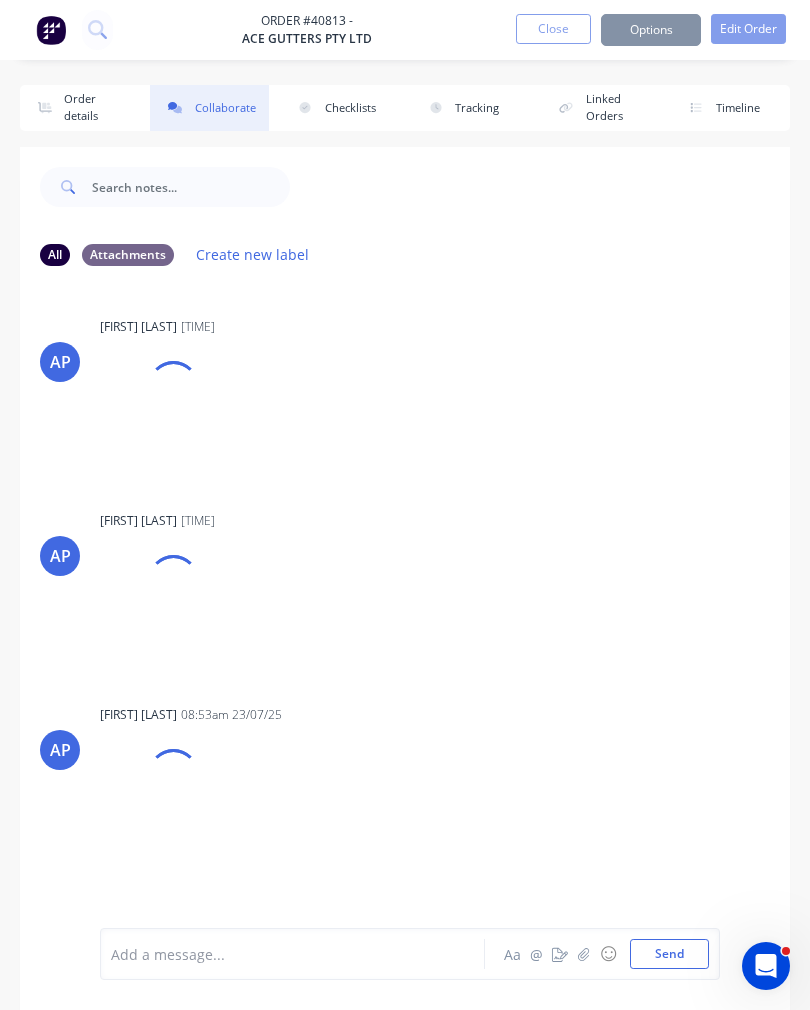 click 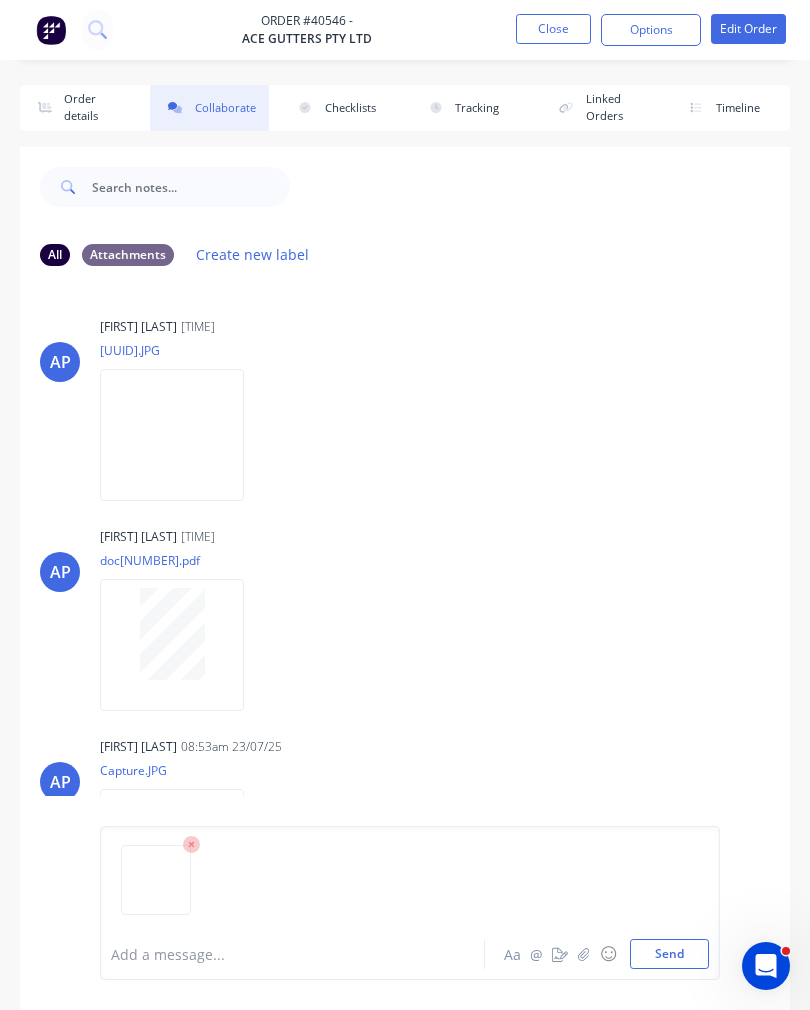 click on "Send" at bounding box center (669, 954) 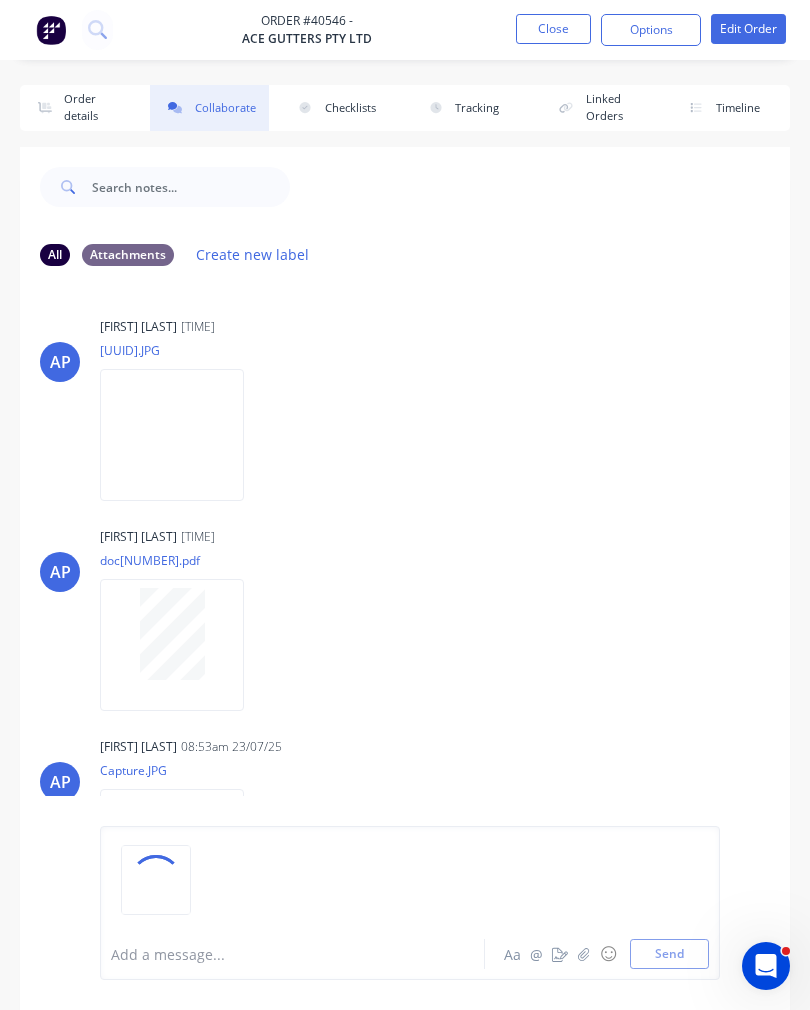 click 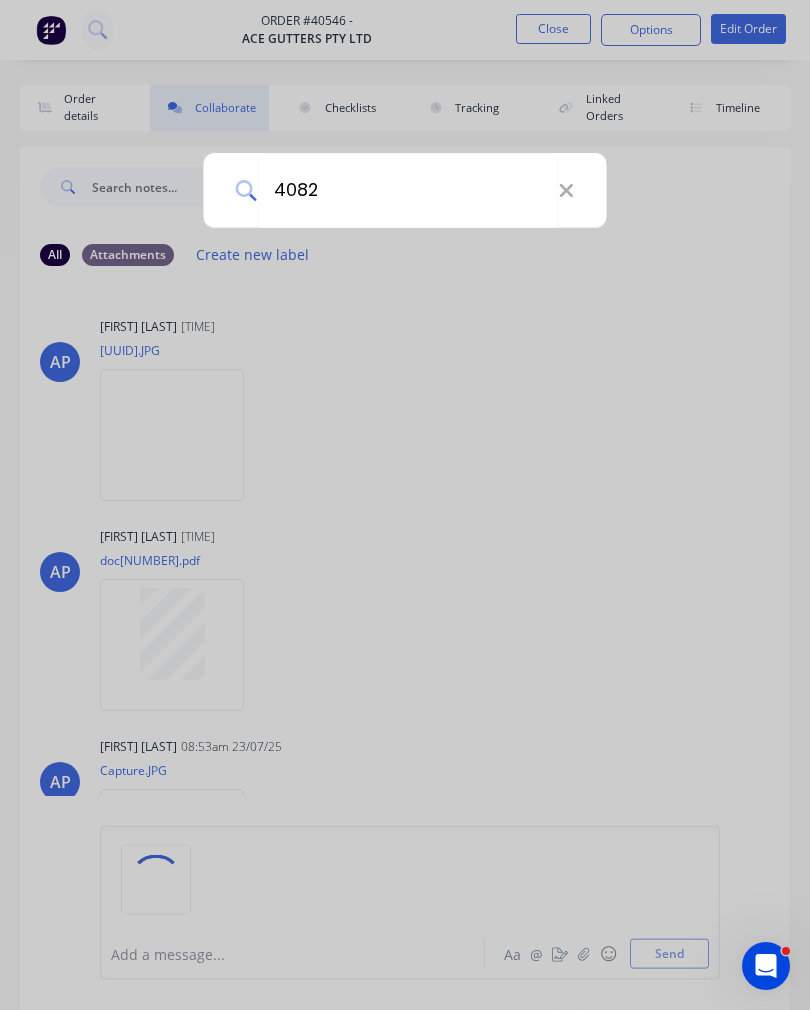 type on "40825" 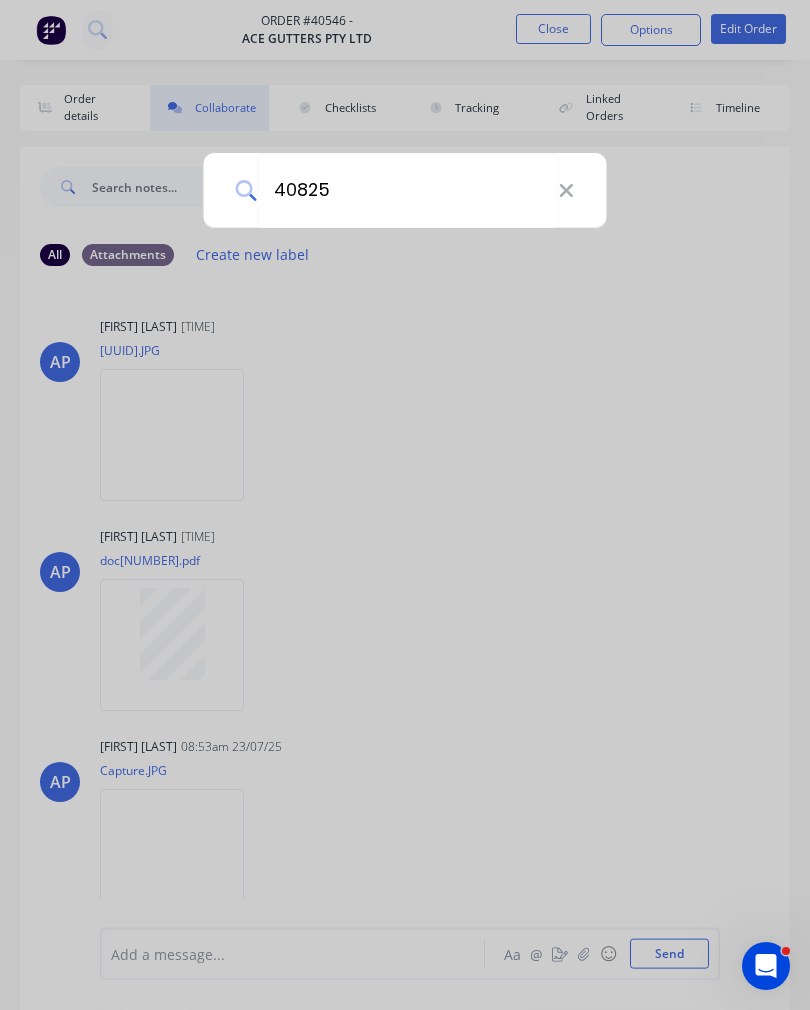 scroll, scrollTop: 639, scrollLeft: 0, axis: vertical 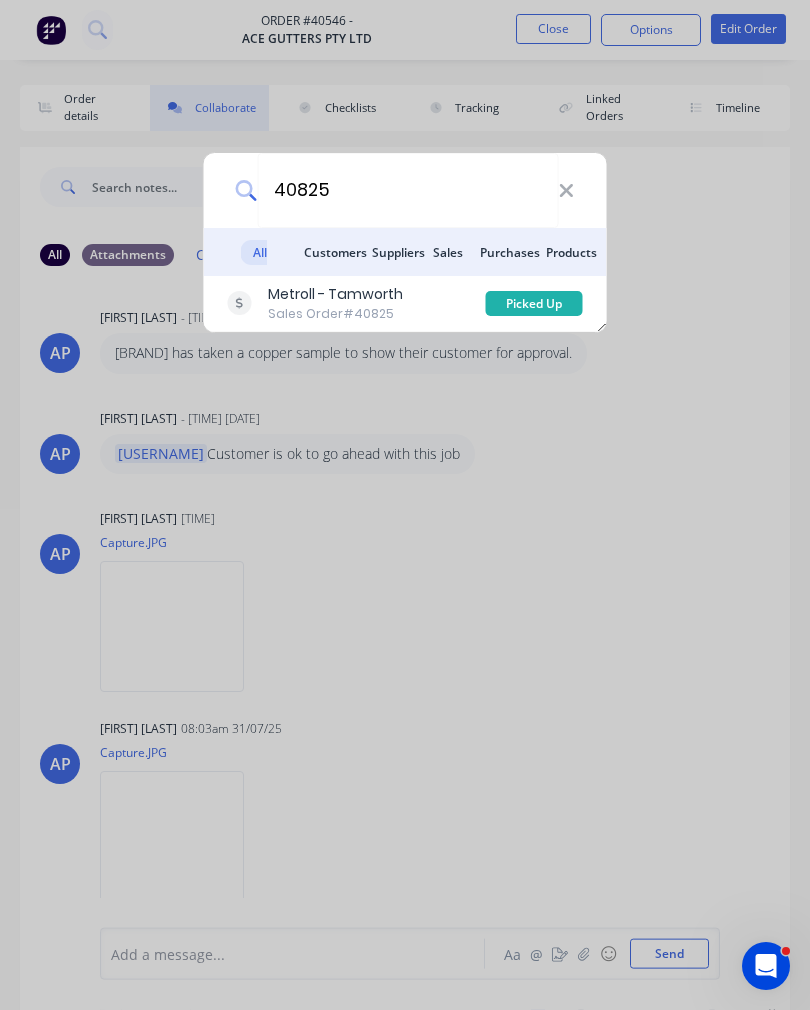 click on "Metroll - Tamworth" at bounding box center (335, 294) 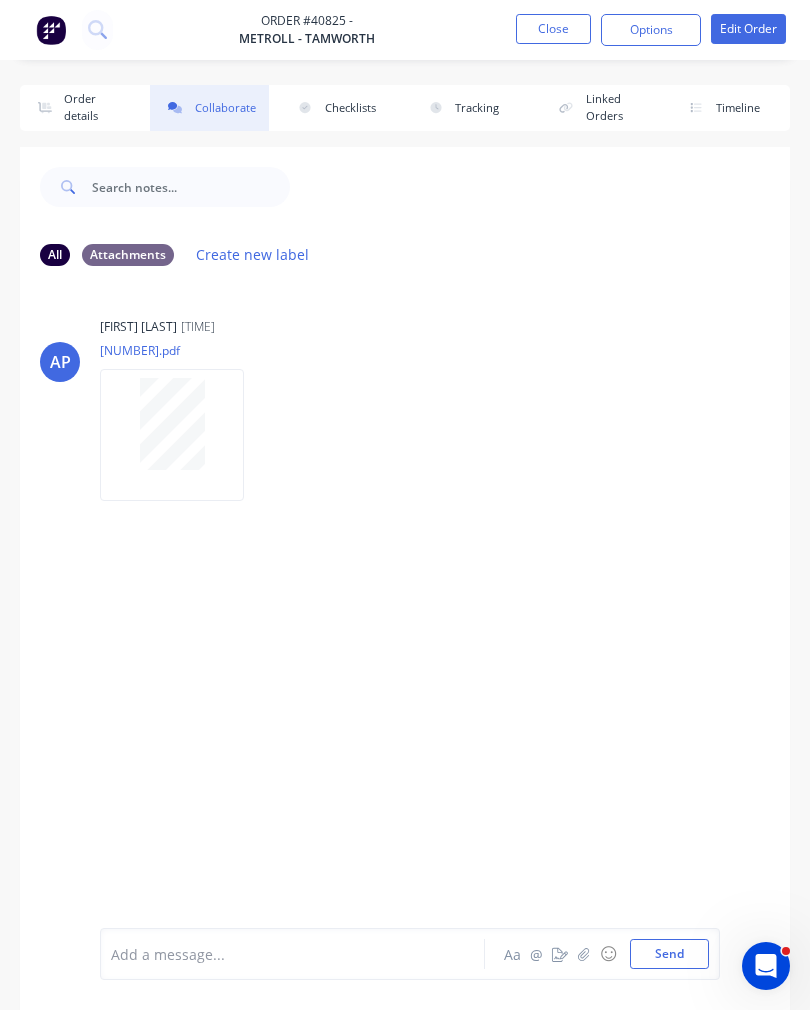 click 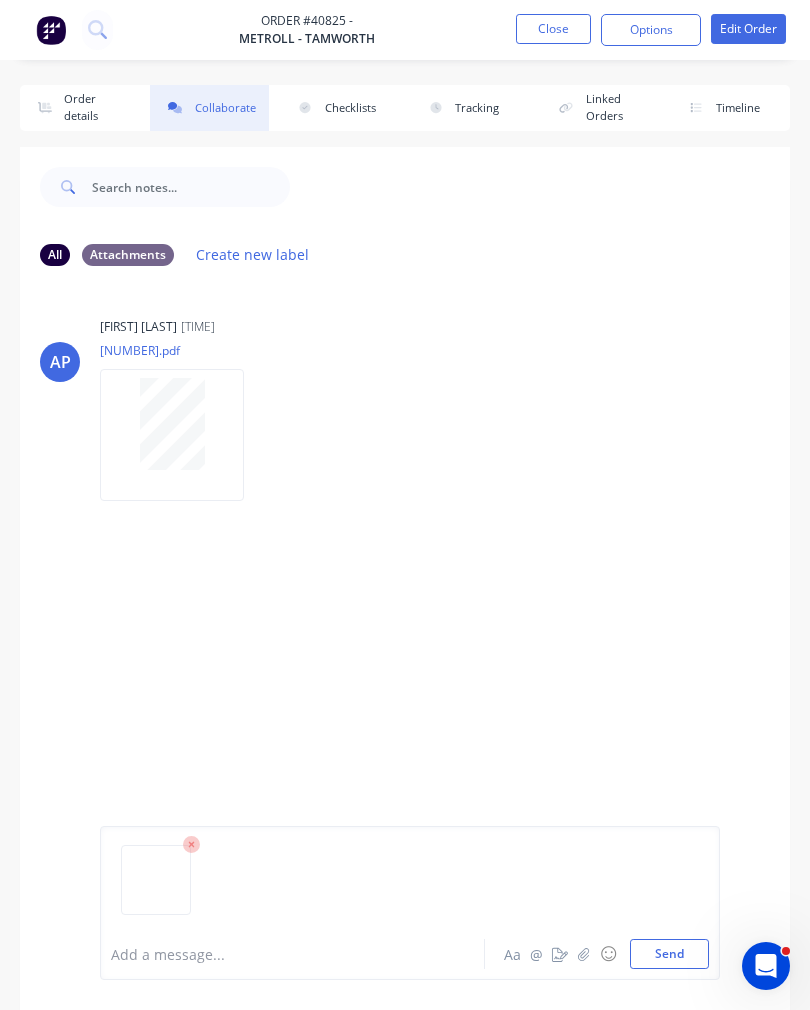 click on "Add a message... Aa @ ☺ Send" at bounding box center [405, 903] 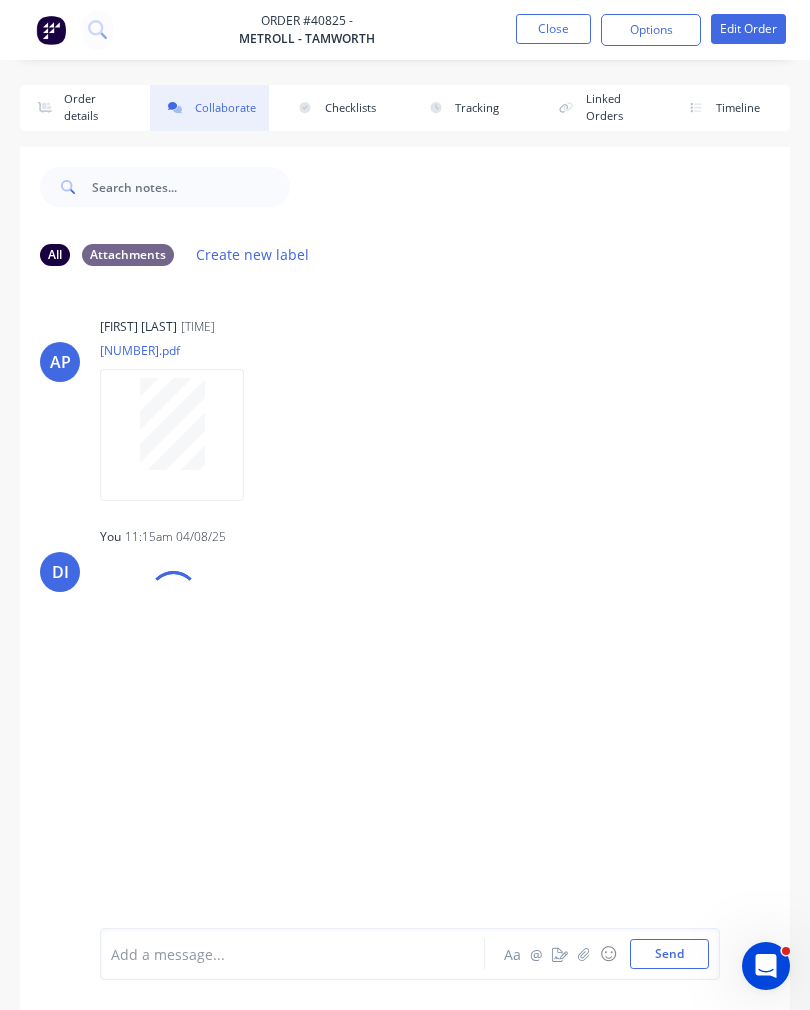 click 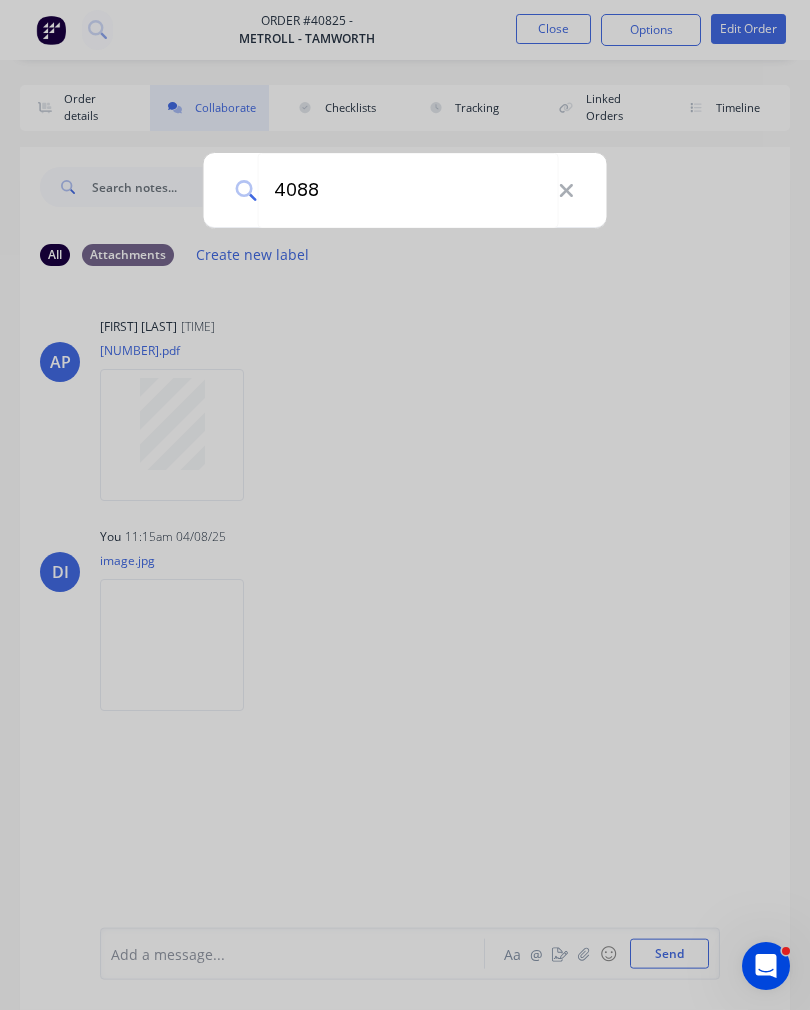 type on "40880" 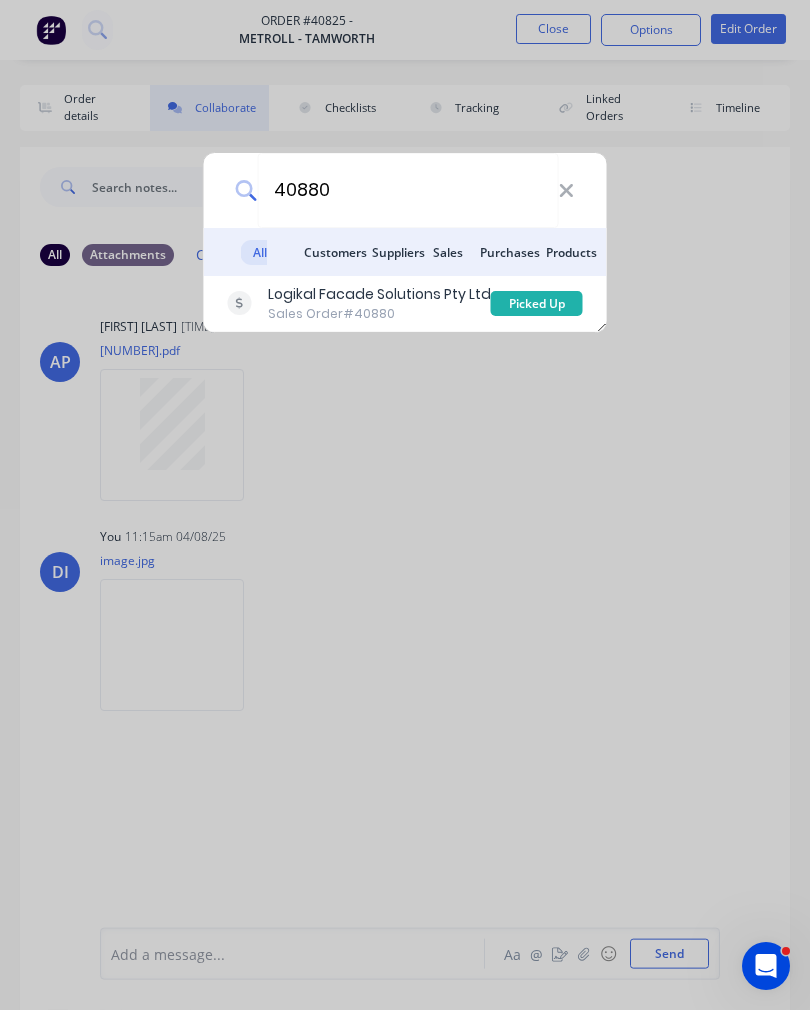 click on "Sales Order  #40880" at bounding box center [379, 314] 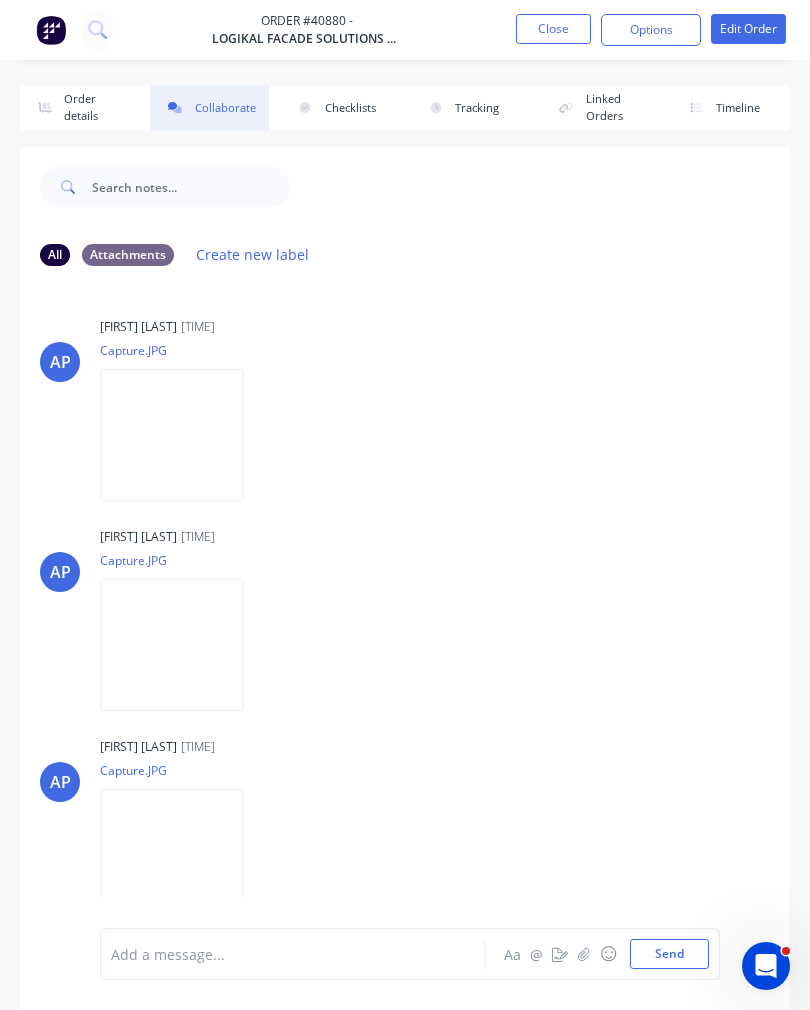 click 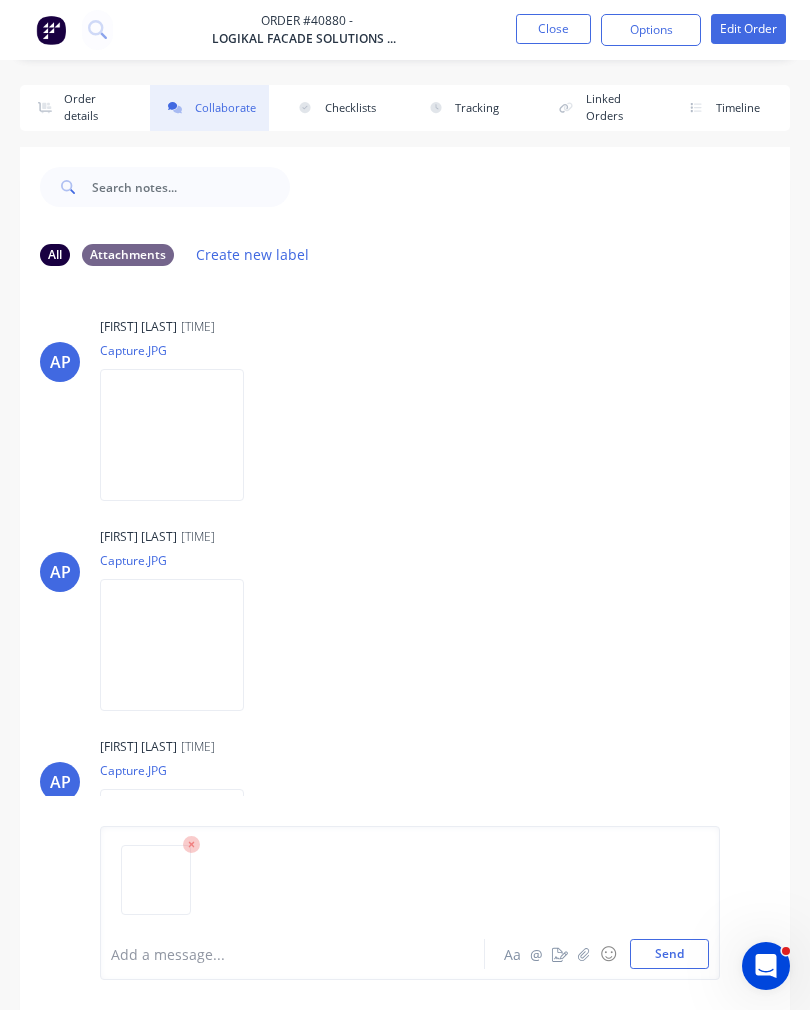 click on "Send" at bounding box center [669, 954] 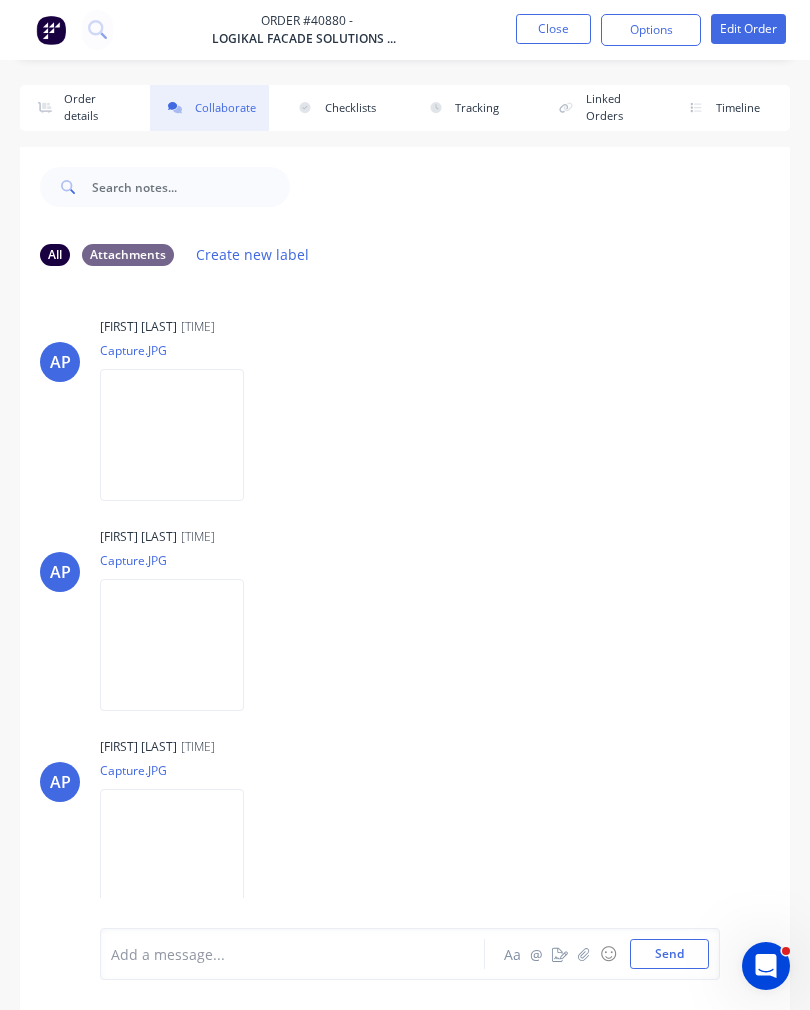 scroll, scrollTop: 3, scrollLeft: 0, axis: vertical 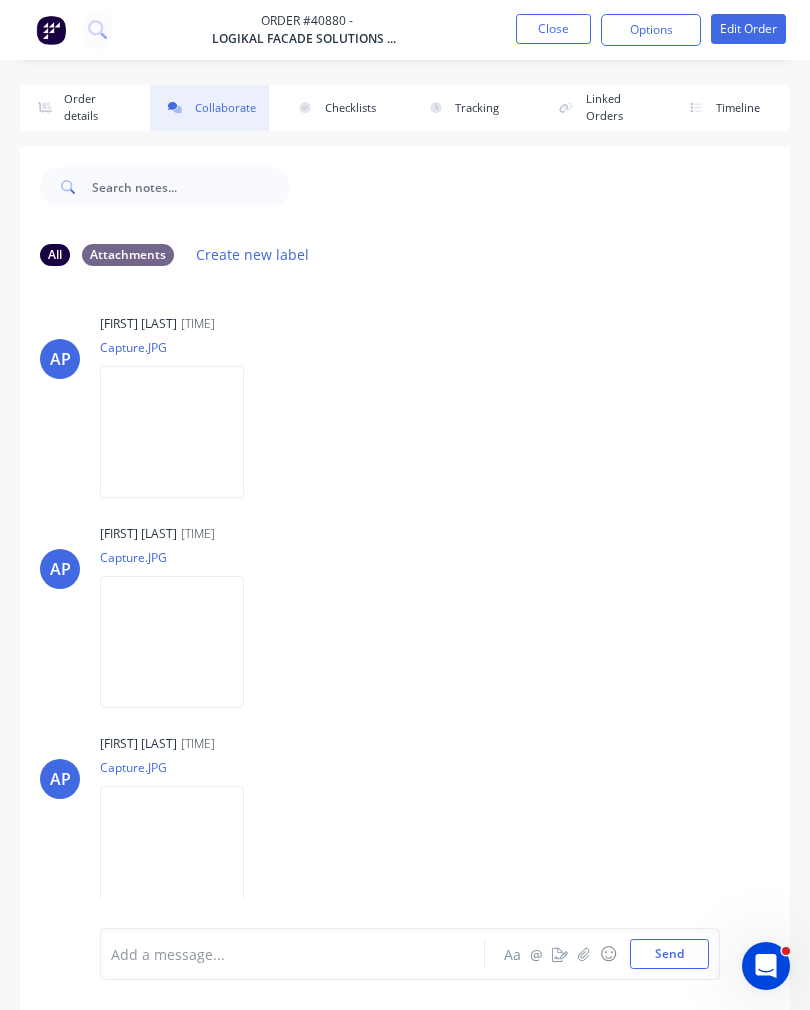 click 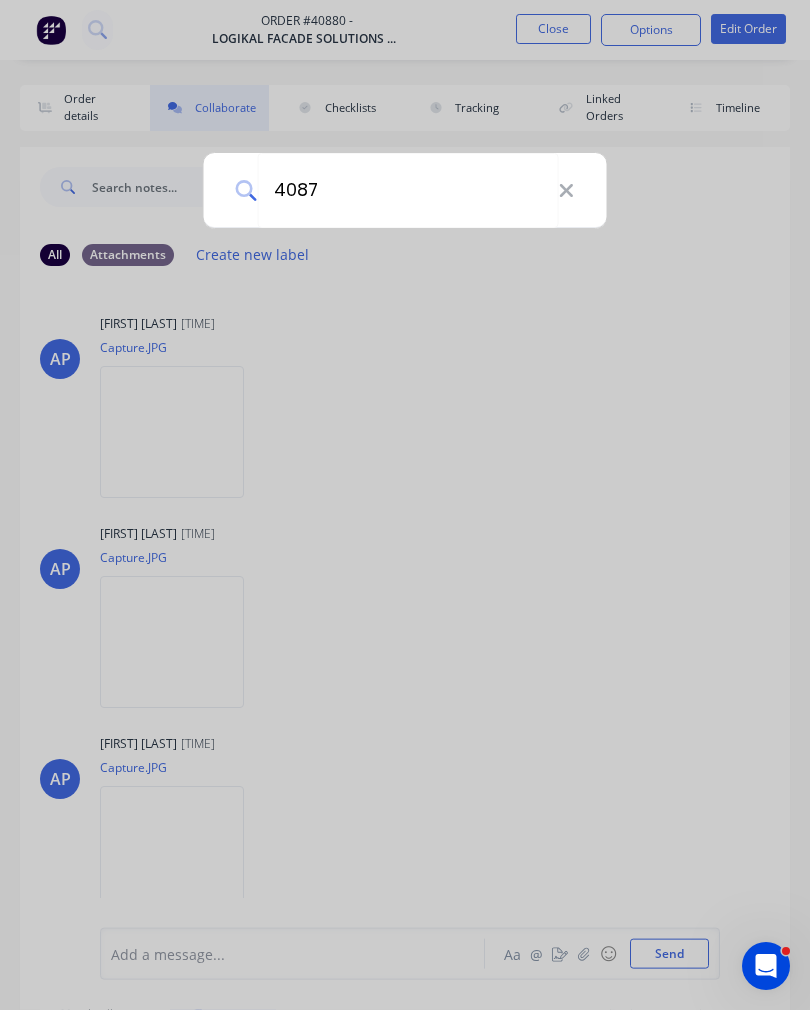 type on "40872" 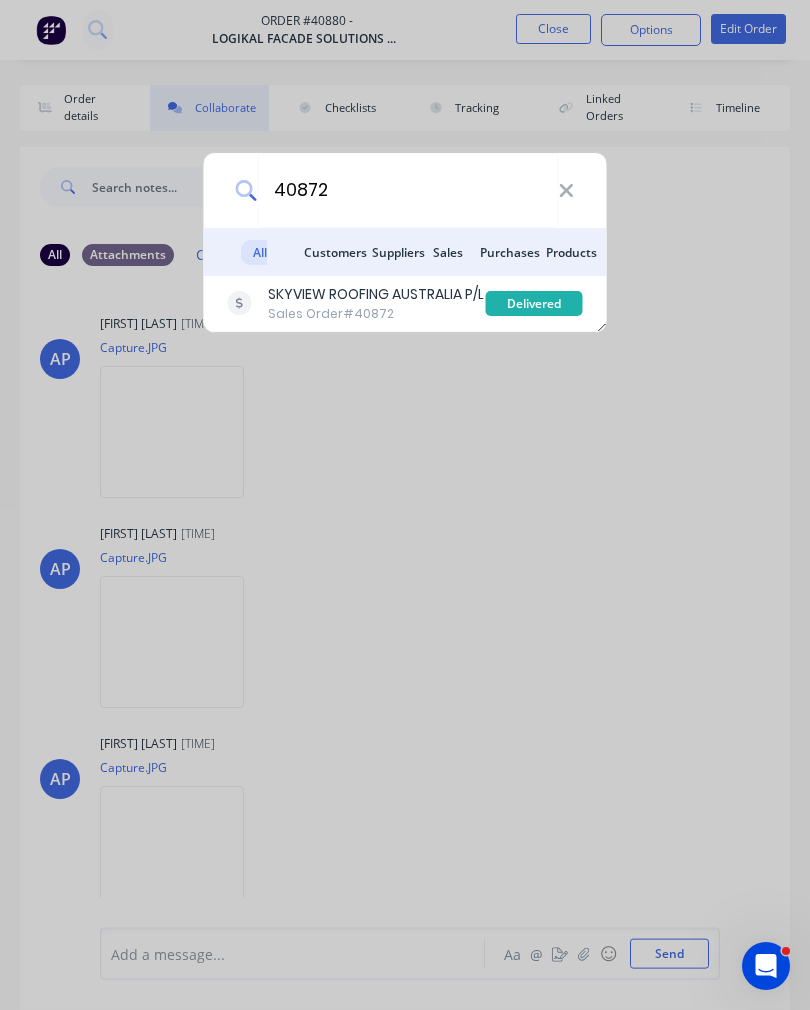 click on "Sales Order  #40872" at bounding box center [376, 314] 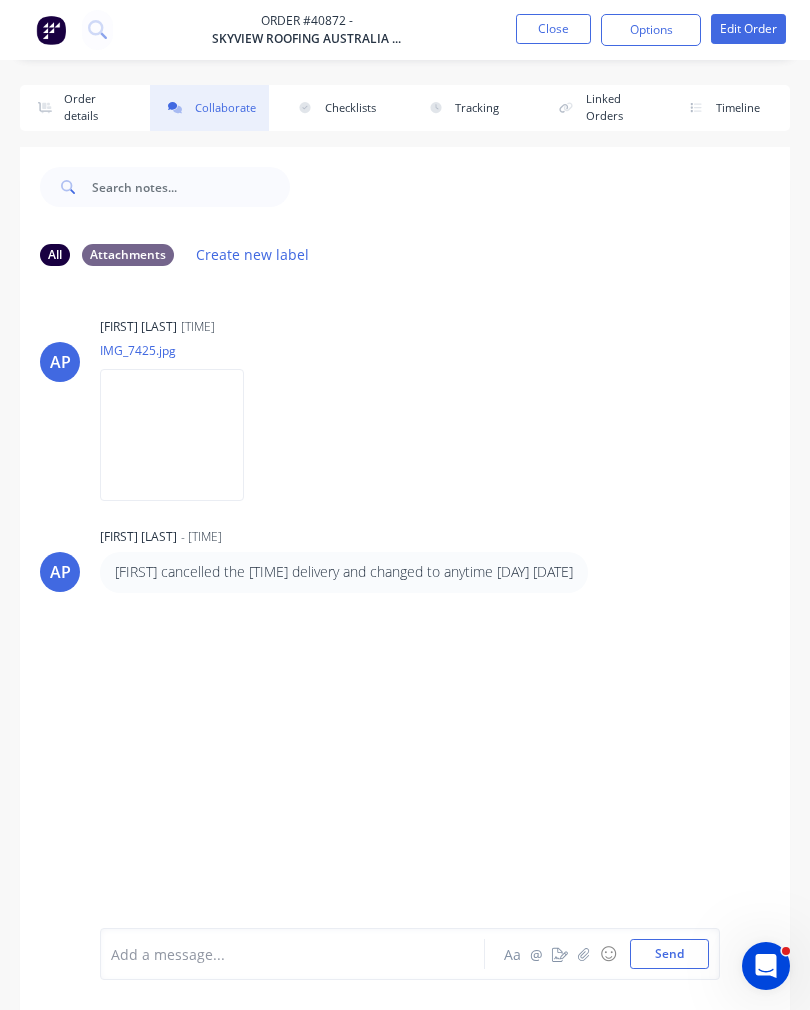 click at bounding box center (584, 954) 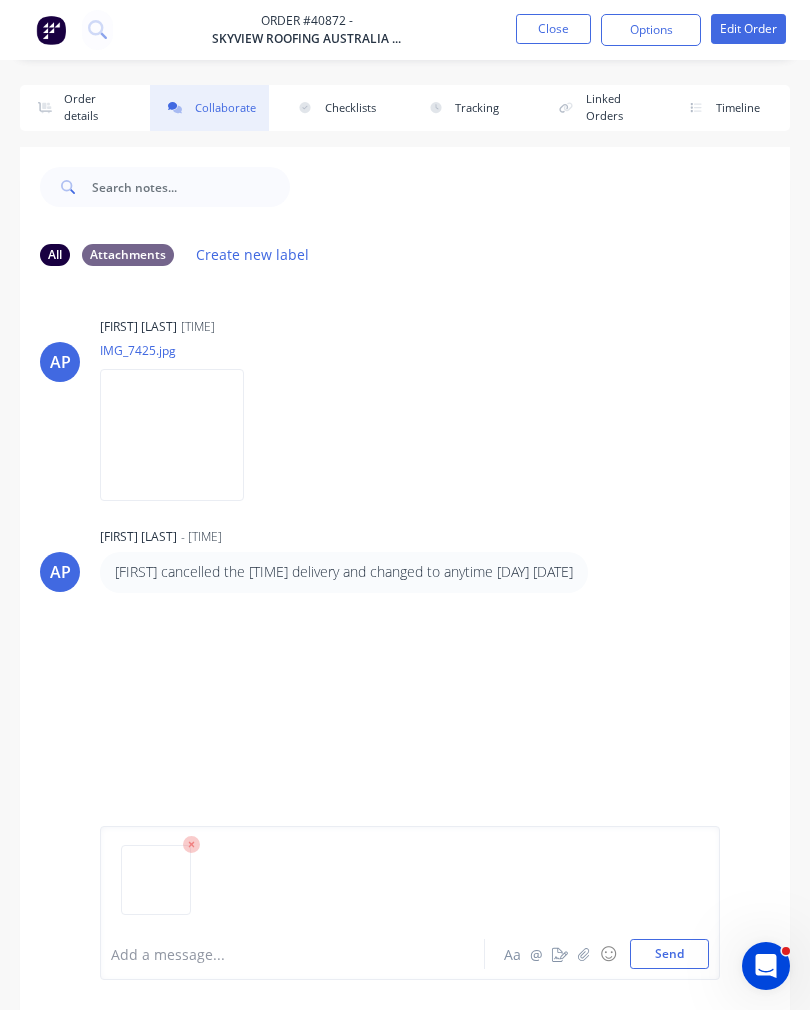click on "Send" at bounding box center (669, 954) 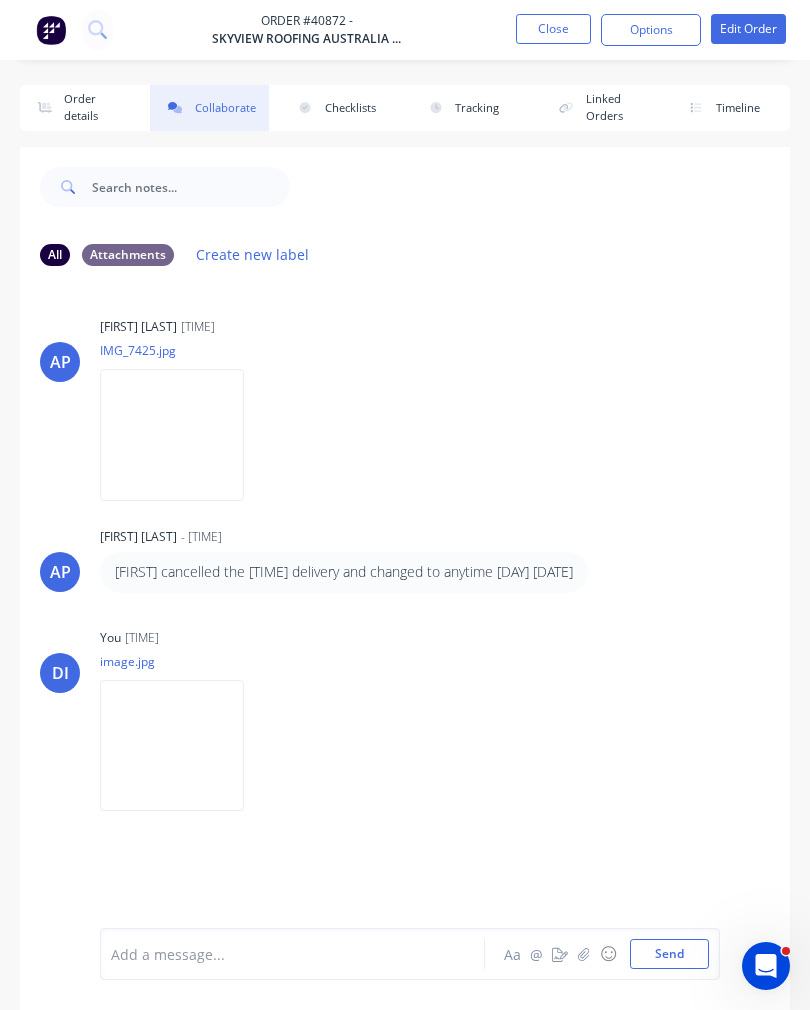 click 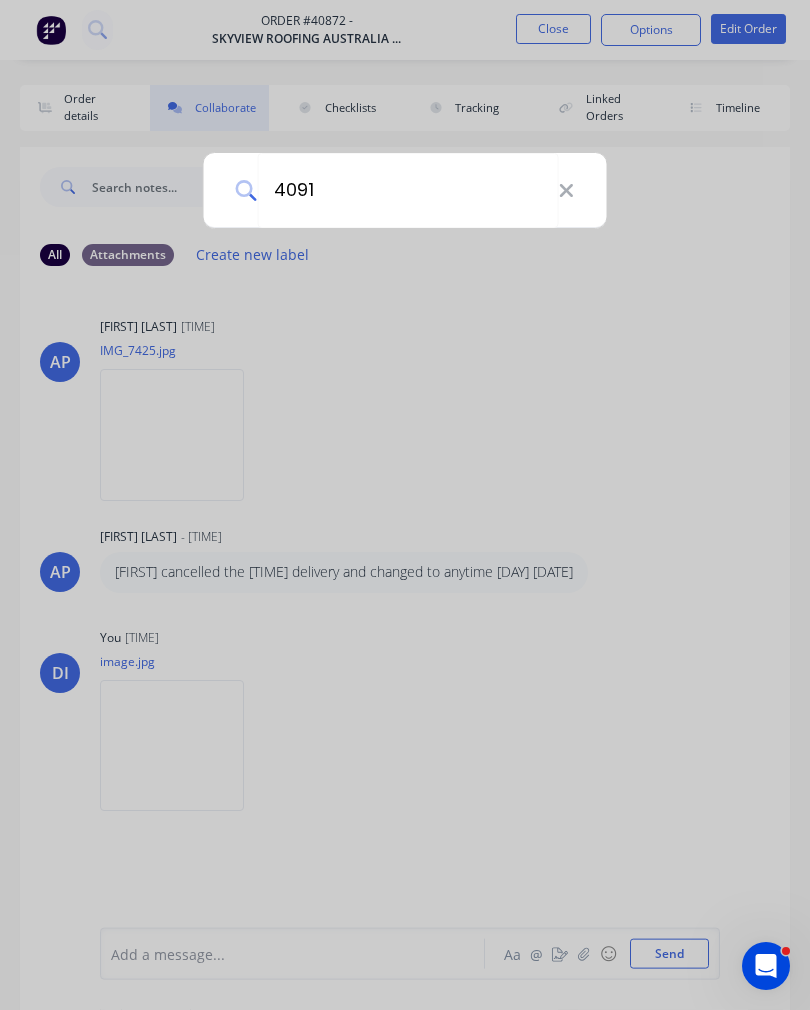 type on "40917" 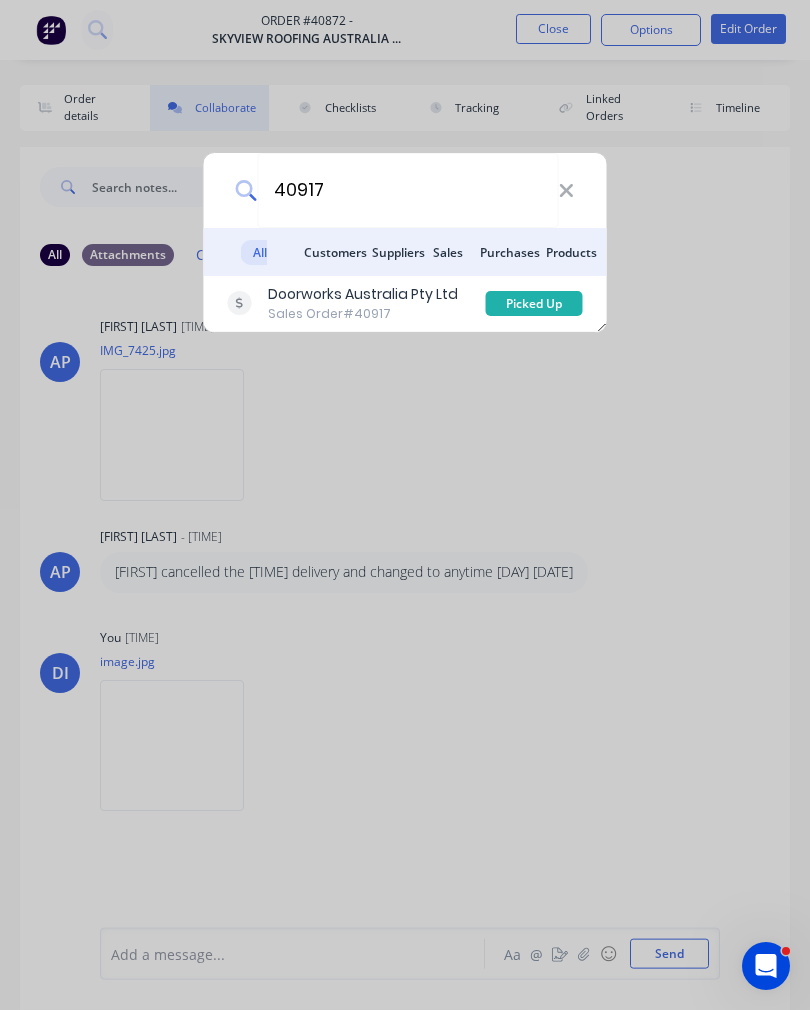 click on "Sales Order  #40917" at bounding box center [363, 314] 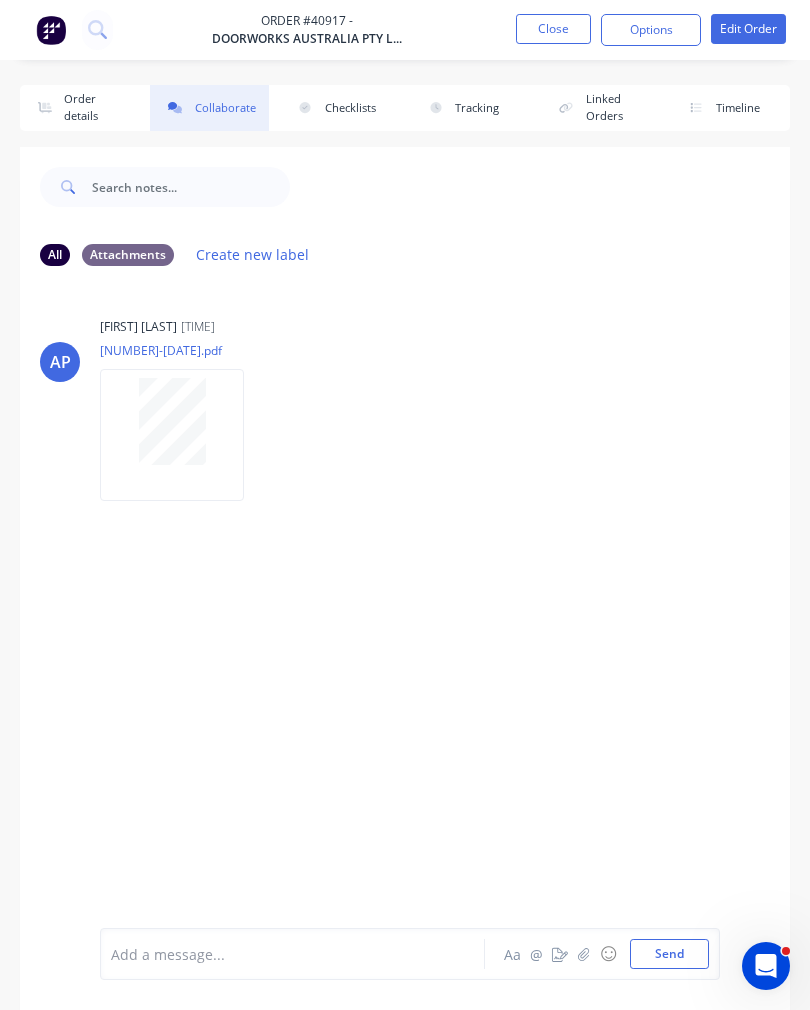 click at bounding box center [584, 954] 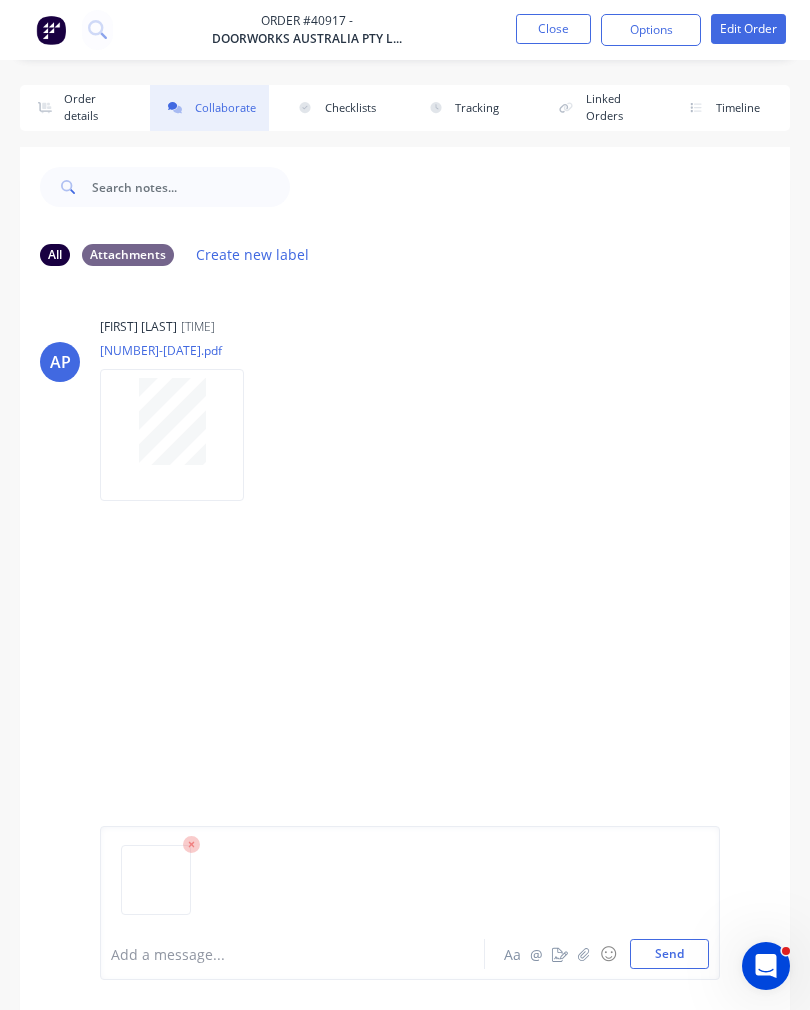 click on "Send" at bounding box center (669, 954) 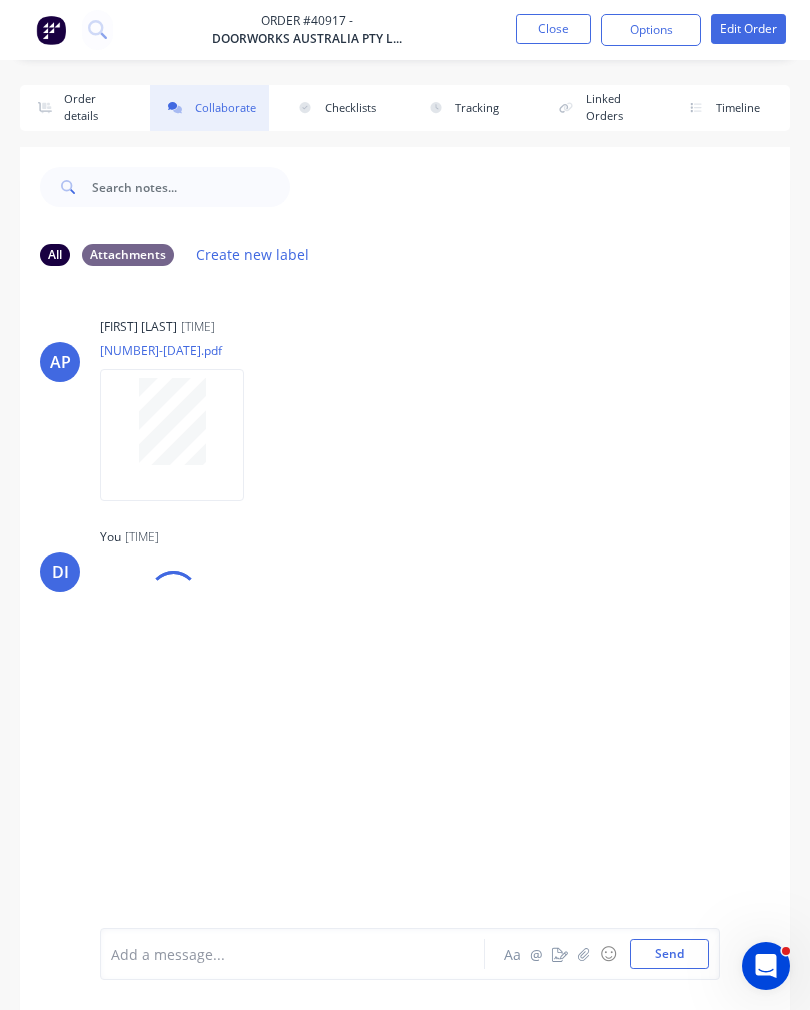 click 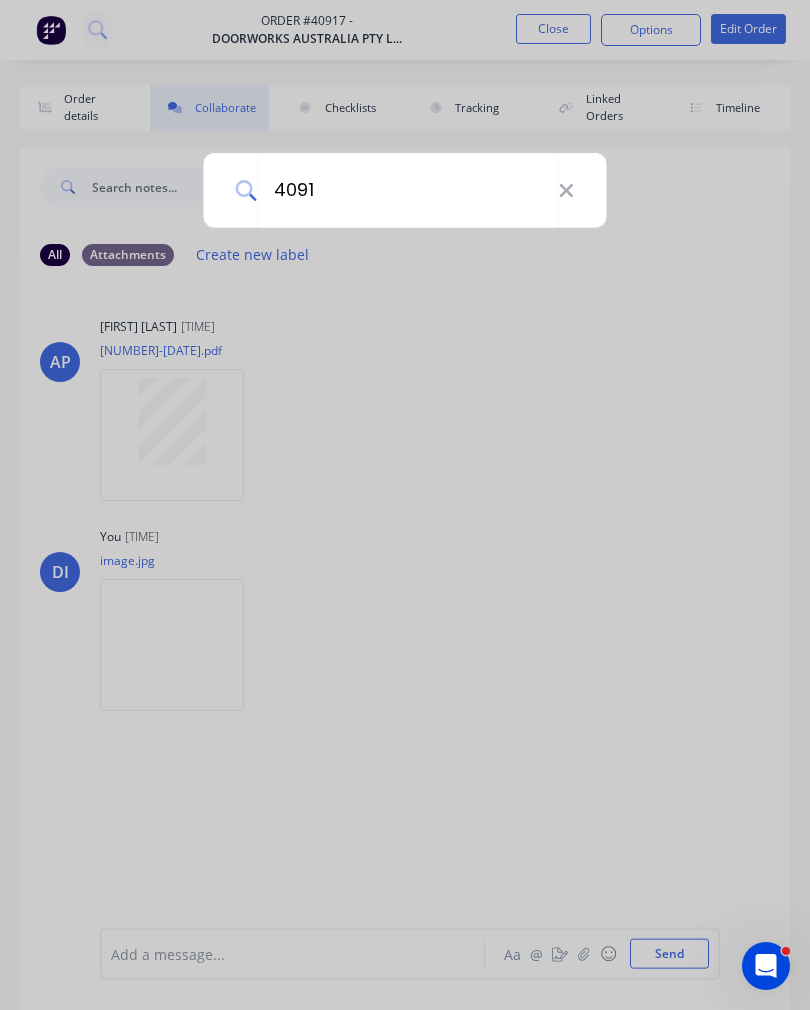 type on "40916" 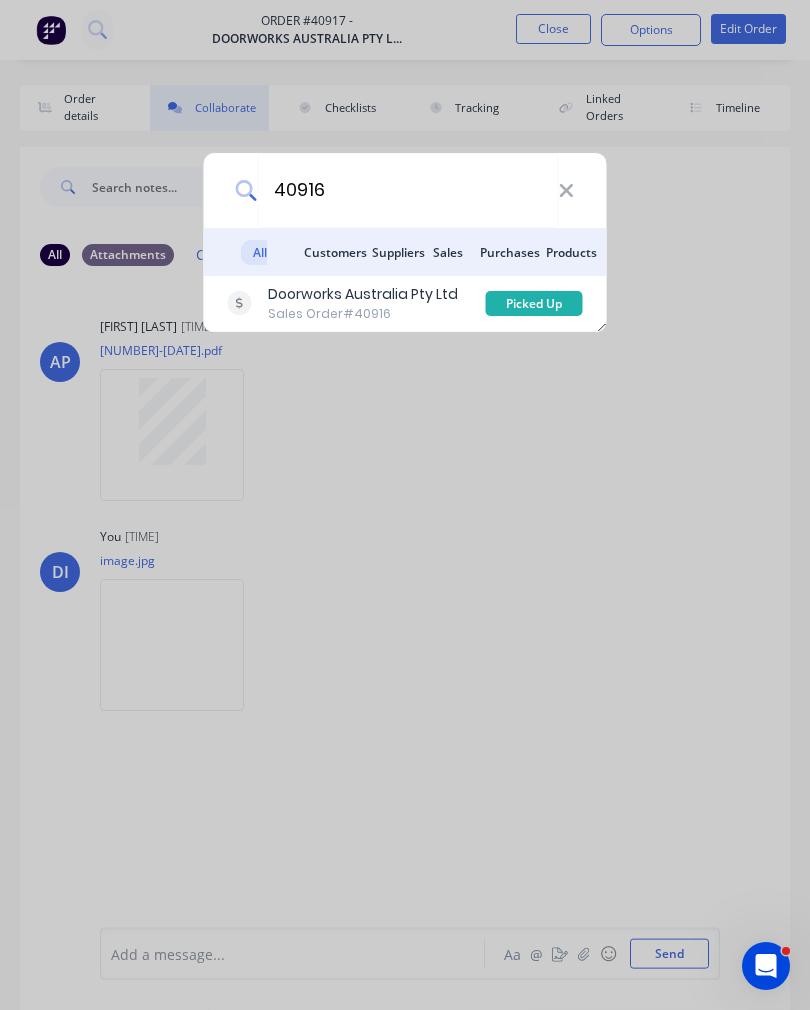click on "Sales Order  #40916" at bounding box center (363, 314) 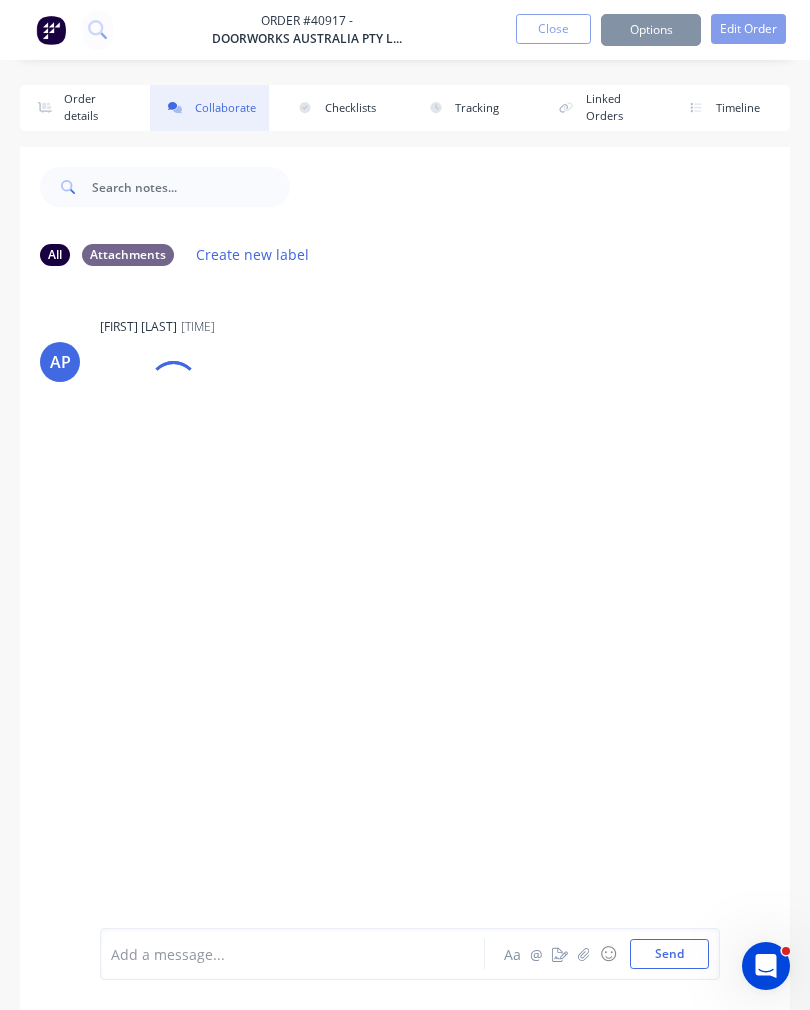 click 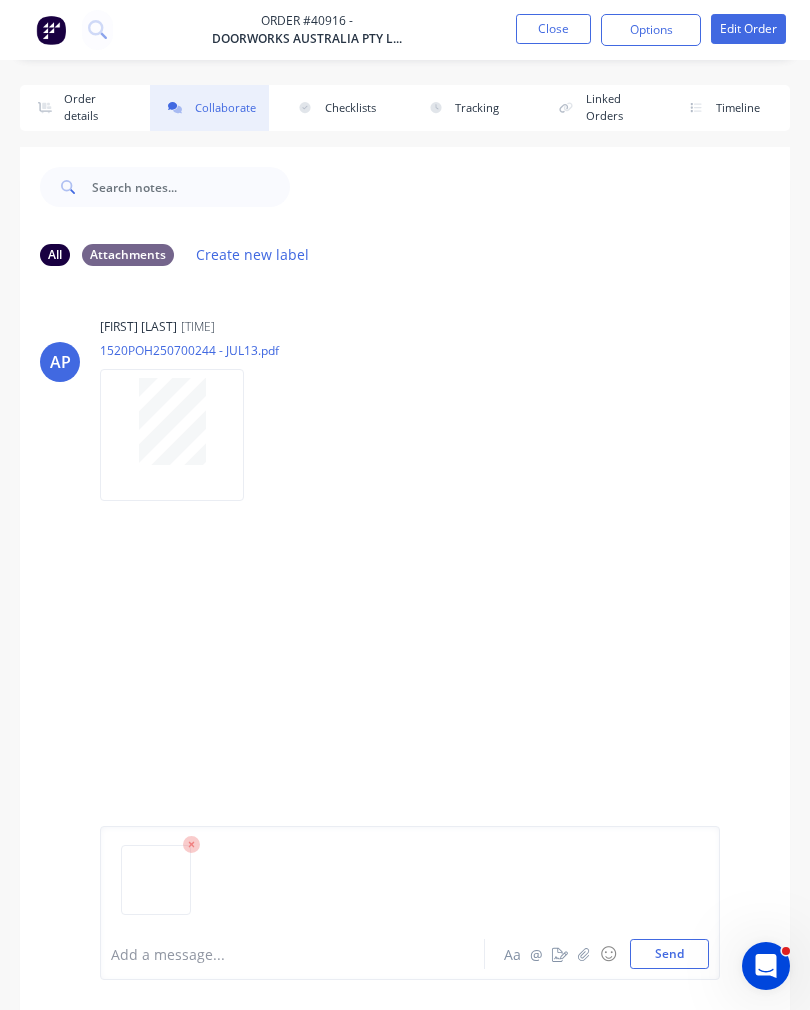 click on "Send" at bounding box center [669, 954] 